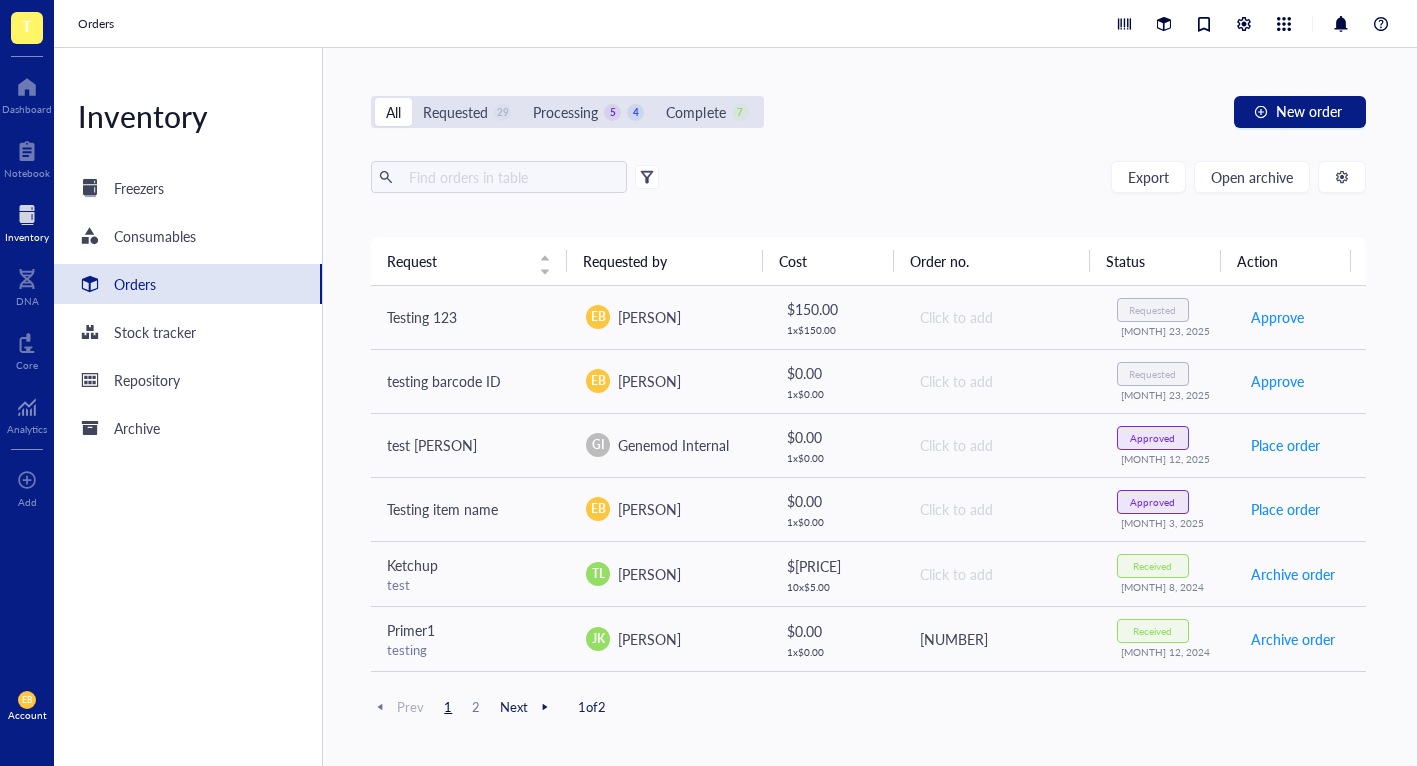 scroll, scrollTop: 0, scrollLeft: 0, axis: both 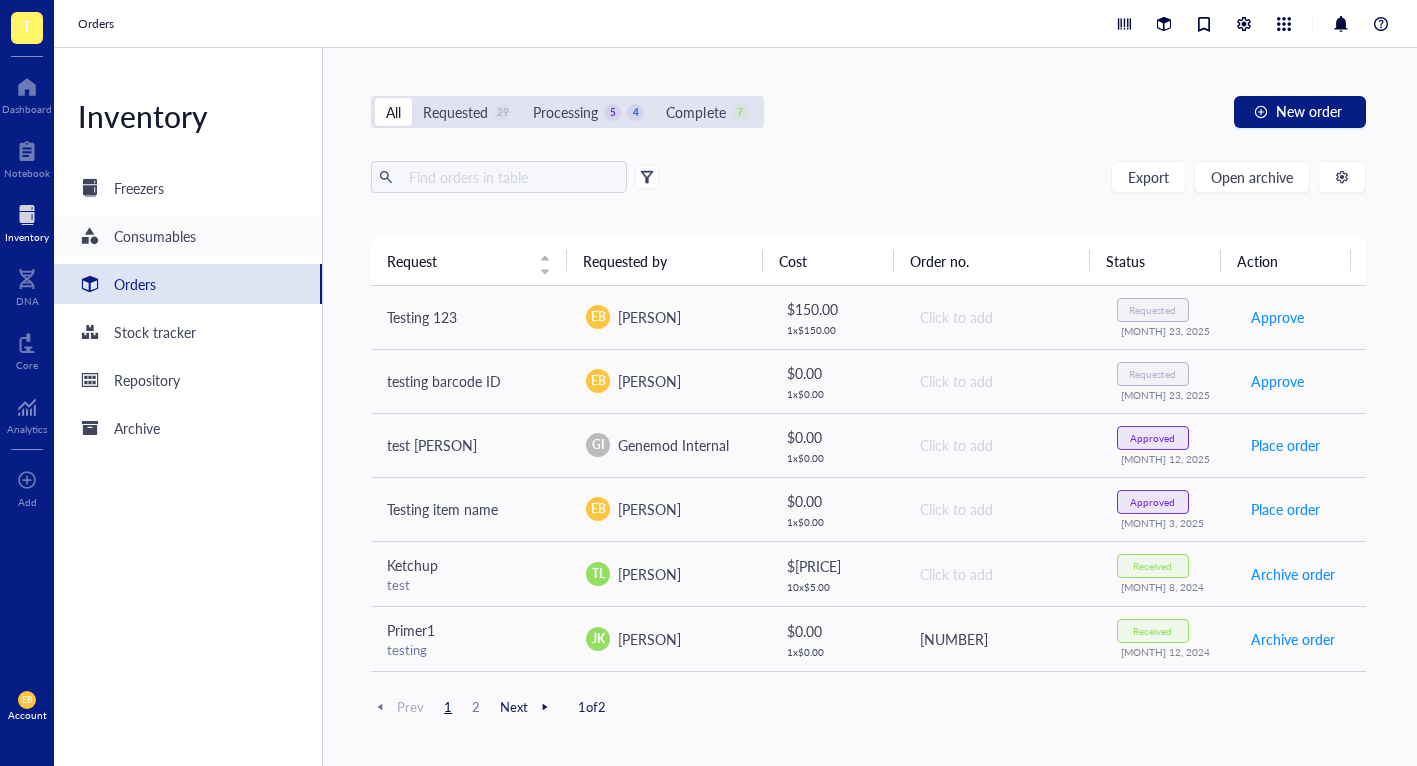 click on "Freezers" at bounding box center [139, 188] 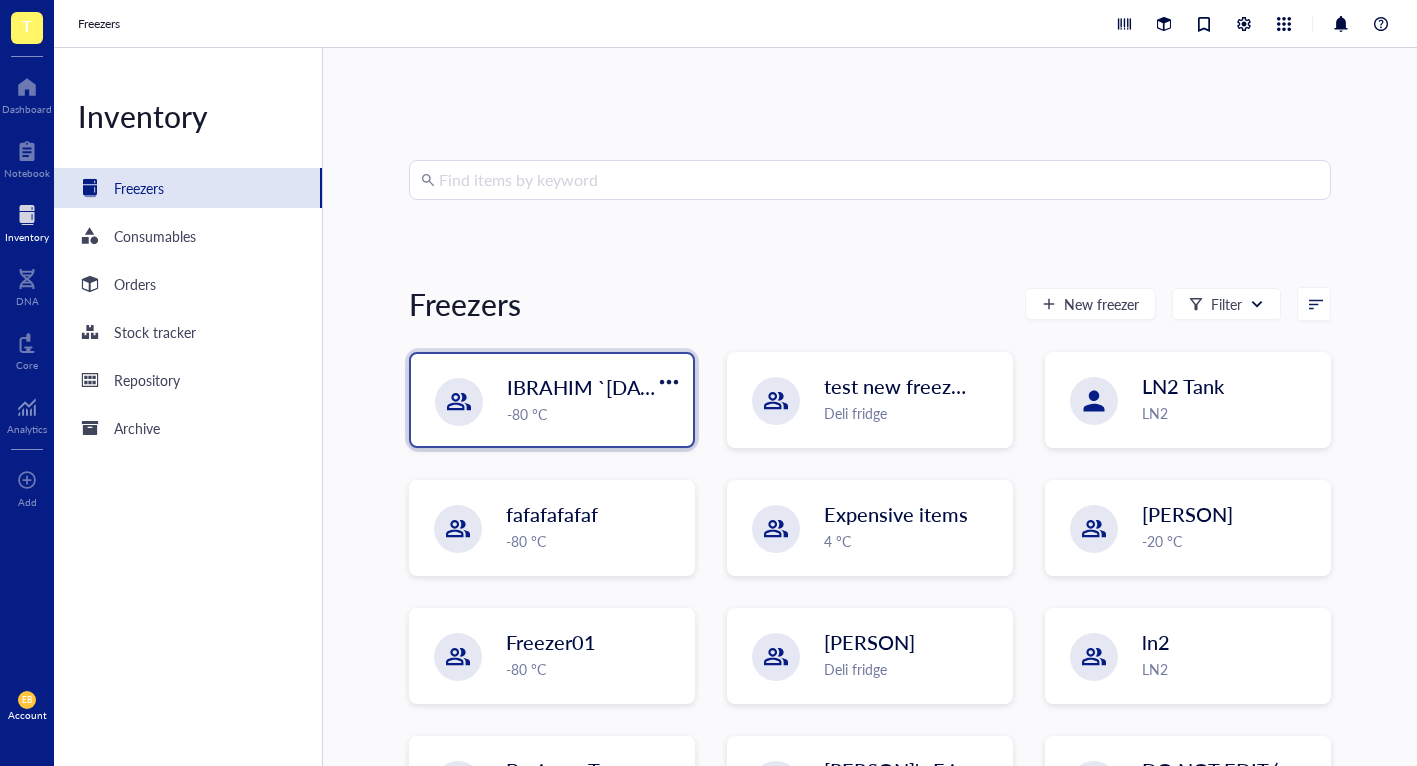 click on "IBRAHIM `[DAY] [MONTH]" at bounding box center [630, 387] 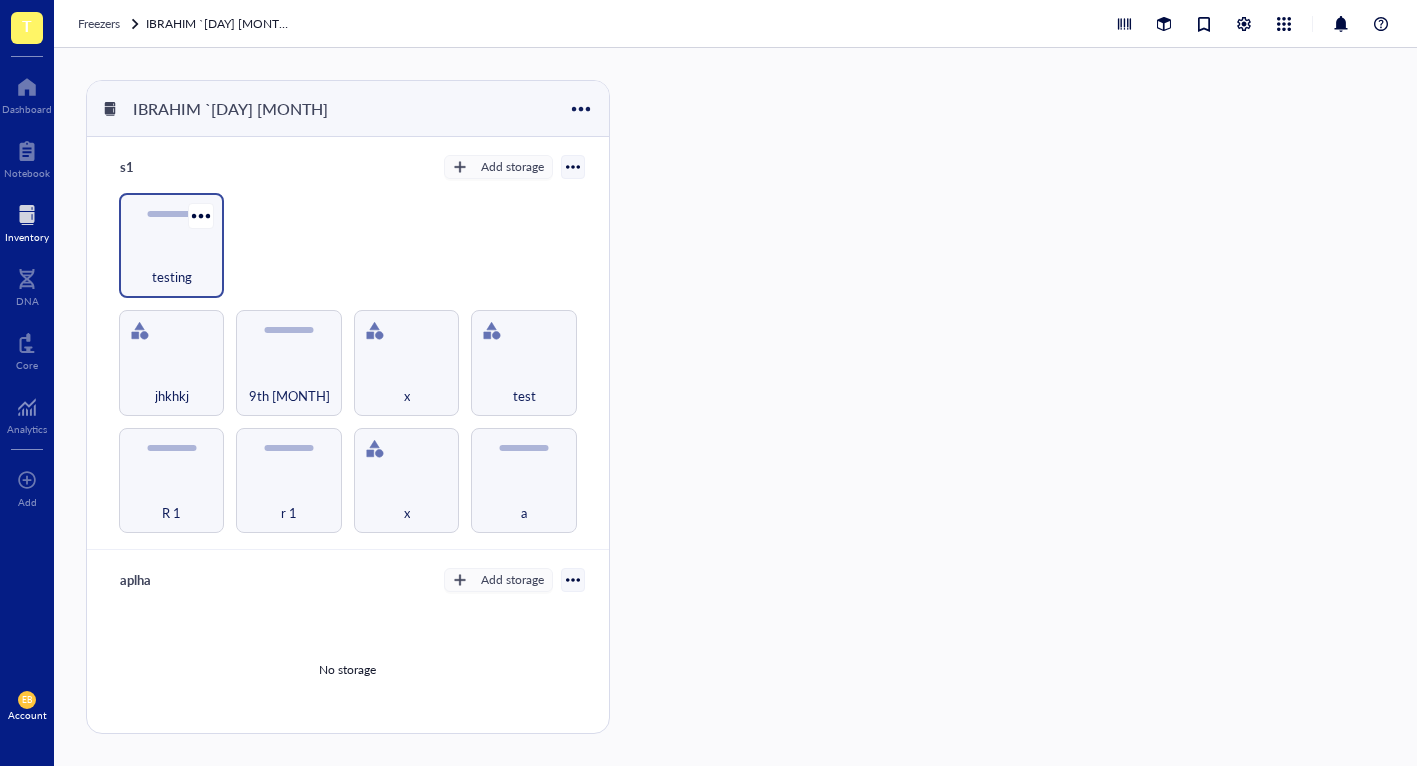 click on "testing" at bounding box center (171, 266) 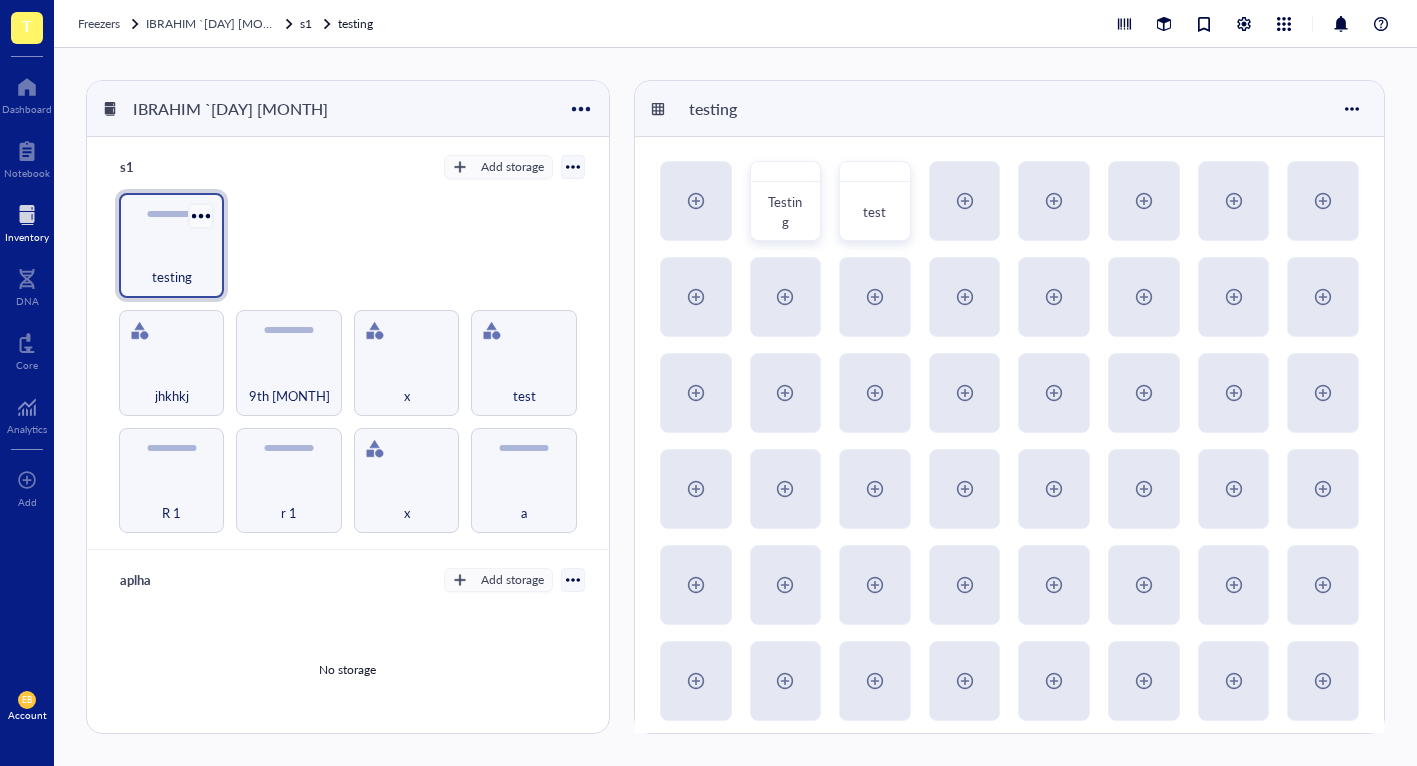 click at bounding box center [201, 215] 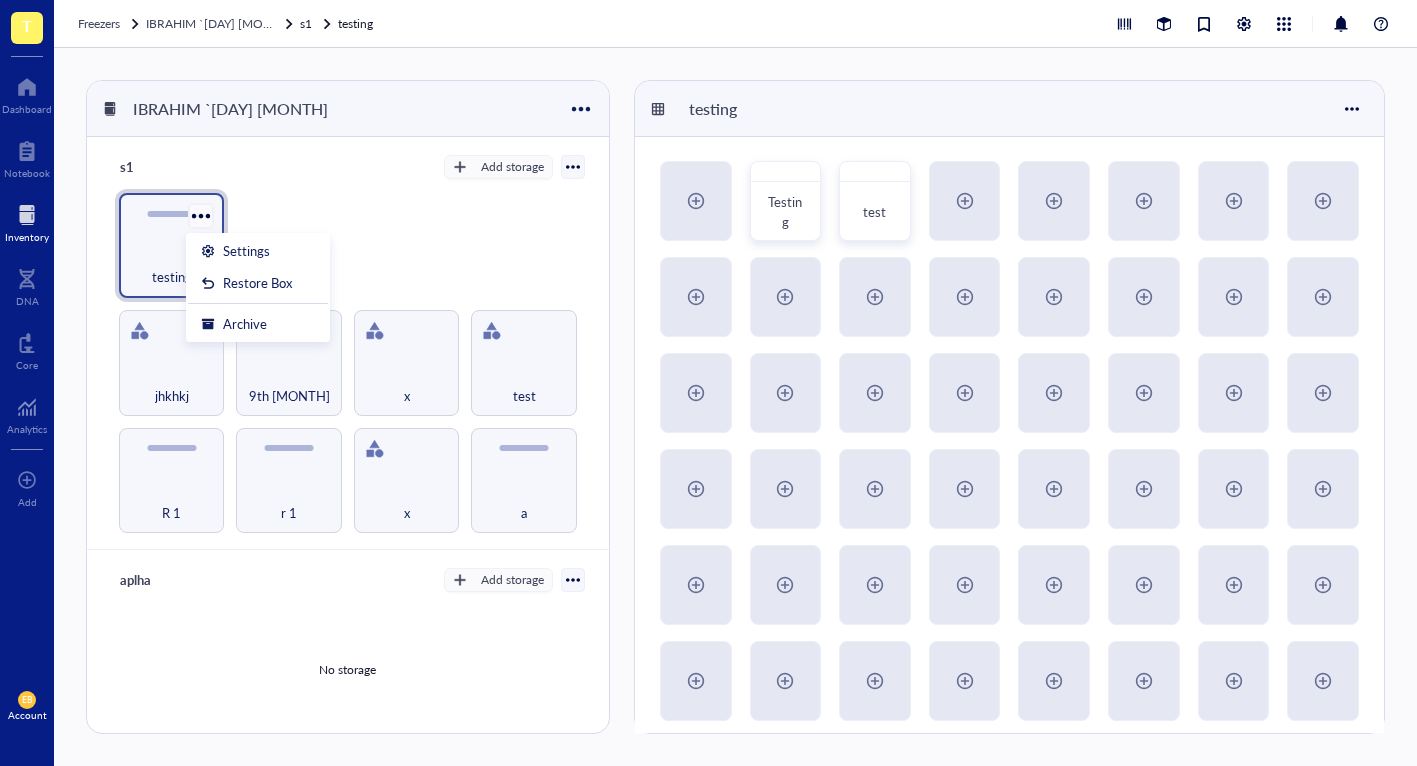 click at bounding box center [201, 215] 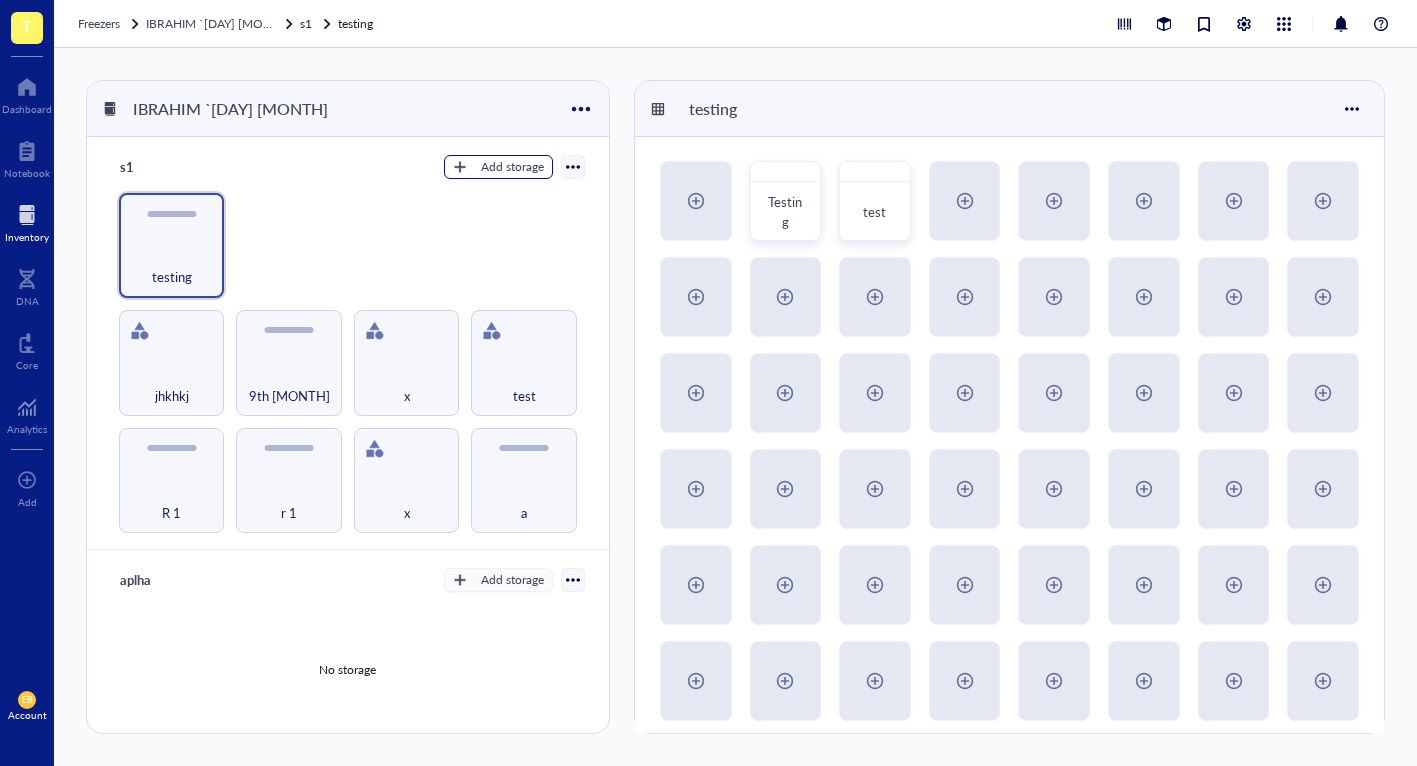 click on "Add storage" at bounding box center [512, 167] 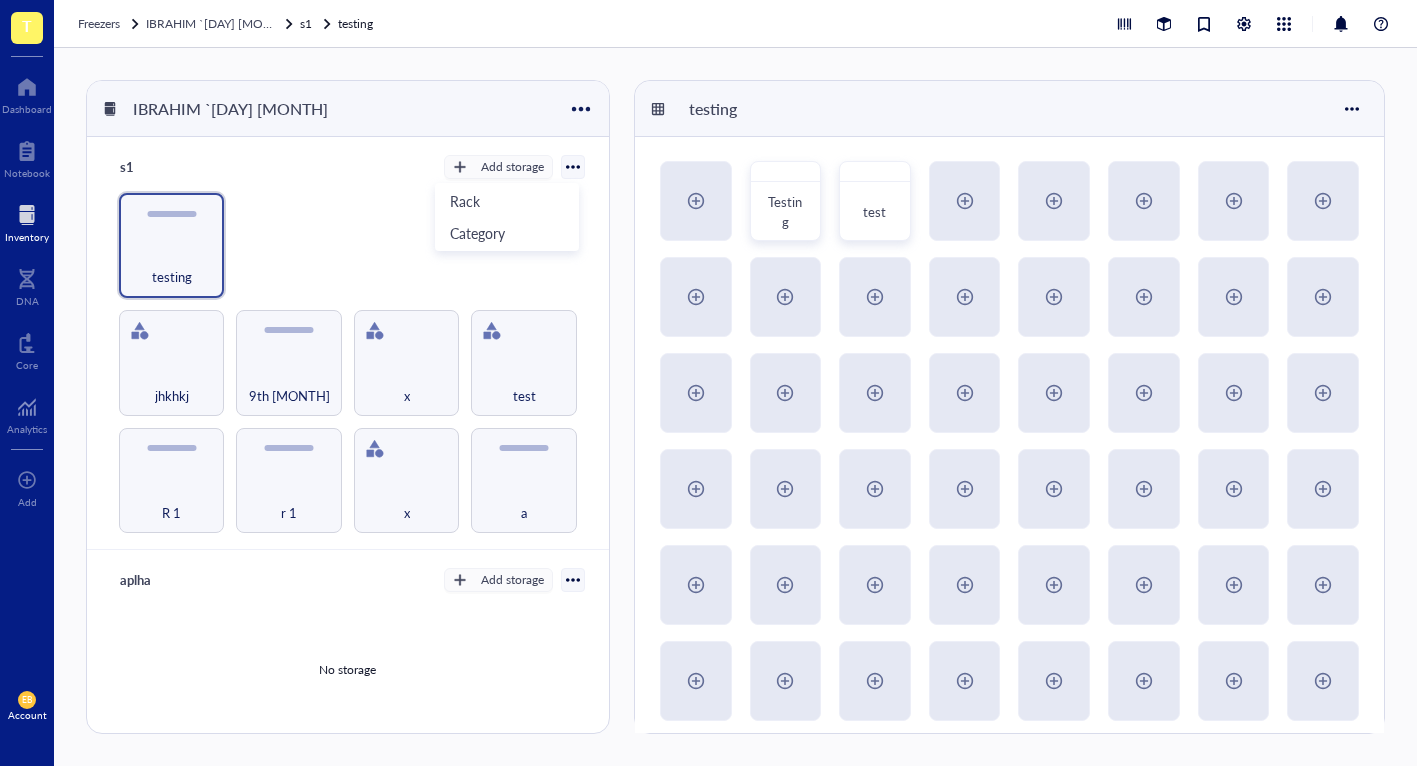 click on "R 1 r 1 x a 9th [MONTH] jhkhkj x test testing" at bounding box center [348, 363] 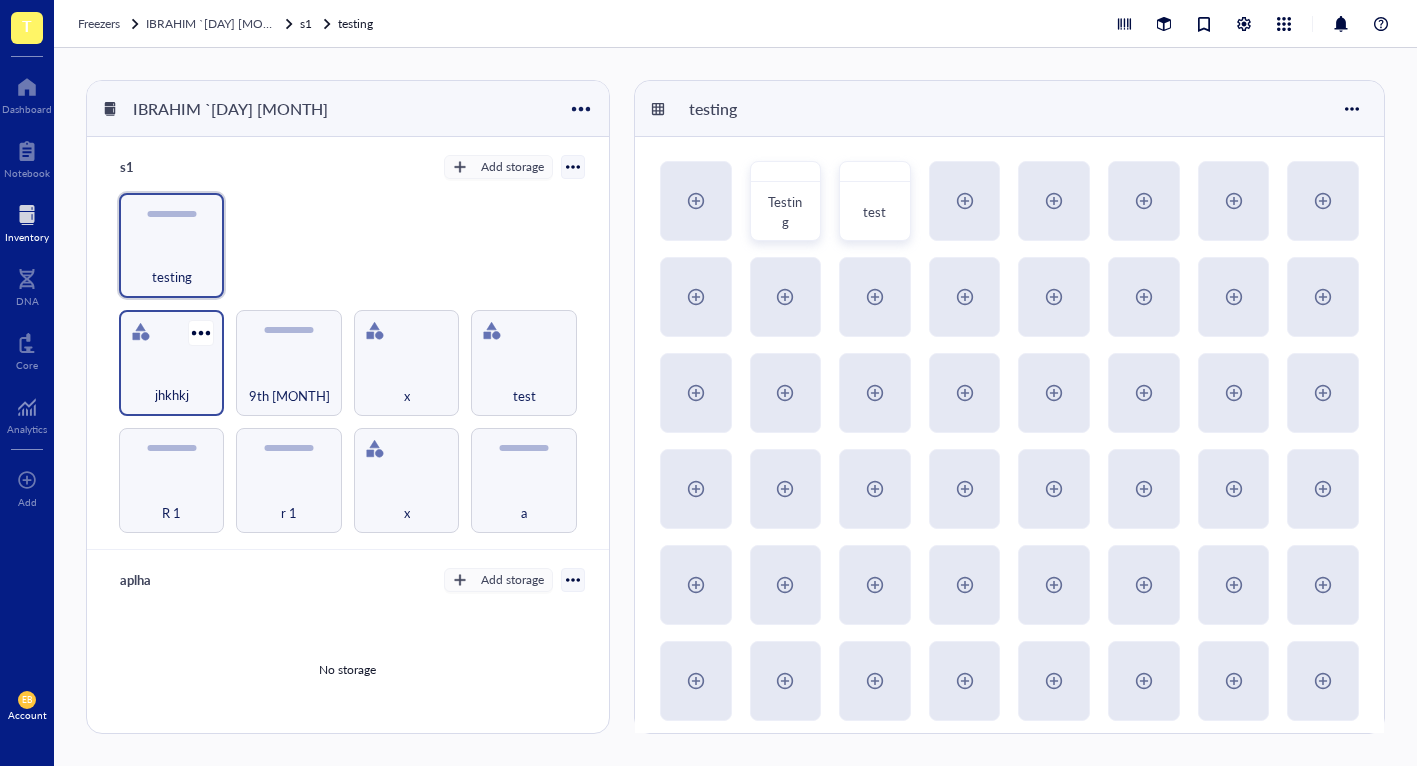 click on "jhkhkj" at bounding box center [171, 362] 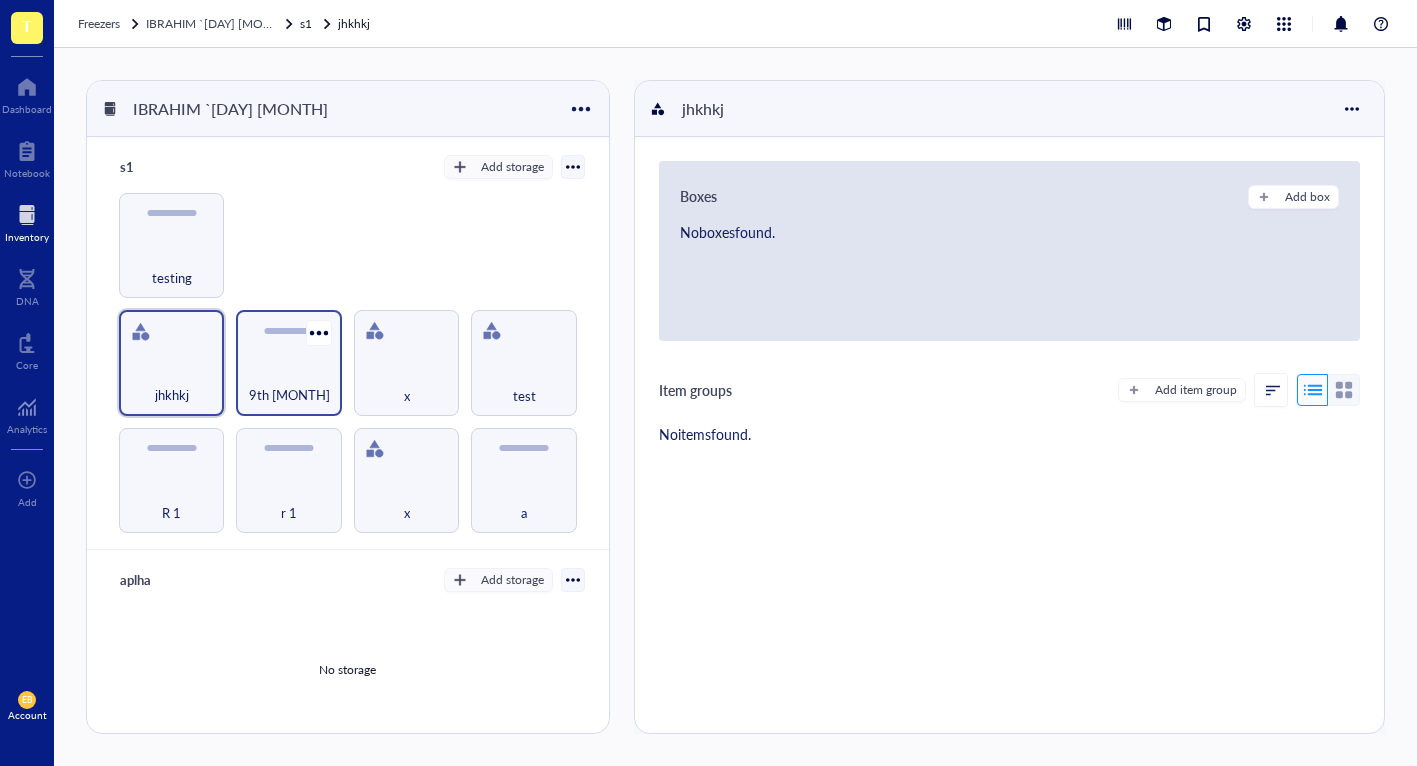 drag, startPoint x: 155, startPoint y: 260, endPoint x: 250, endPoint y: 311, distance: 107.82393 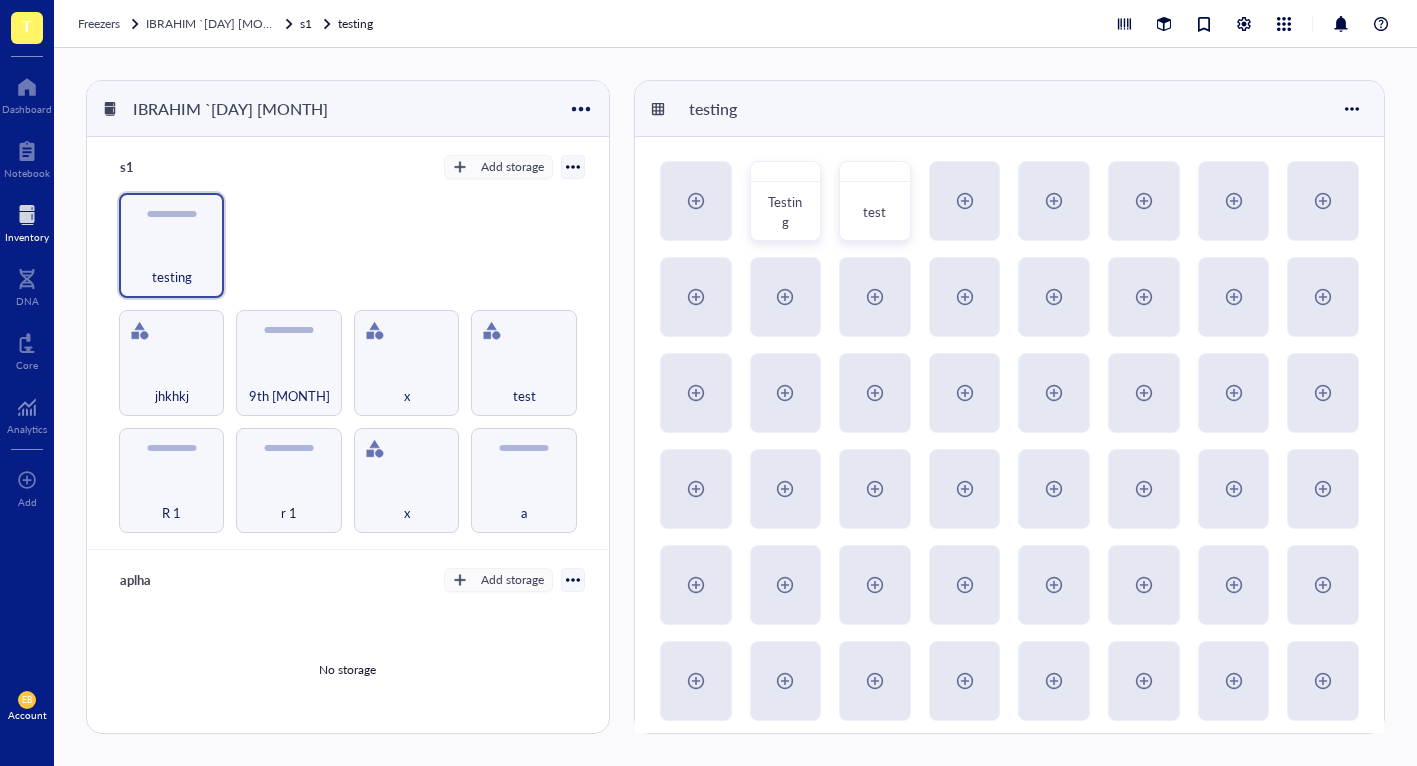 click on "R 1 r 1 x a 9th [MONTH] jhkhkj x test testing" at bounding box center (348, 363) 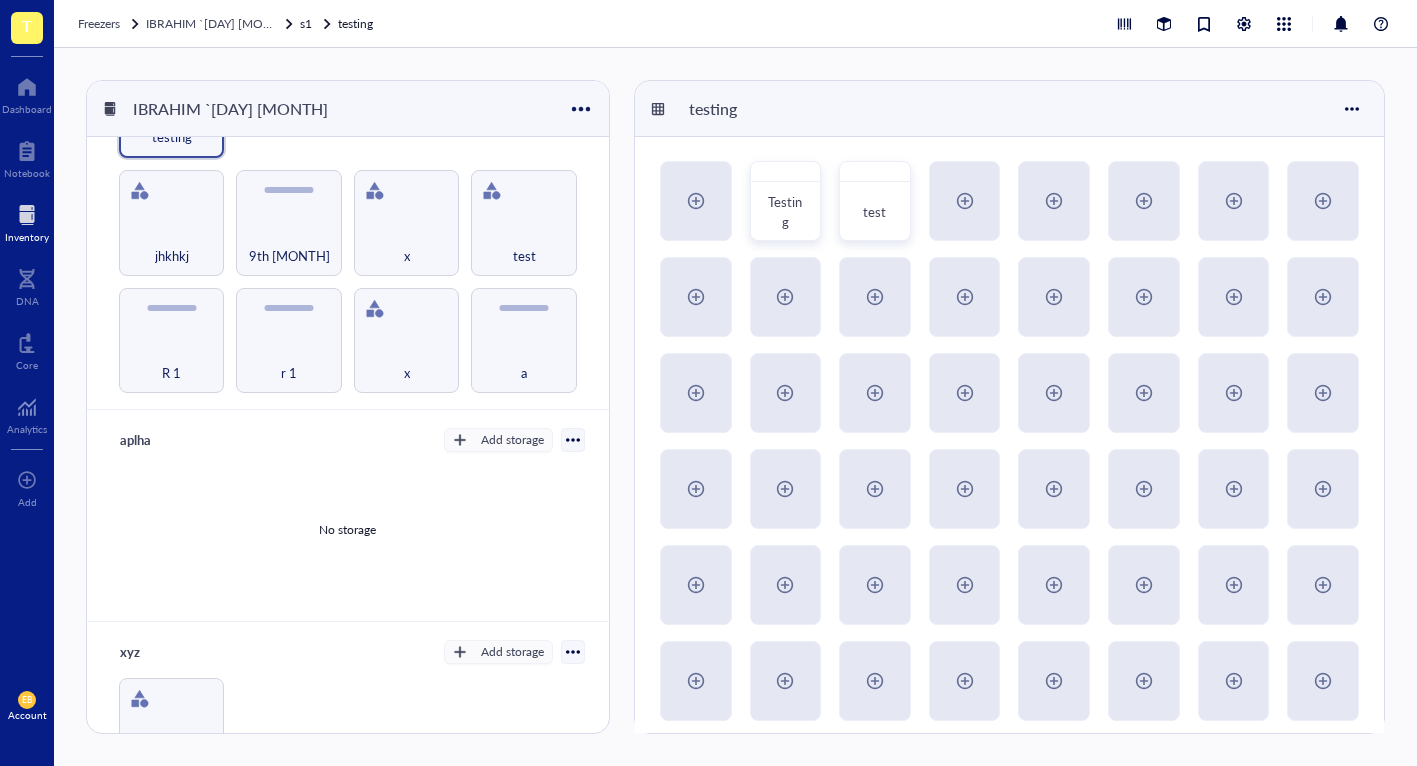 scroll, scrollTop: 0, scrollLeft: 0, axis: both 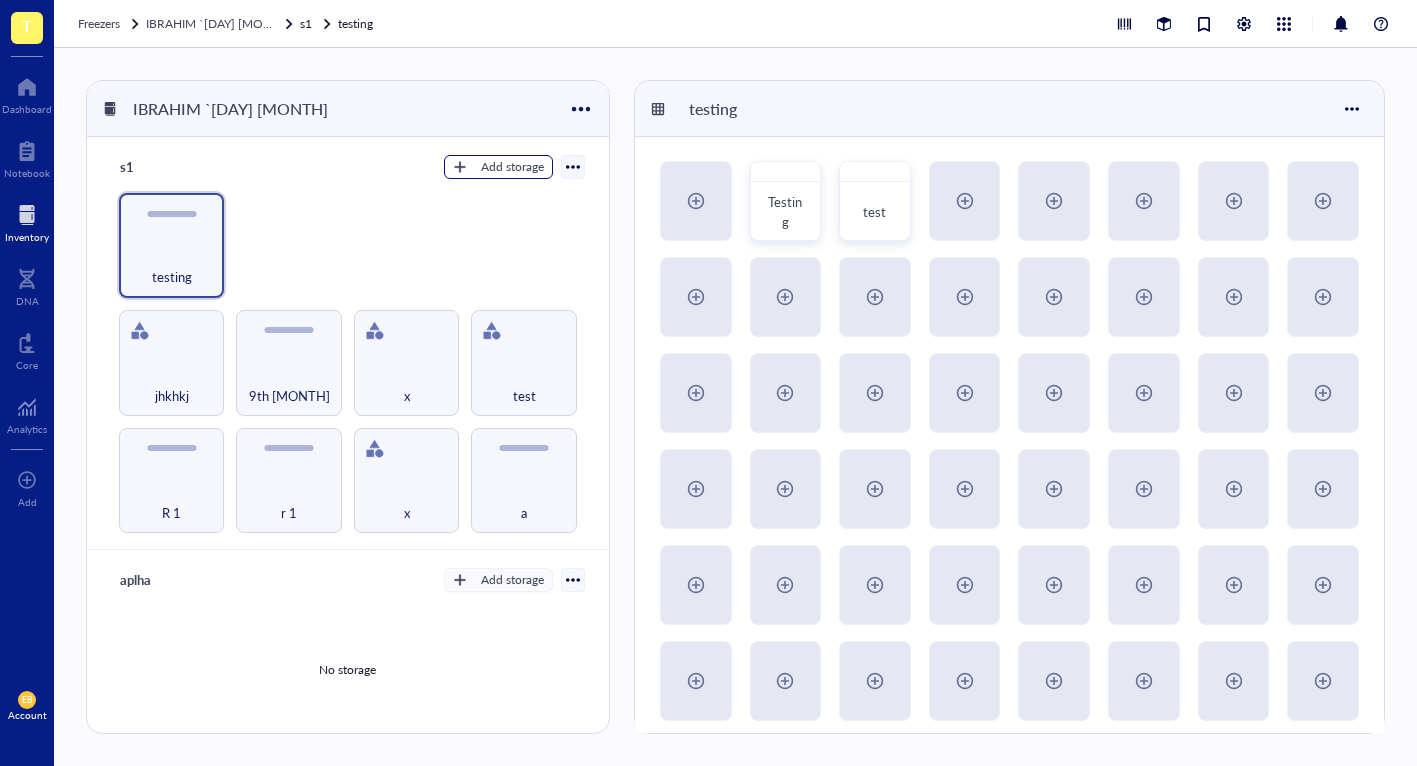 click on "Add storage" at bounding box center [512, 167] 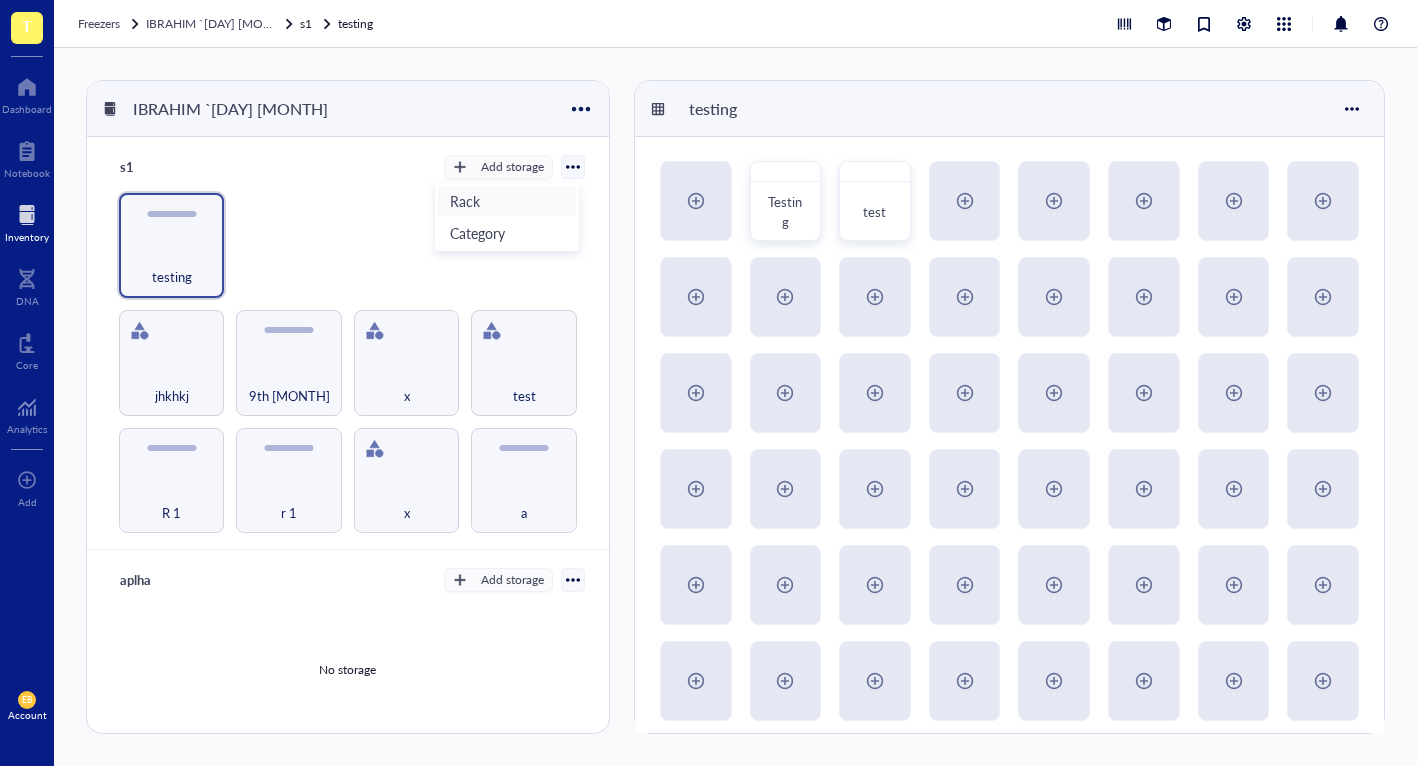 click on "Rack" at bounding box center [507, 201] 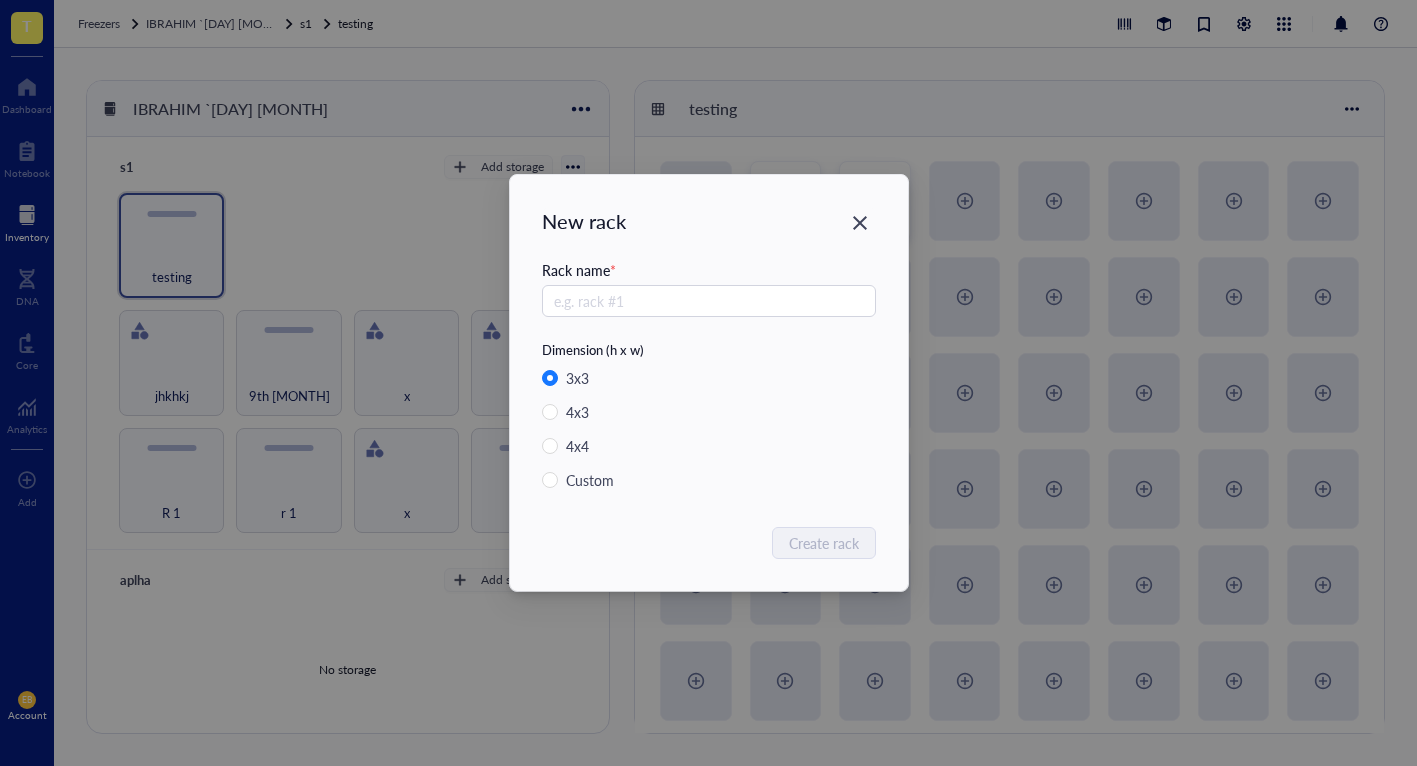 radio on "false" 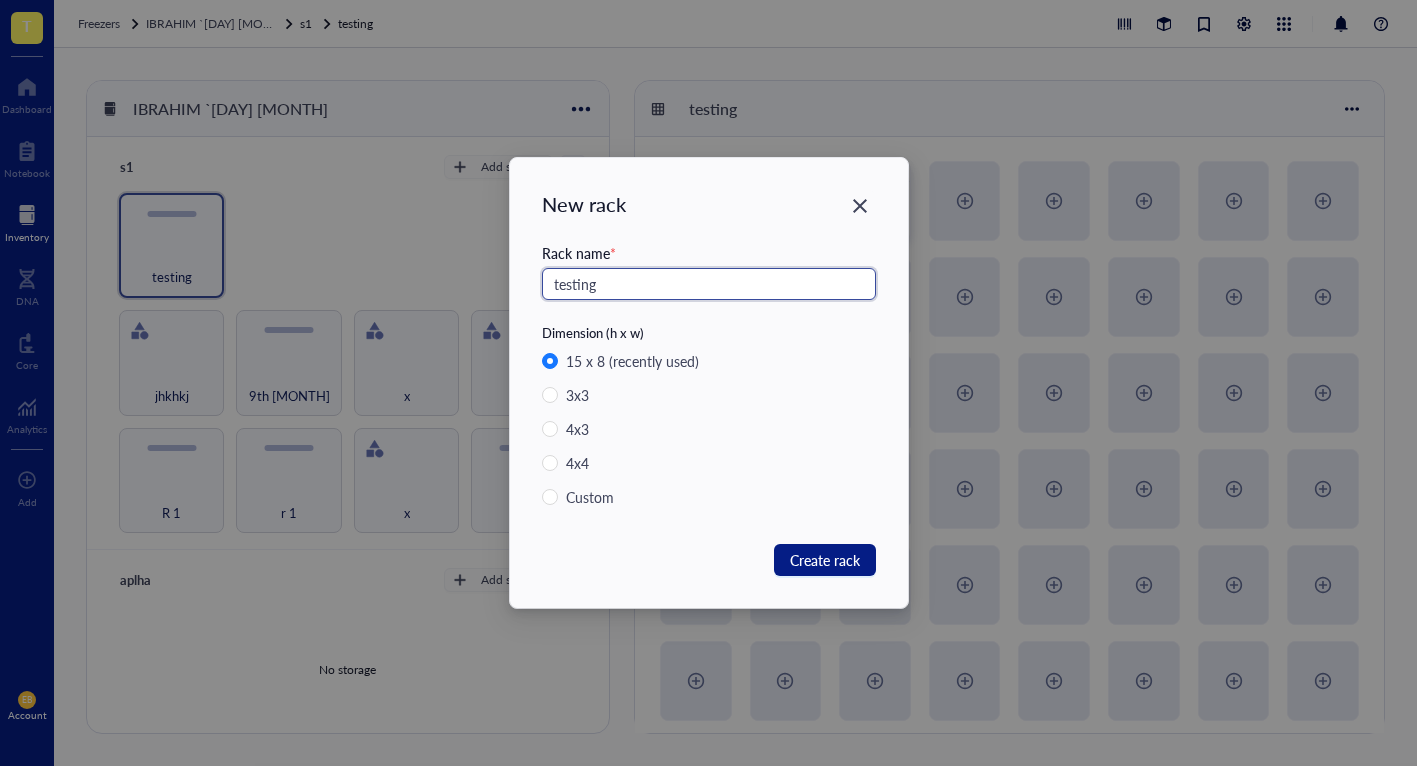 type on "testing" 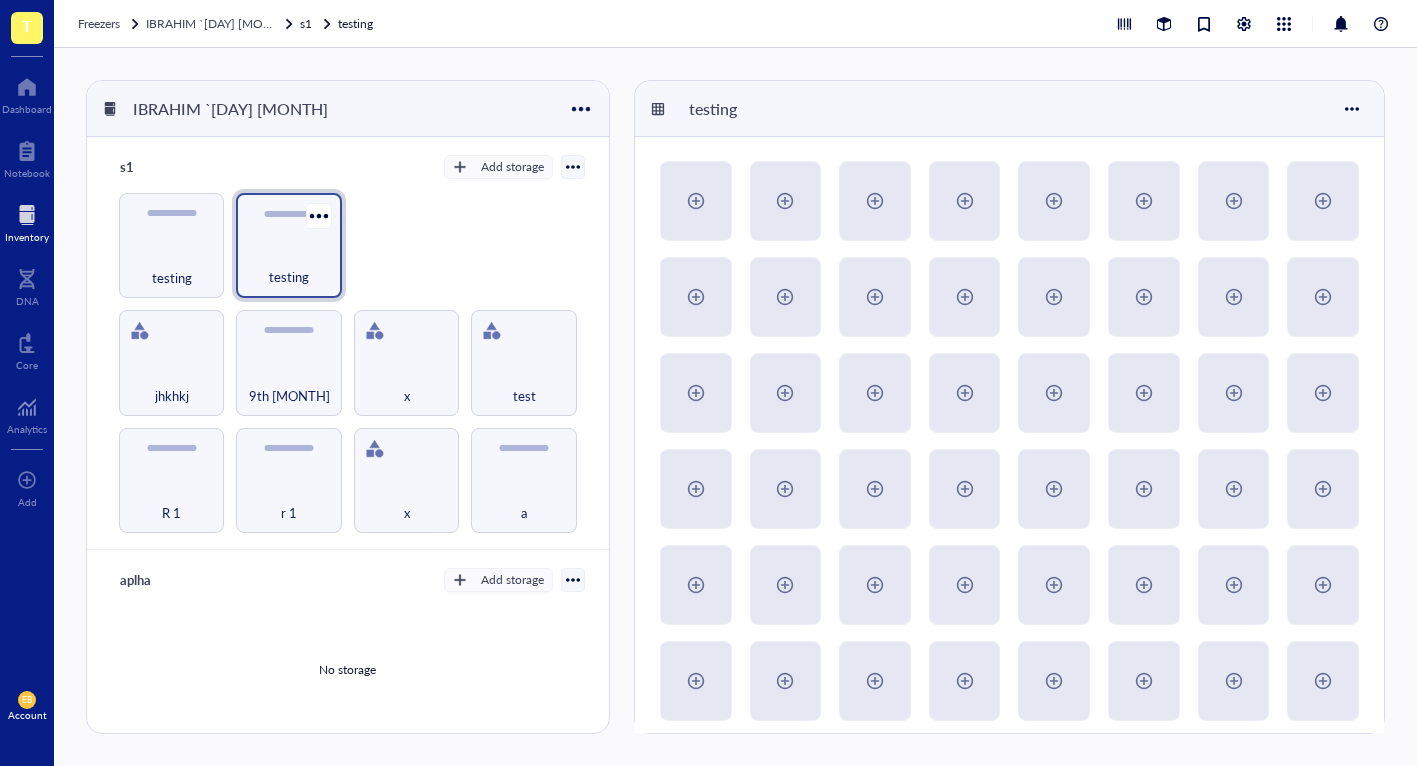 click on "testing" at bounding box center (288, 266) 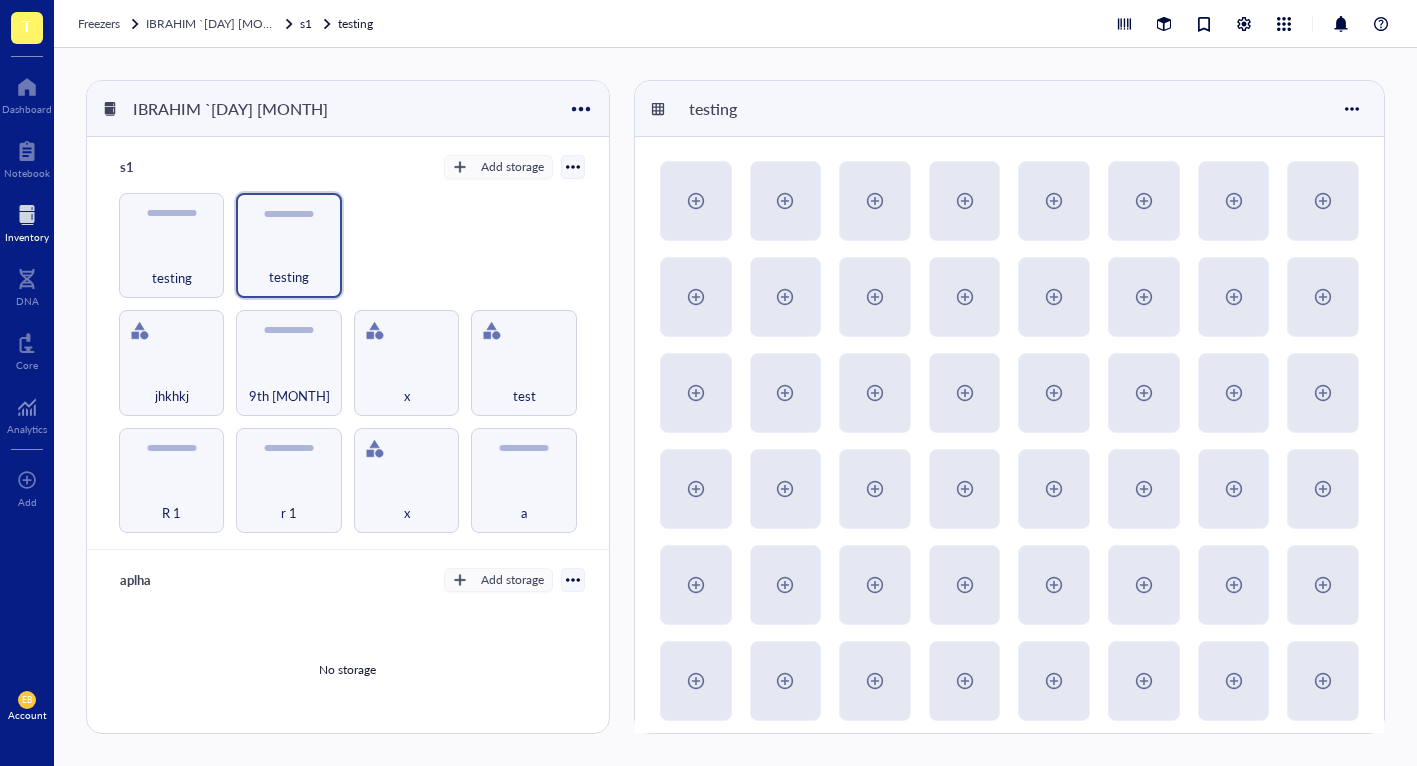 click on "R 1 r 1 x a 9th [MONTH] jhkhkj x test testing testing" at bounding box center (348, 363) 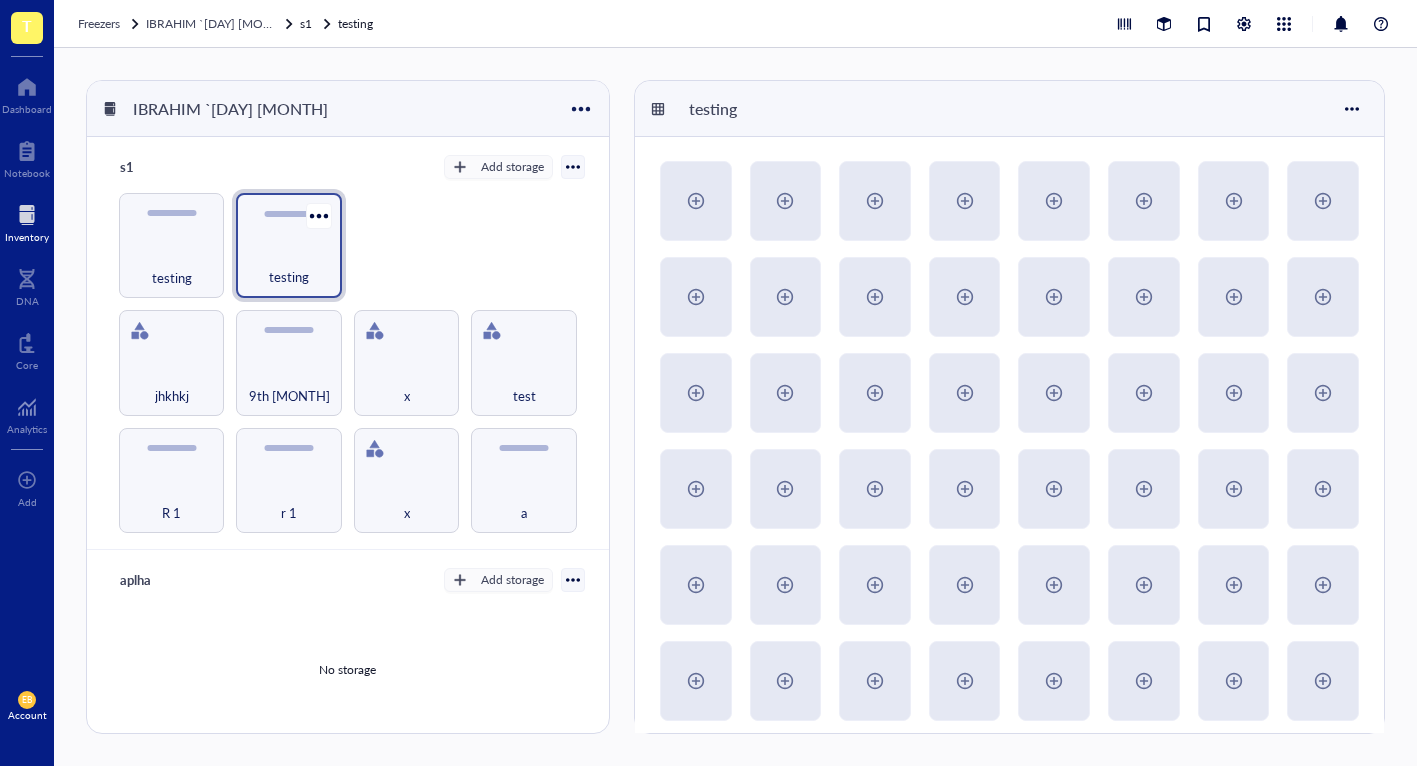 click on "testing" at bounding box center [288, 245] 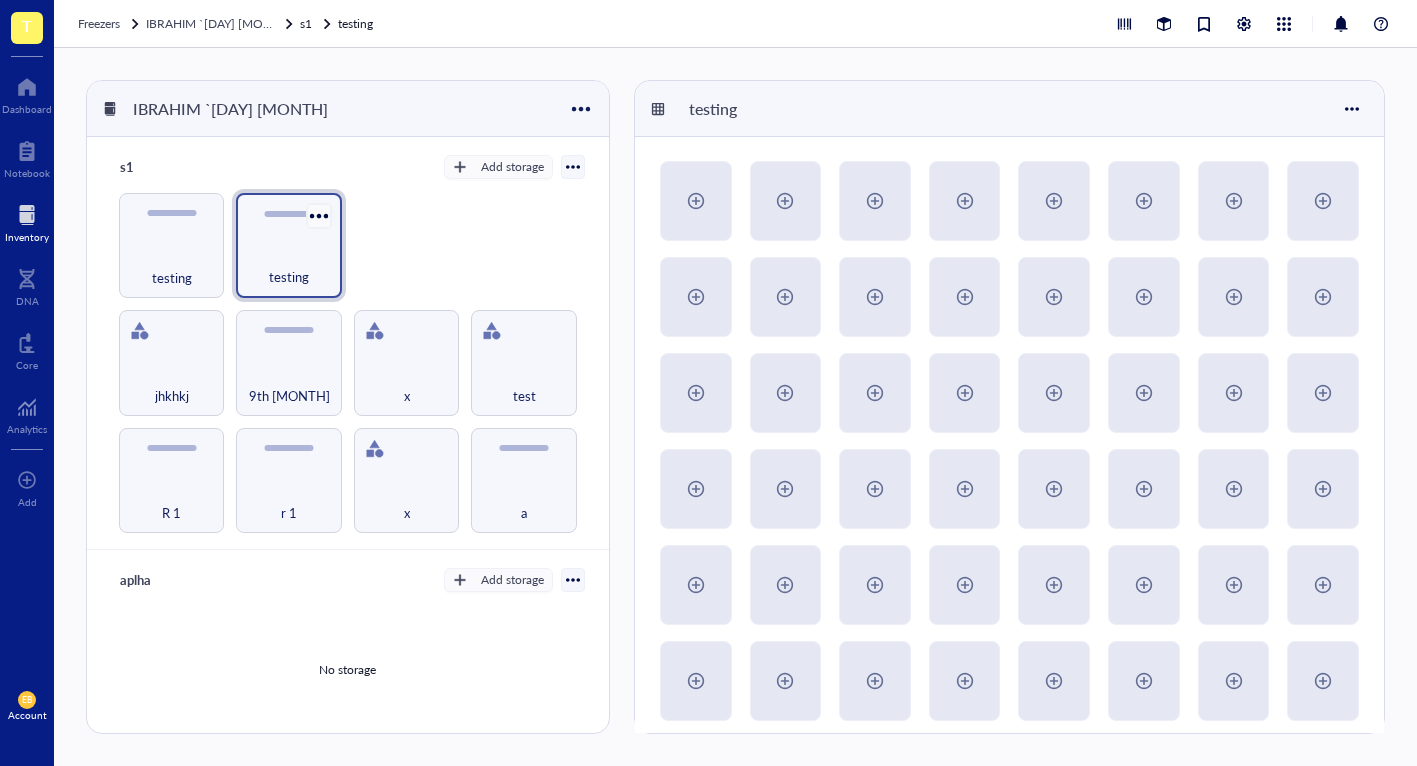 click at bounding box center [318, 215] 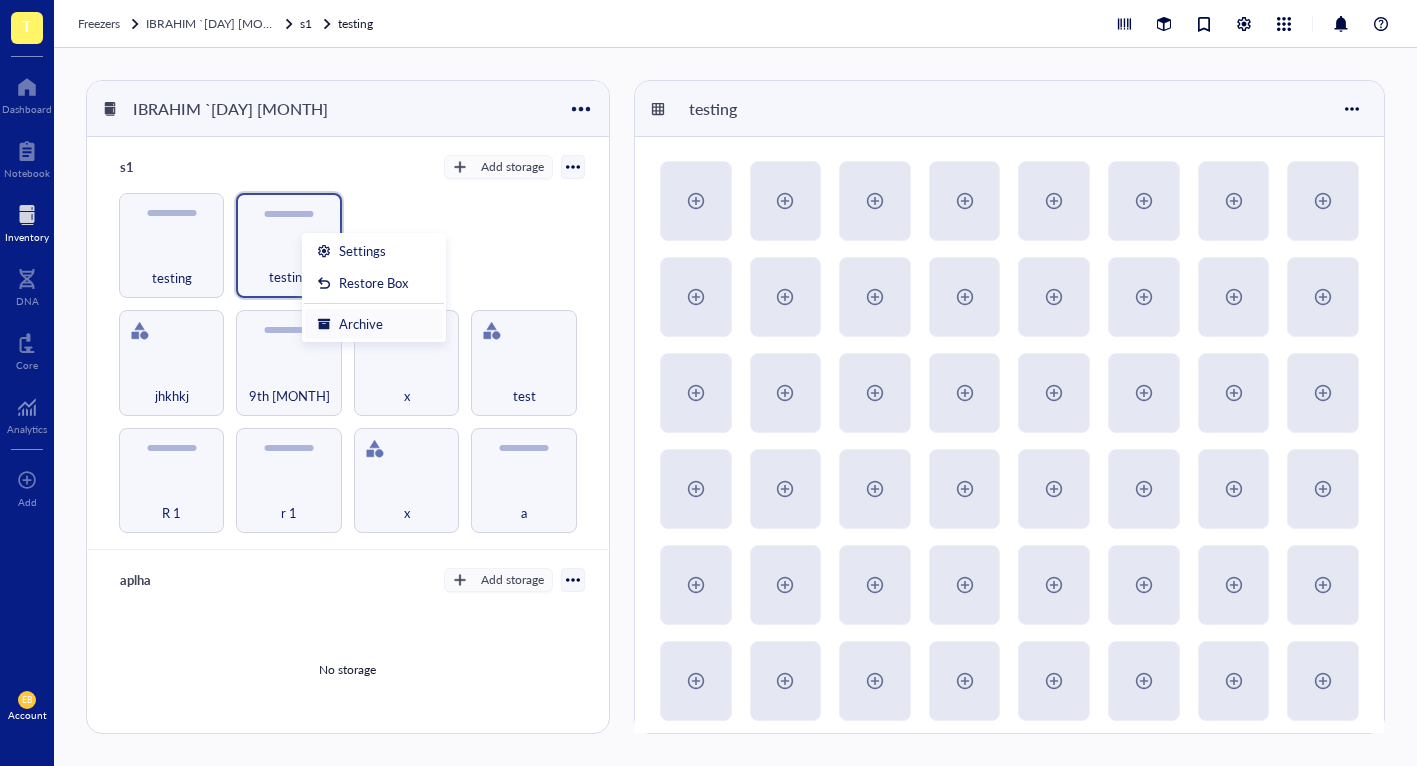 click on "Archive" at bounding box center (374, 324) 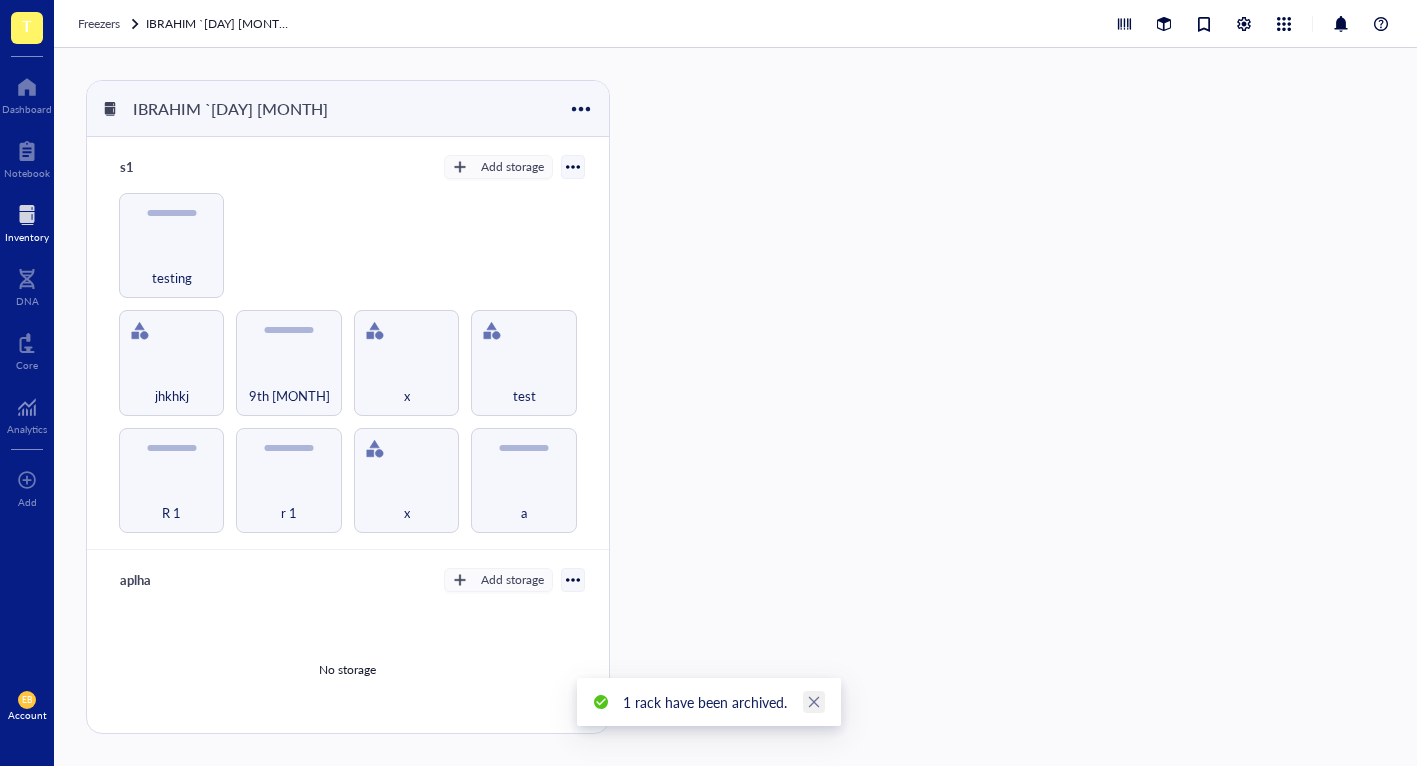 click 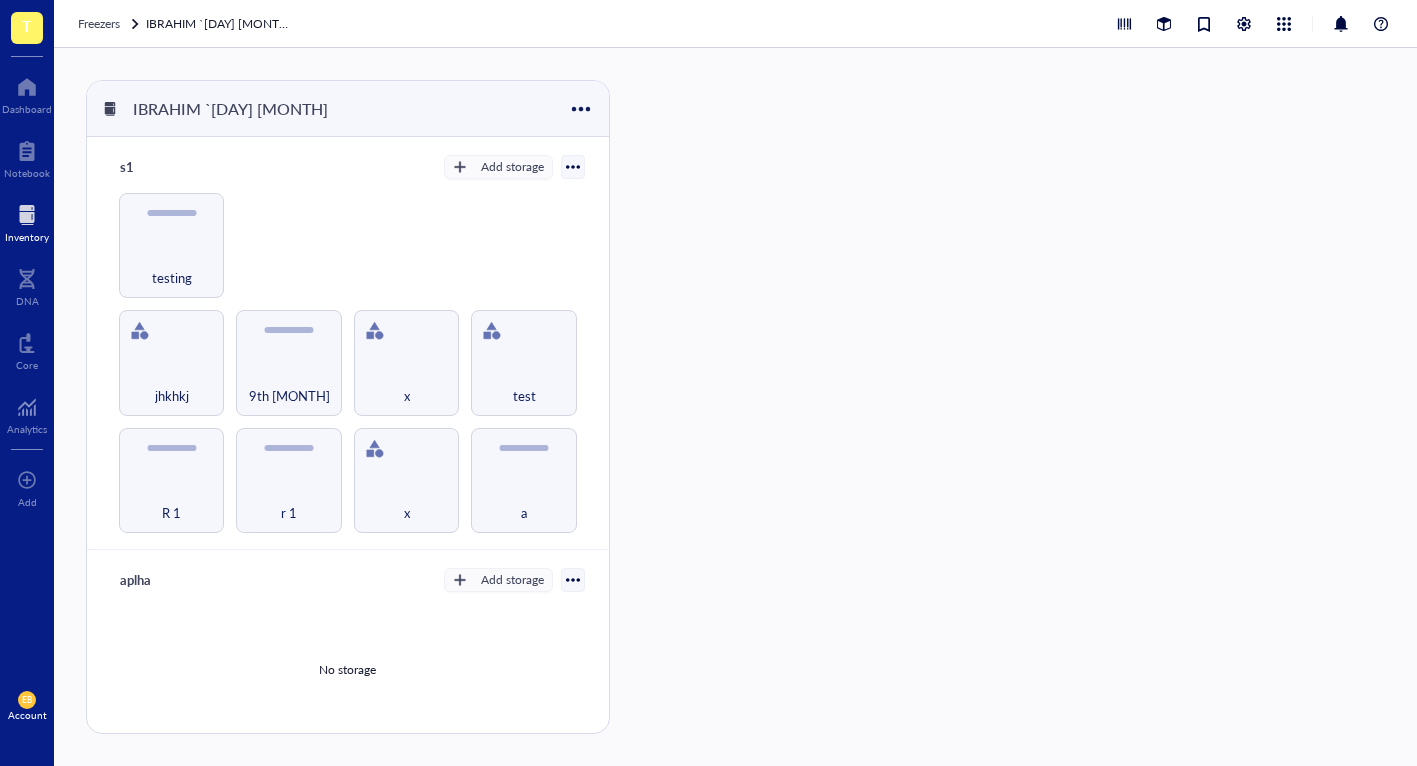 click on "R 1 r 1 x a 9th [MONTH] jhkhkj x test testing" at bounding box center [348, 363] 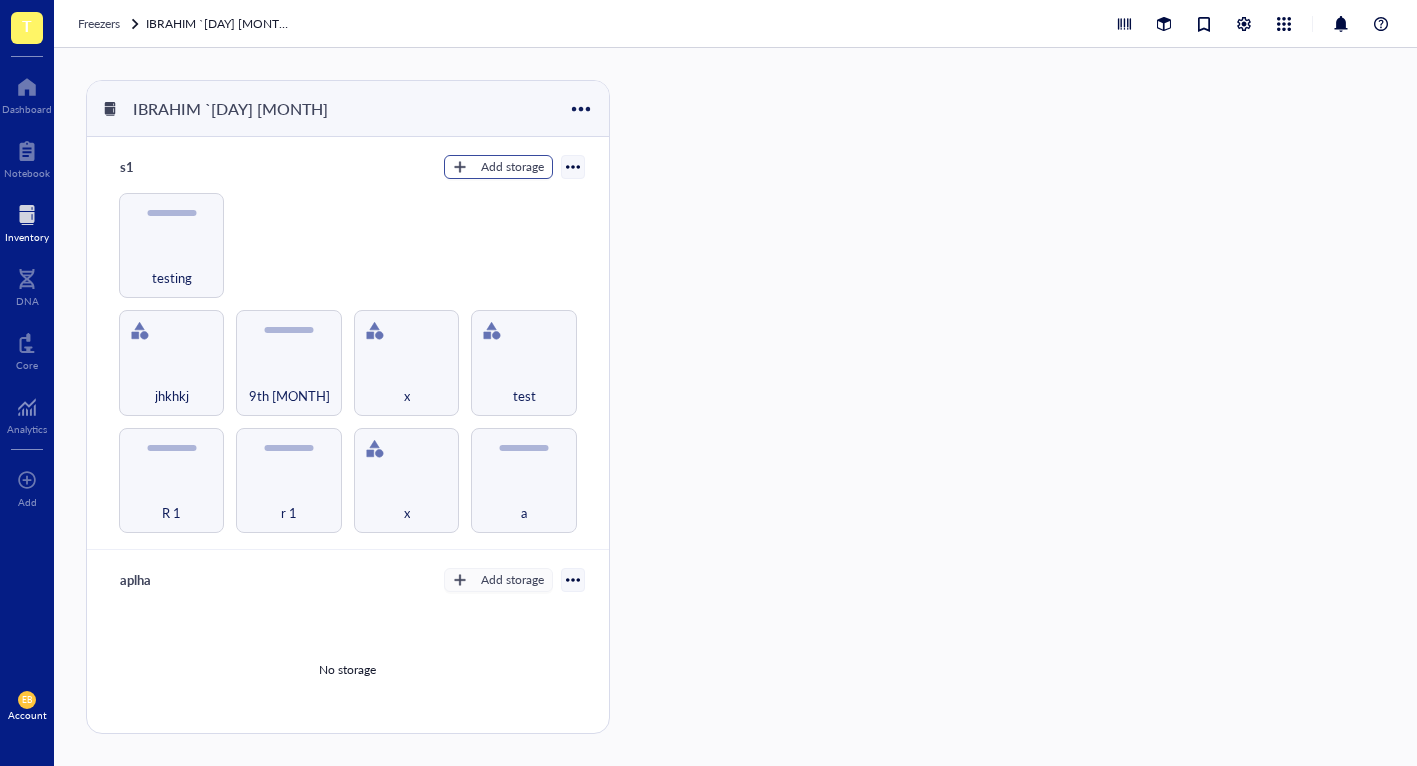 drag, startPoint x: 491, startPoint y: 152, endPoint x: 489, endPoint y: 168, distance: 16.124516 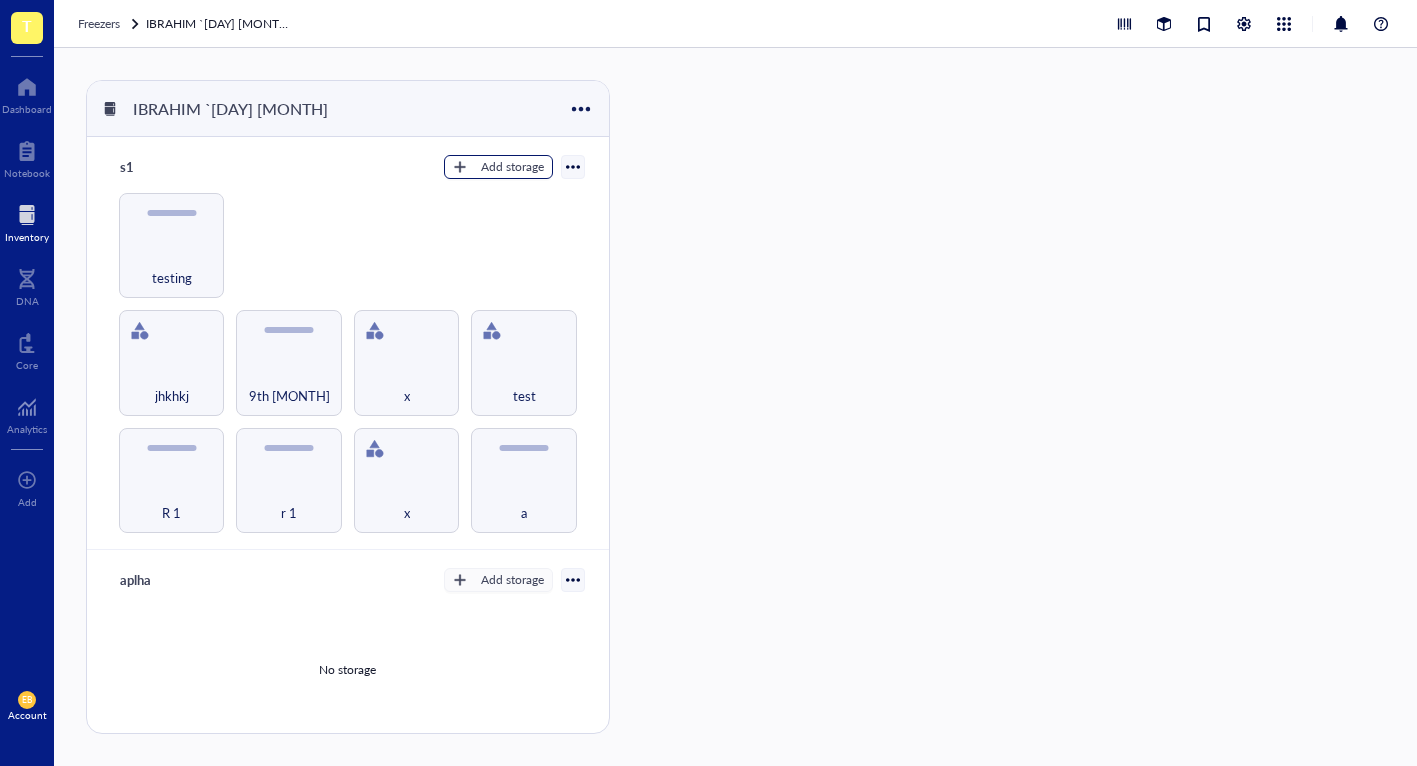 click on "Add storage" at bounding box center (512, 167) 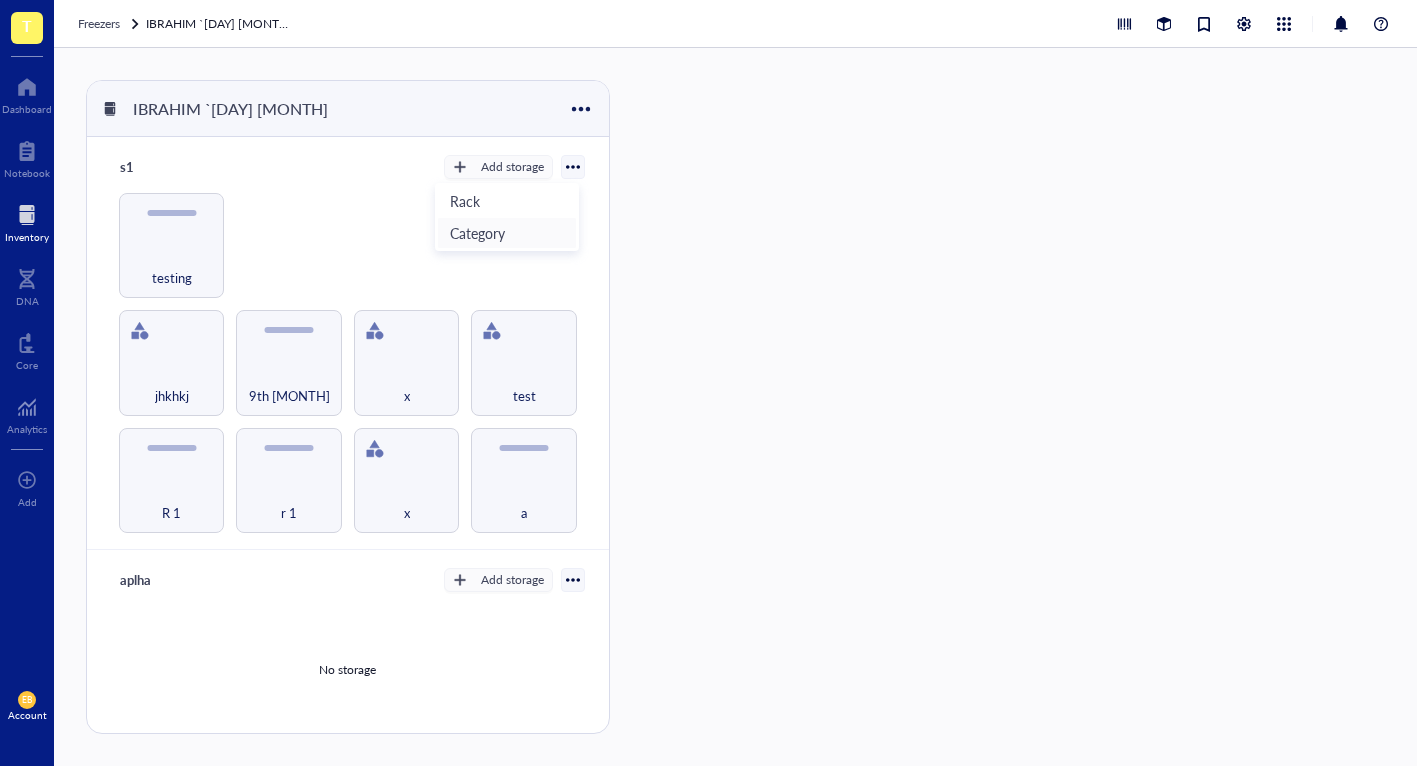 click on "Category" at bounding box center [507, 233] 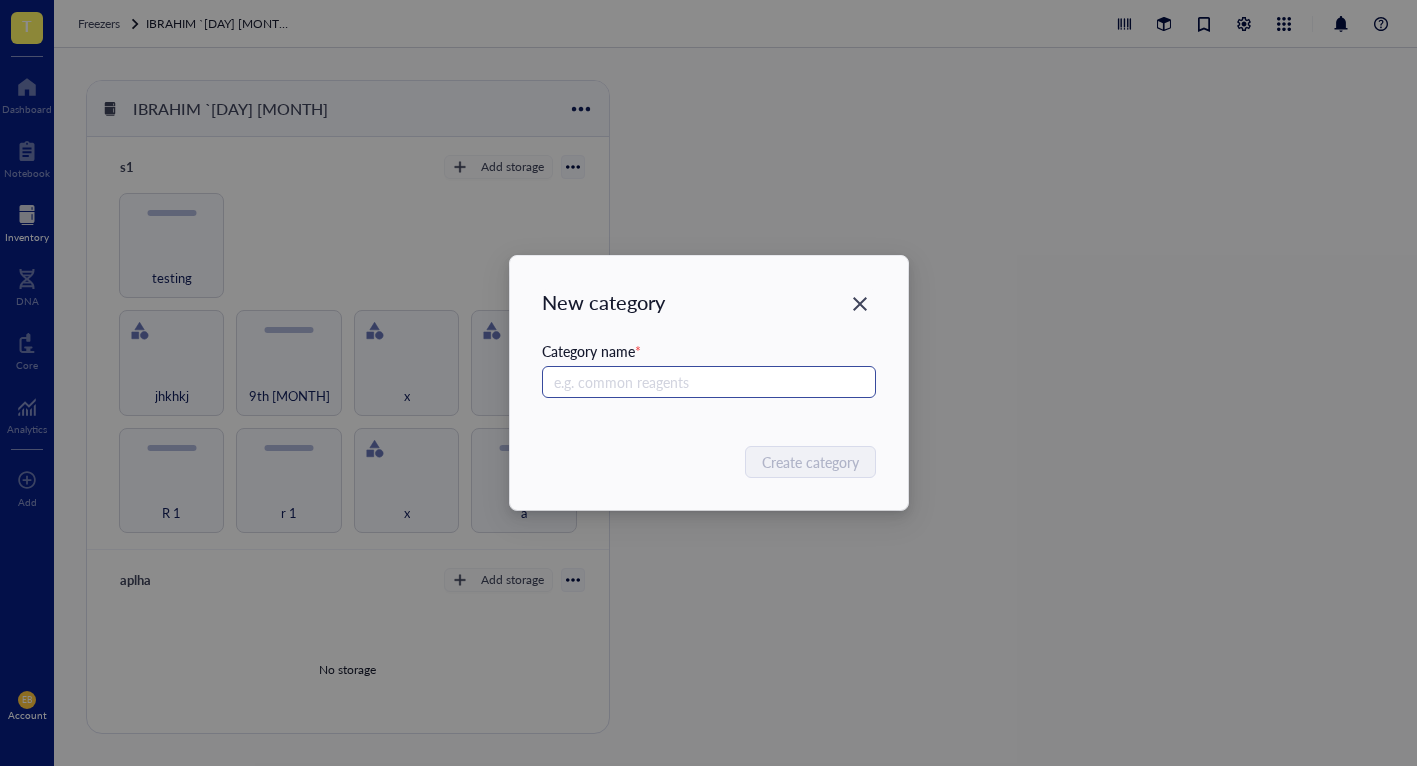 drag, startPoint x: 638, startPoint y: 388, endPoint x: 651, endPoint y: 386, distance: 13.152946 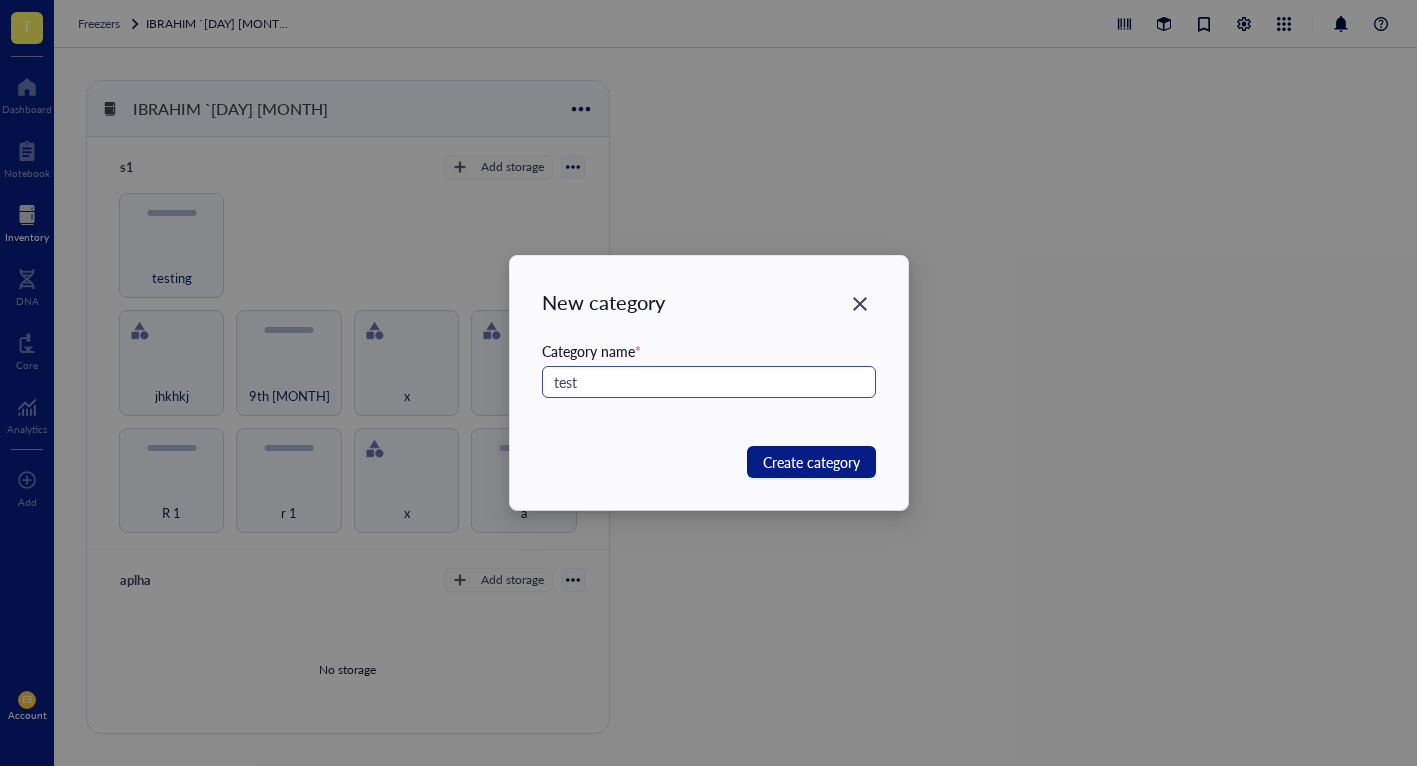 type on "test" 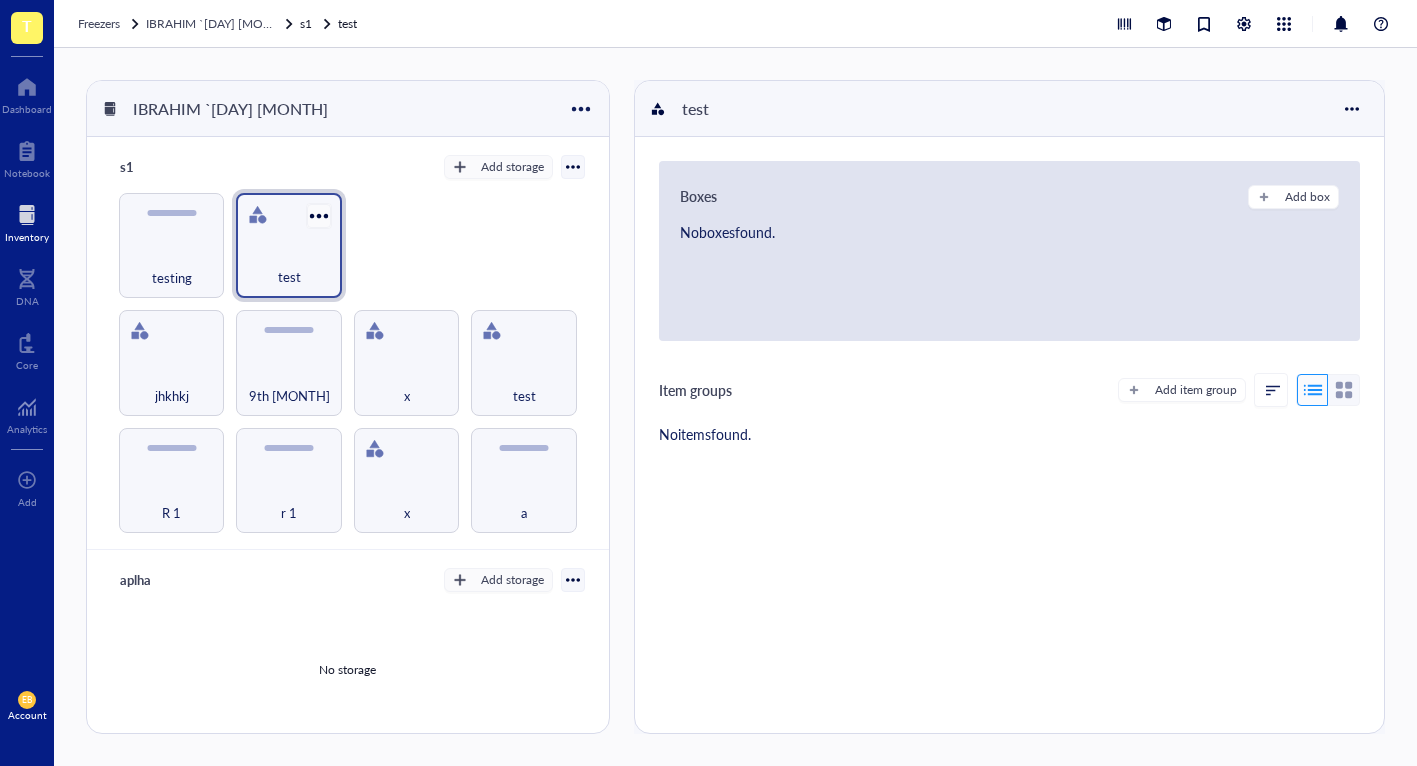 click at bounding box center (318, 215) 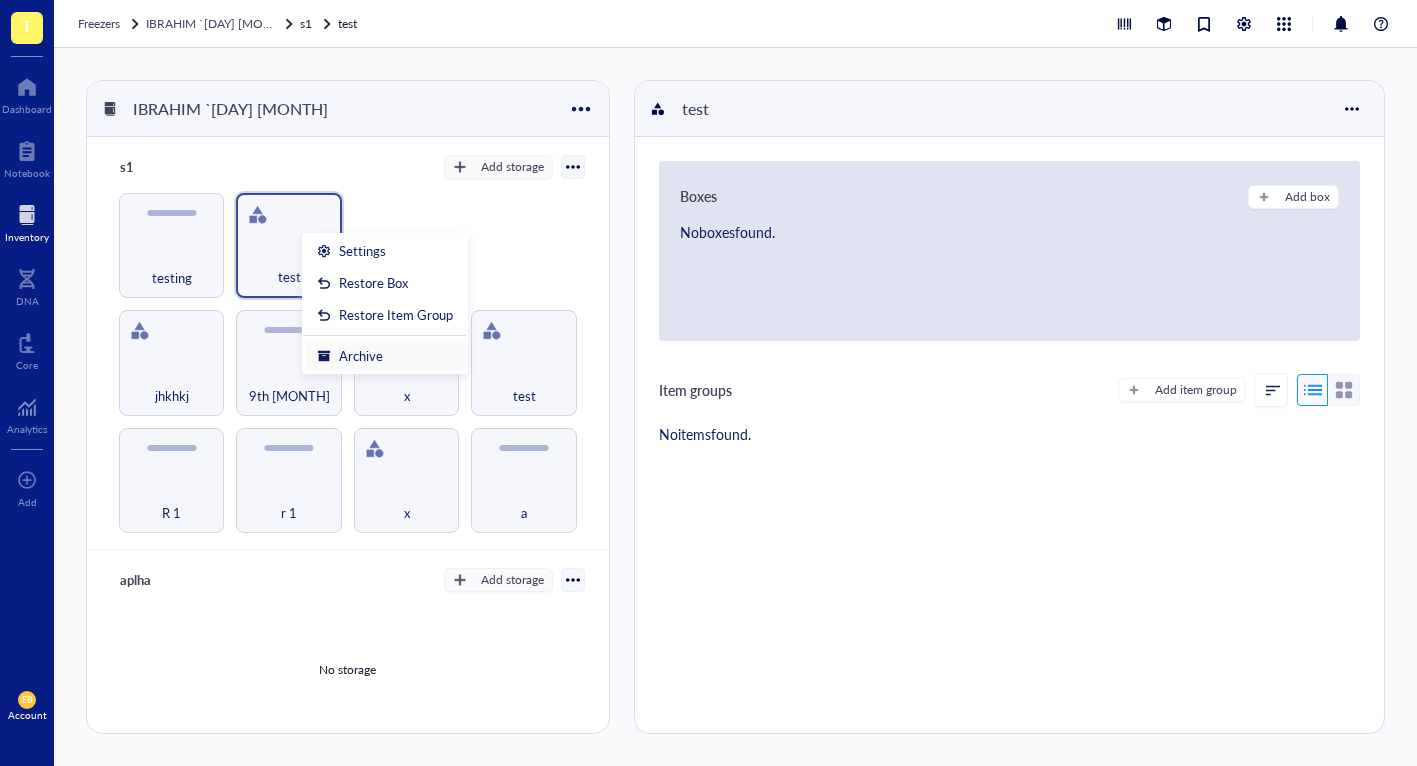 click on "Archive" at bounding box center [385, 356] 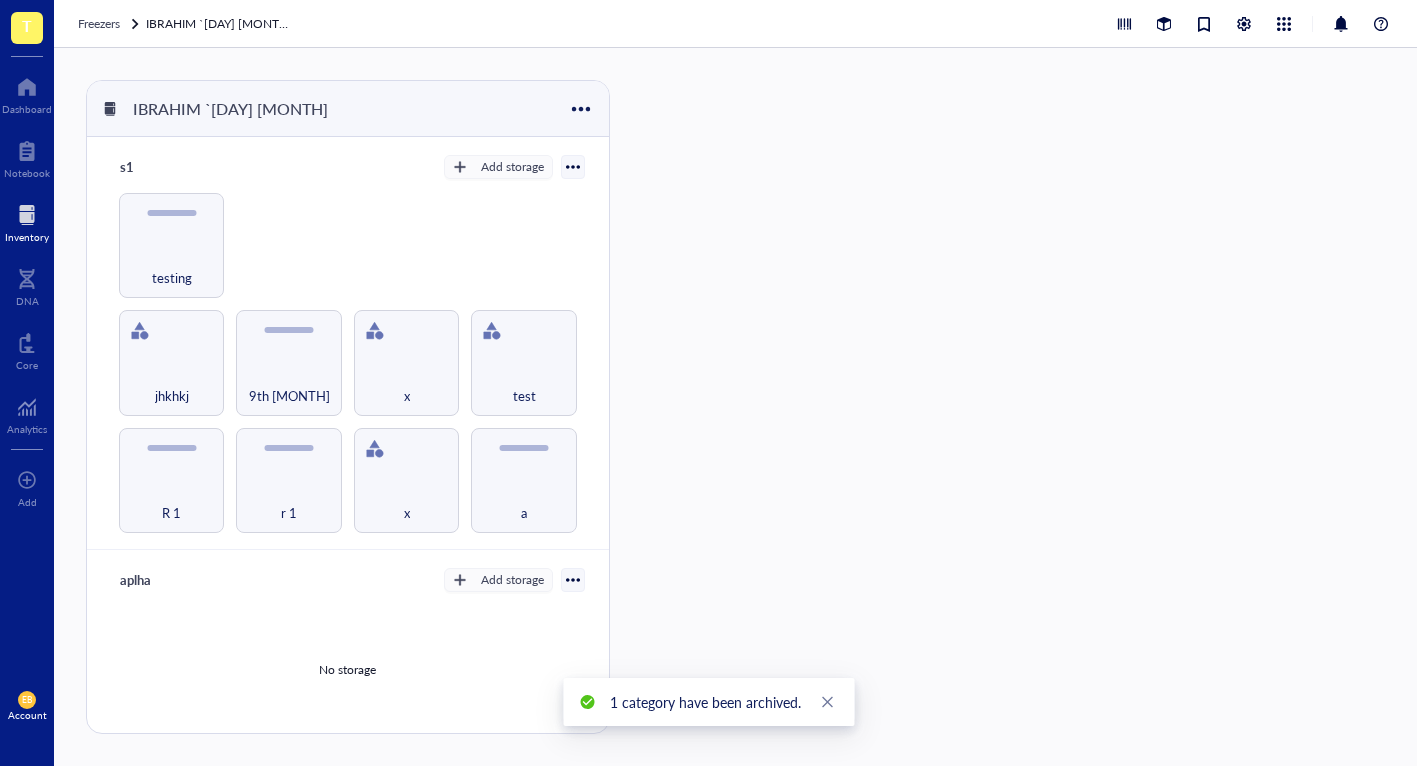 click on "R 1 r 1 x a 9th [MONTH] jhkhkj x test testing" at bounding box center (348, 363) 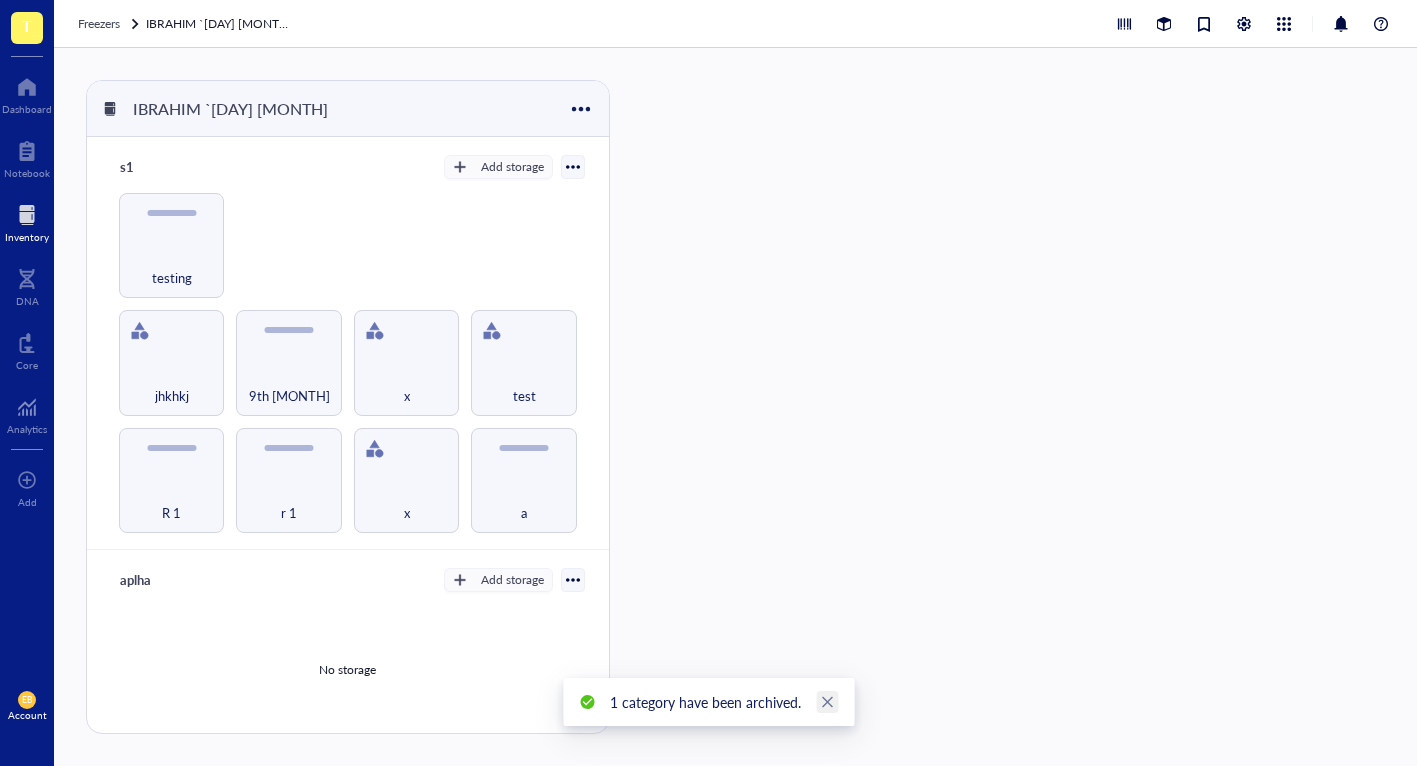 drag, startPoint x: 830, startPoint y: 673, endPoint x: 824, endPoint y: 691, distance: 18.973665 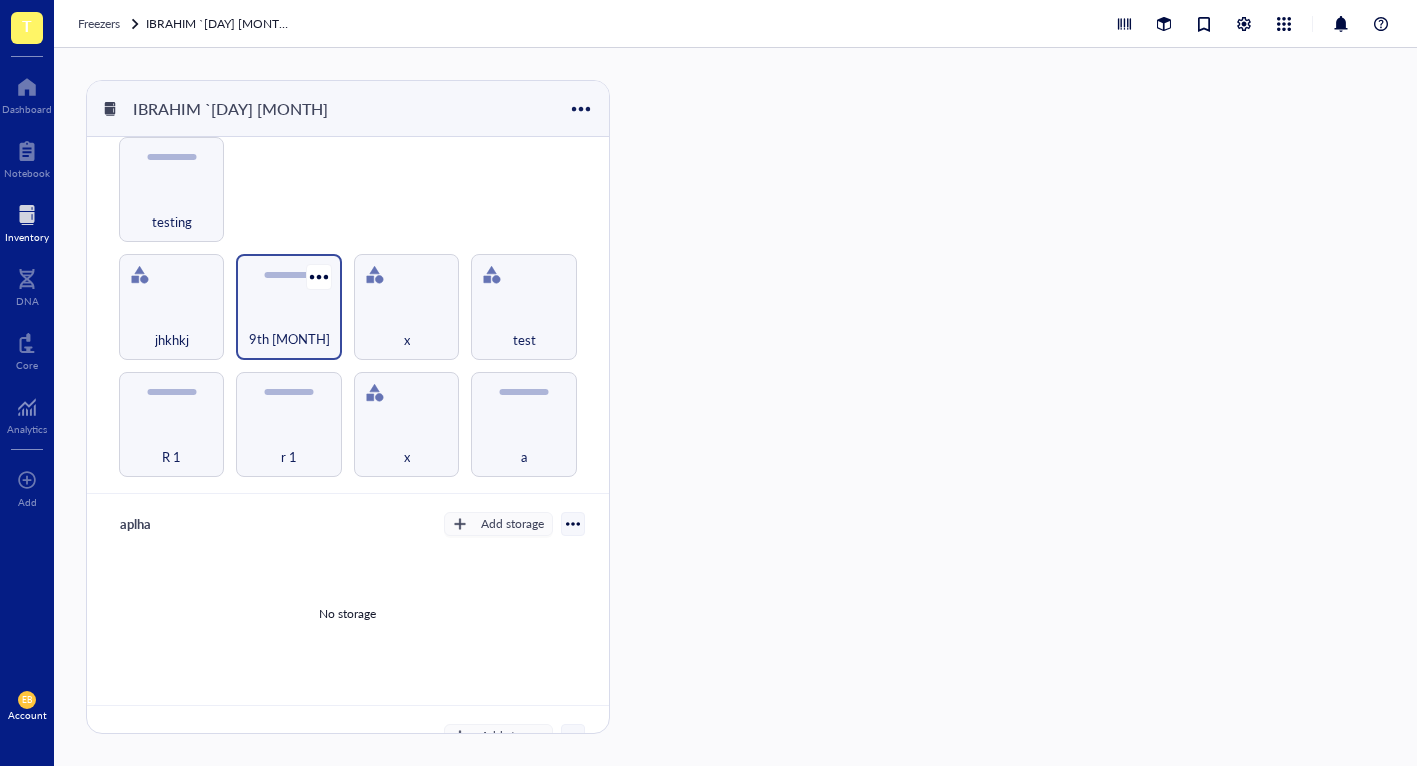 scroll, scrollTop: 57, scrollLeft: 0, axis: vertical 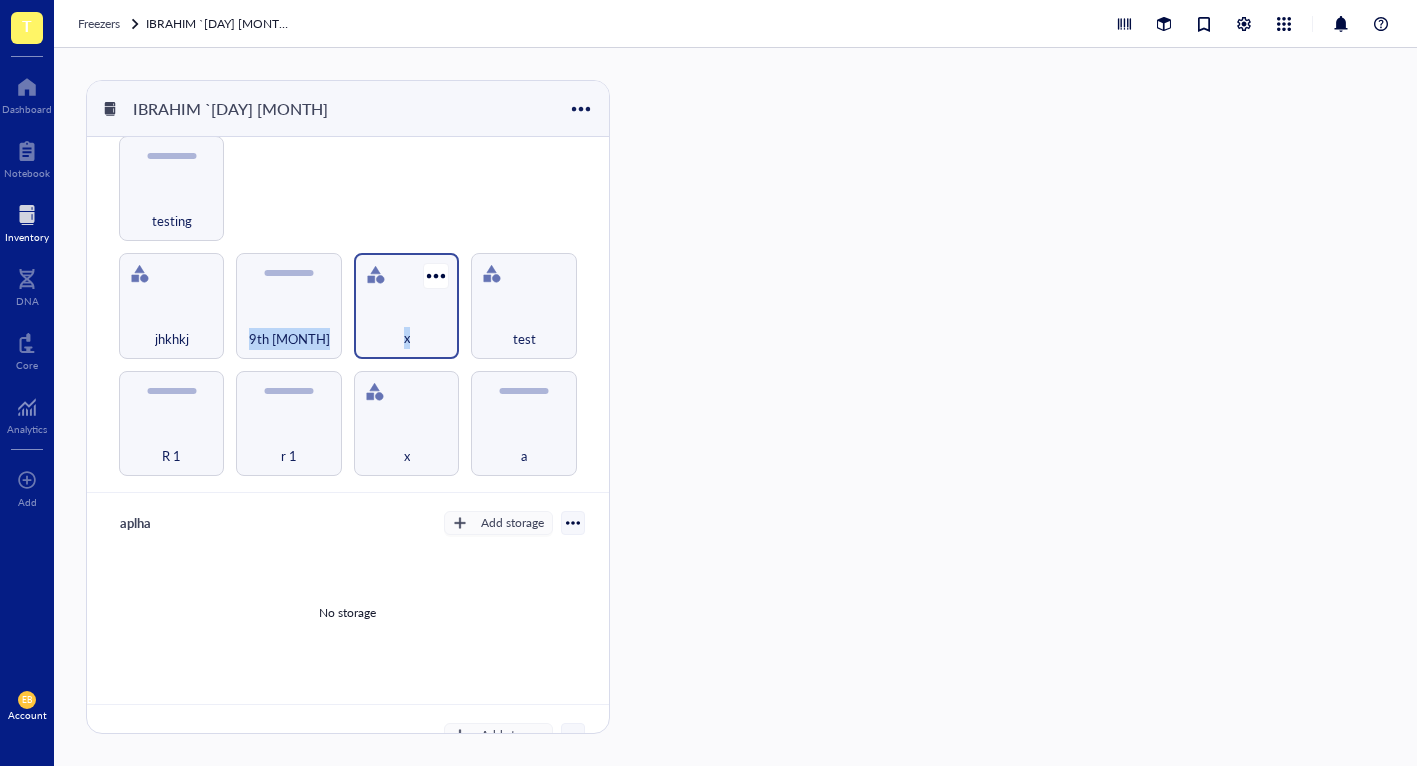 drag, startPoint x: 262, startPoint y: 287, endPoint x: 424, endPoint y: 353, distance: 174.92856 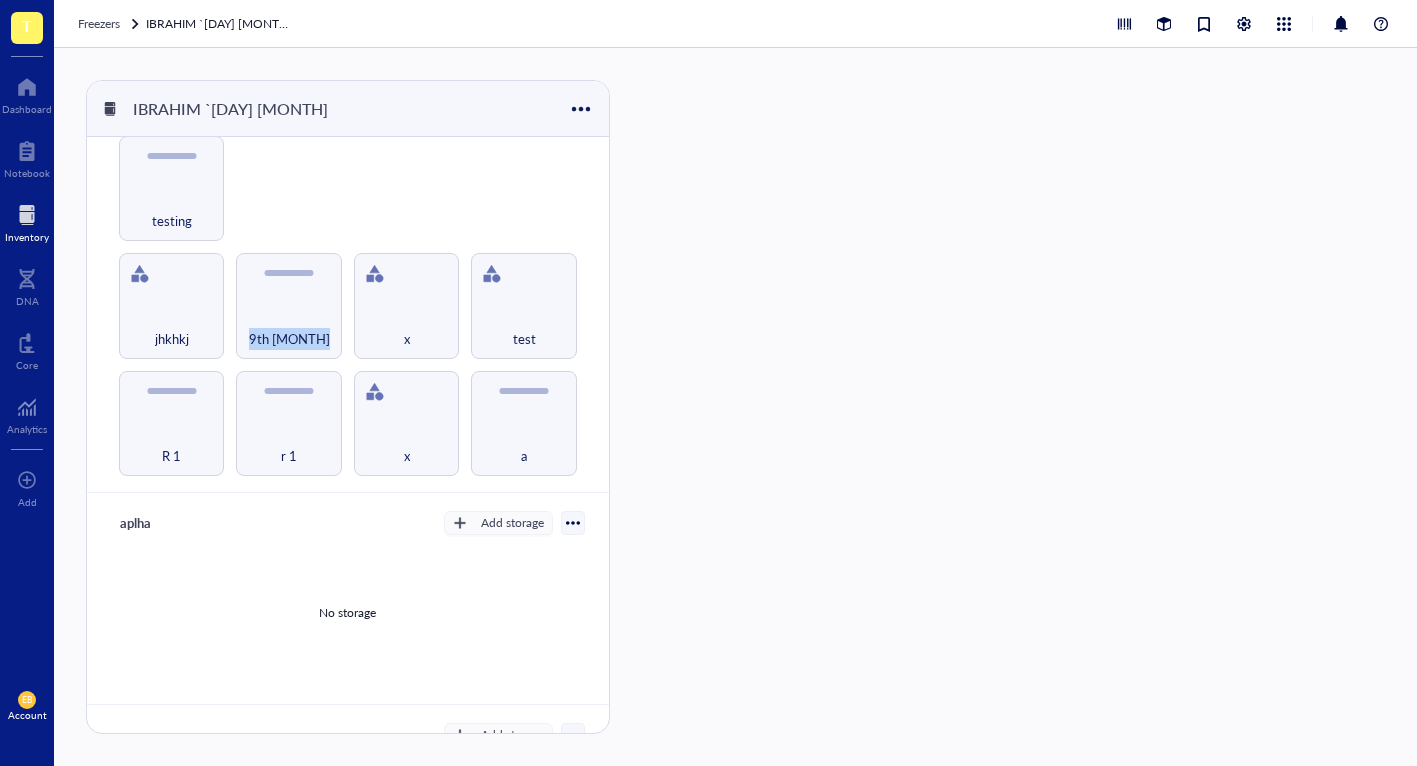 drag, startPoint x: 293, startPoint y: 281, endPoint x: 456, endPoint y: 255, distance: 165.0606 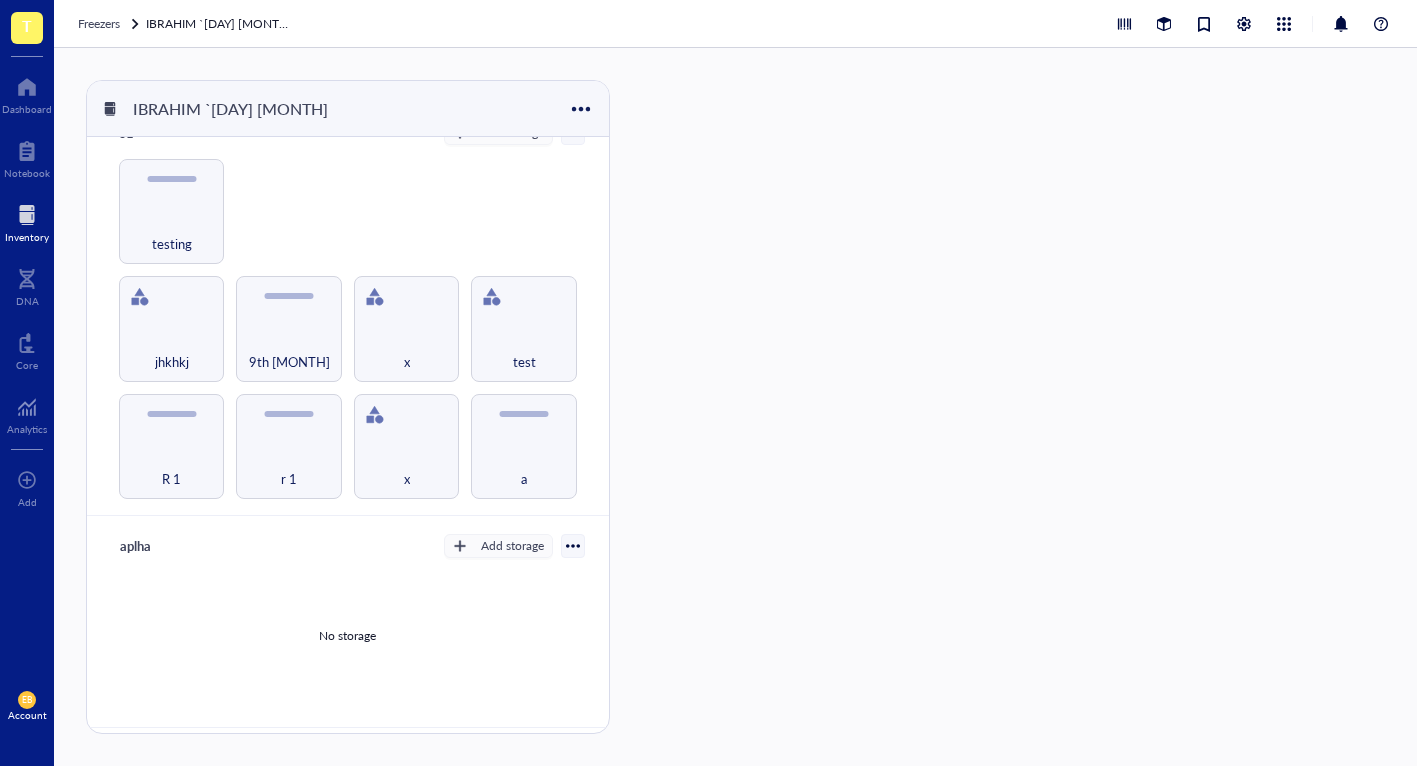 scroll, scrollTop: 0, scrollLeft: 0, axis: both 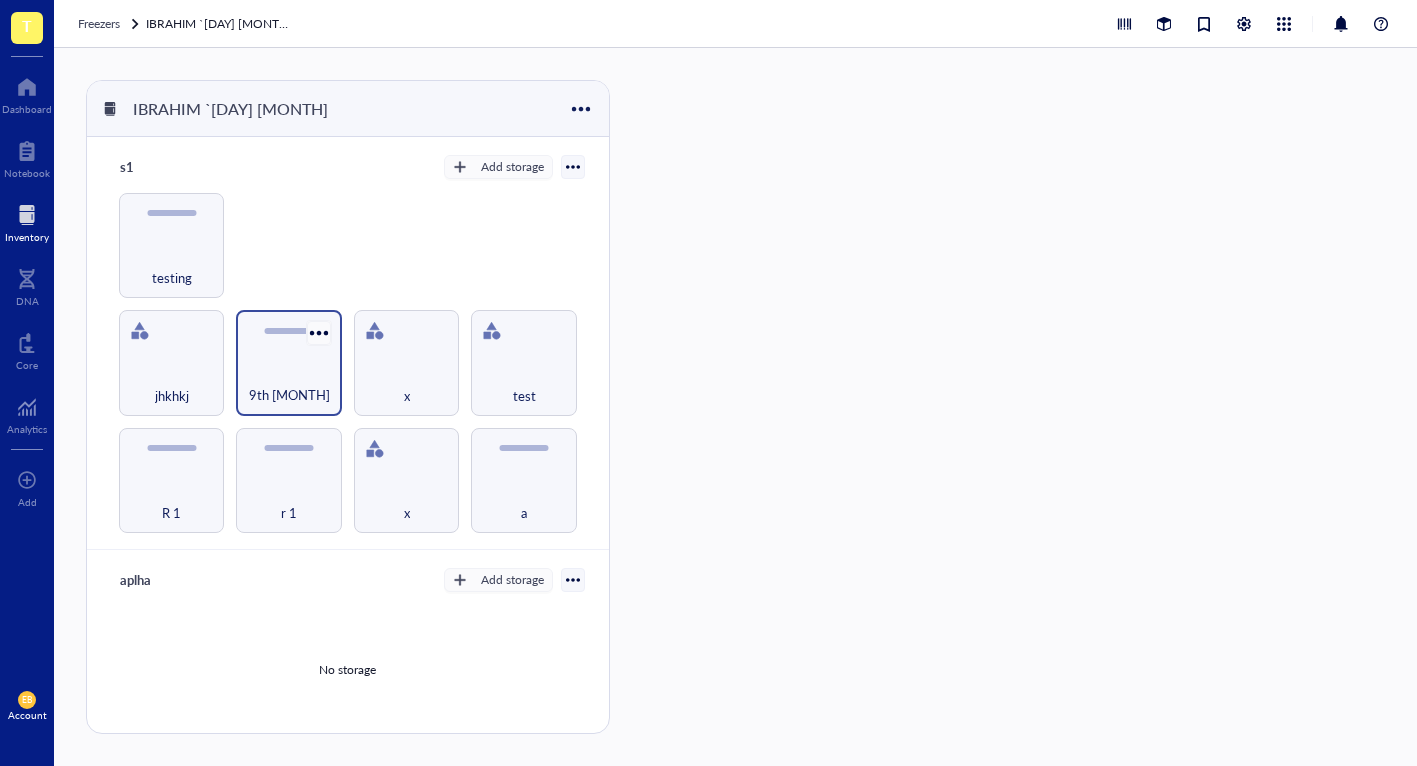 click at bounding box center (318, 333) 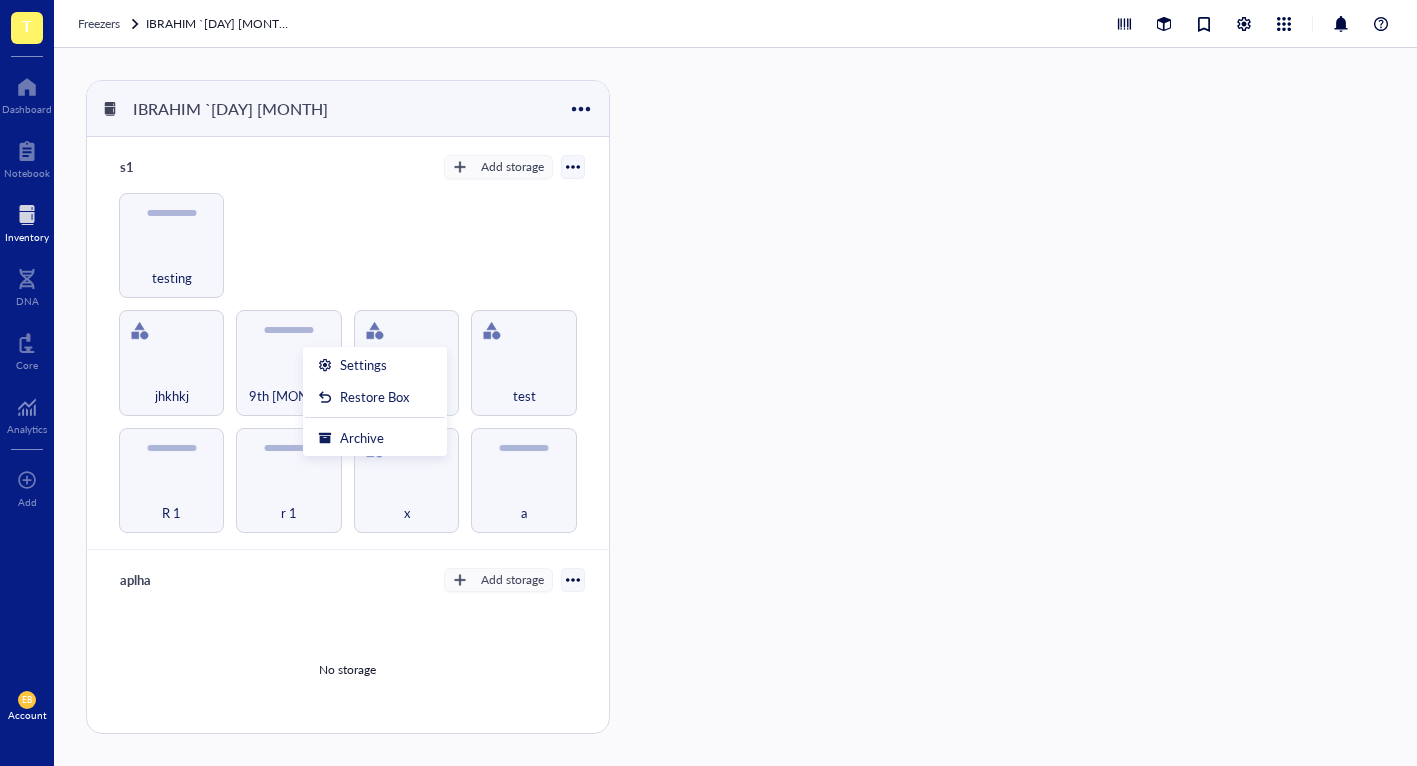 click on "R 1 r 1 x a 9th [MONTH] jhkhkj x test testing" at bounding box center (348, 363) 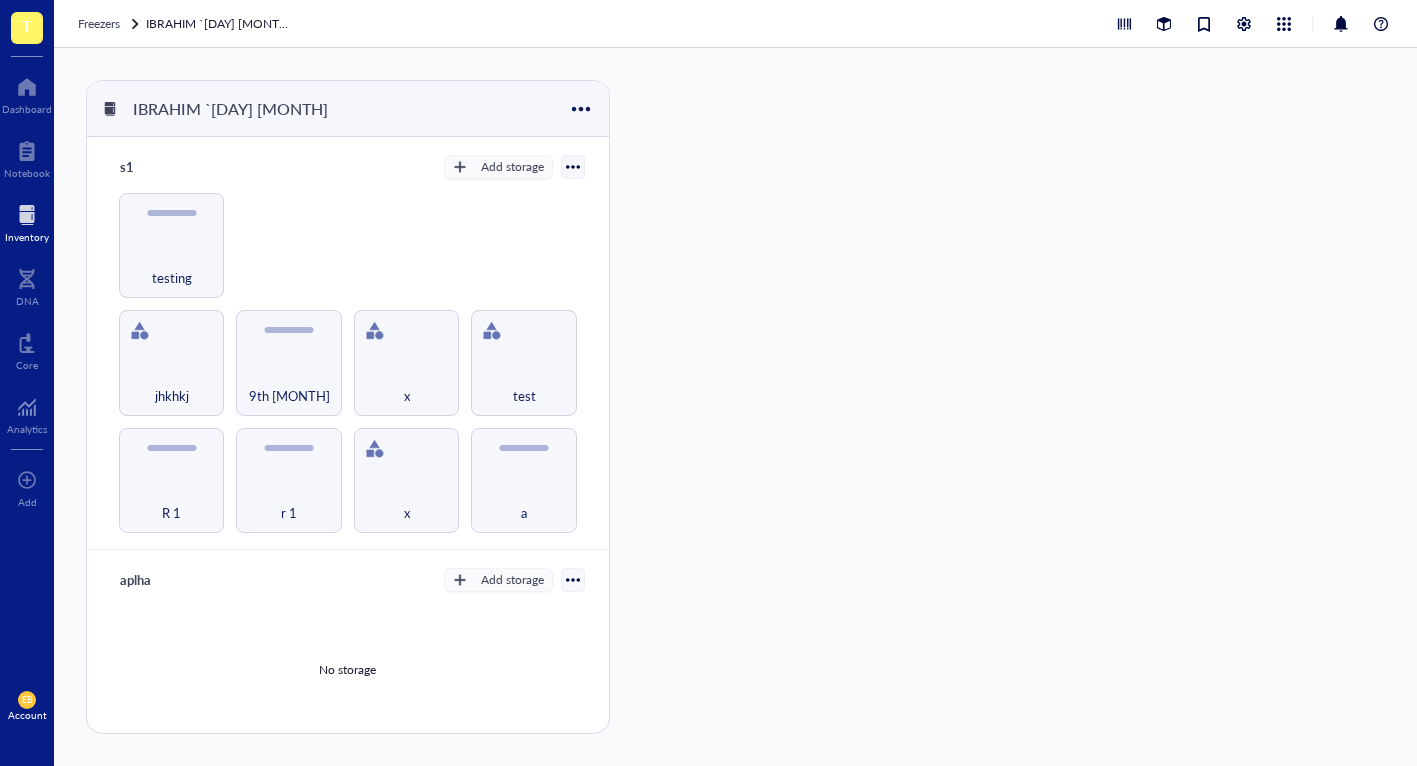 click at bounding box center [573, 167] 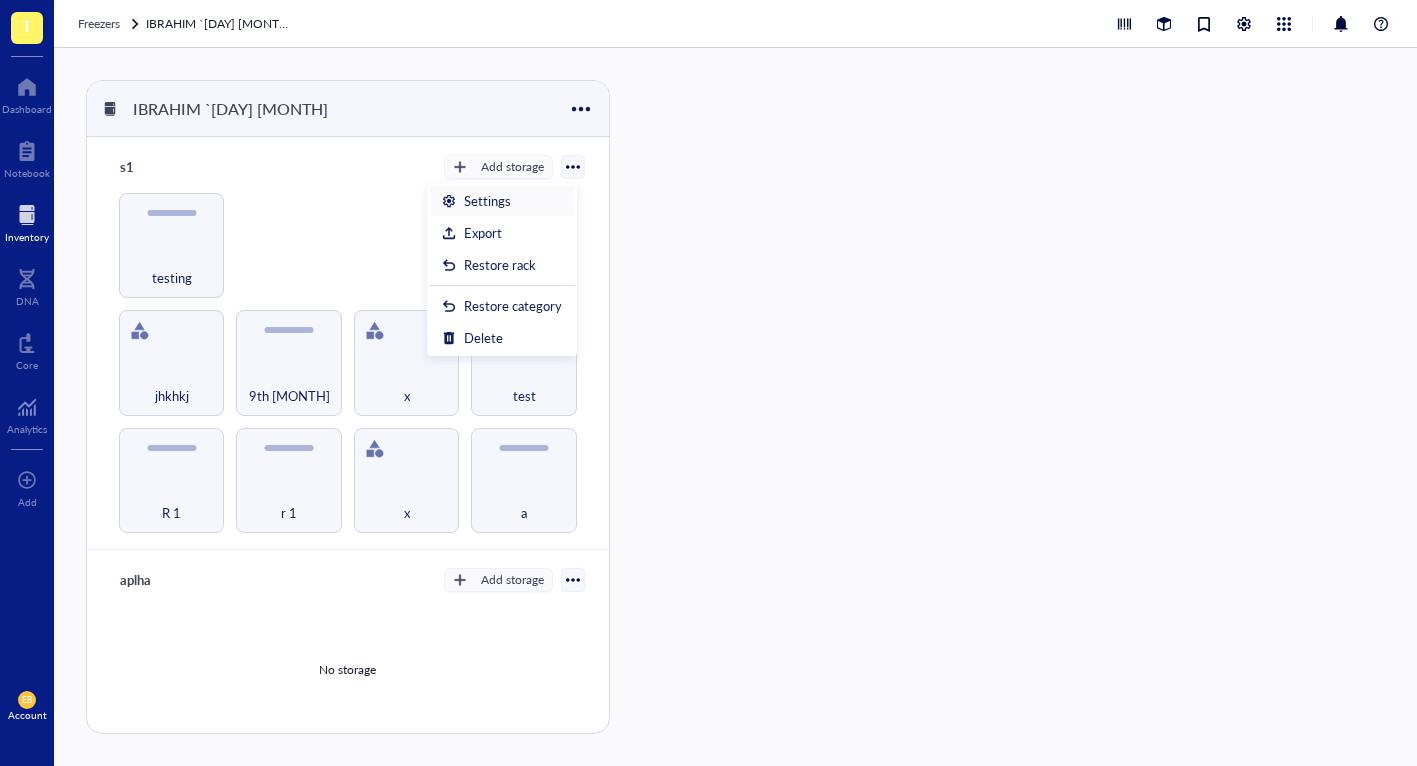 click on "Settings" at bounding box center [487, 201] 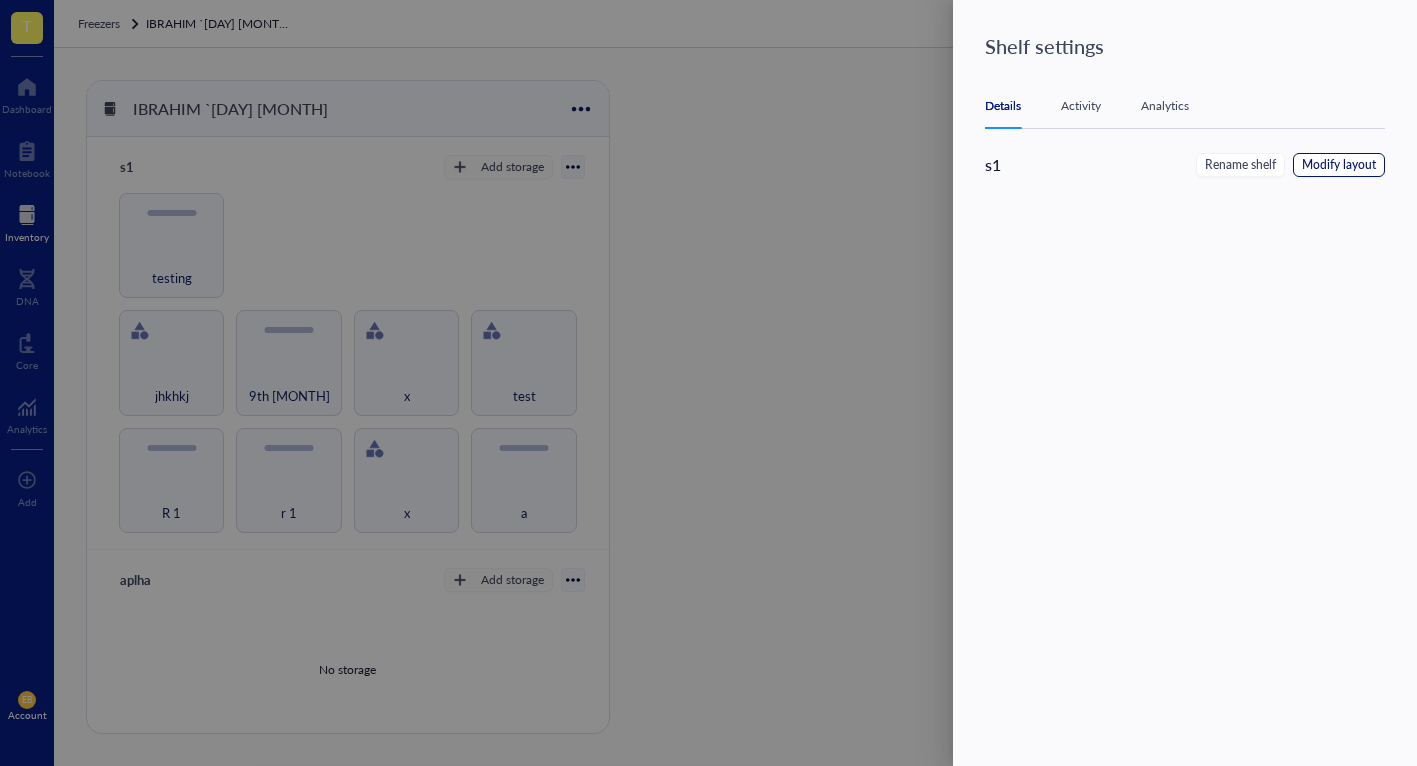 click on "Modify layout" at bounding box center (1339, 165) 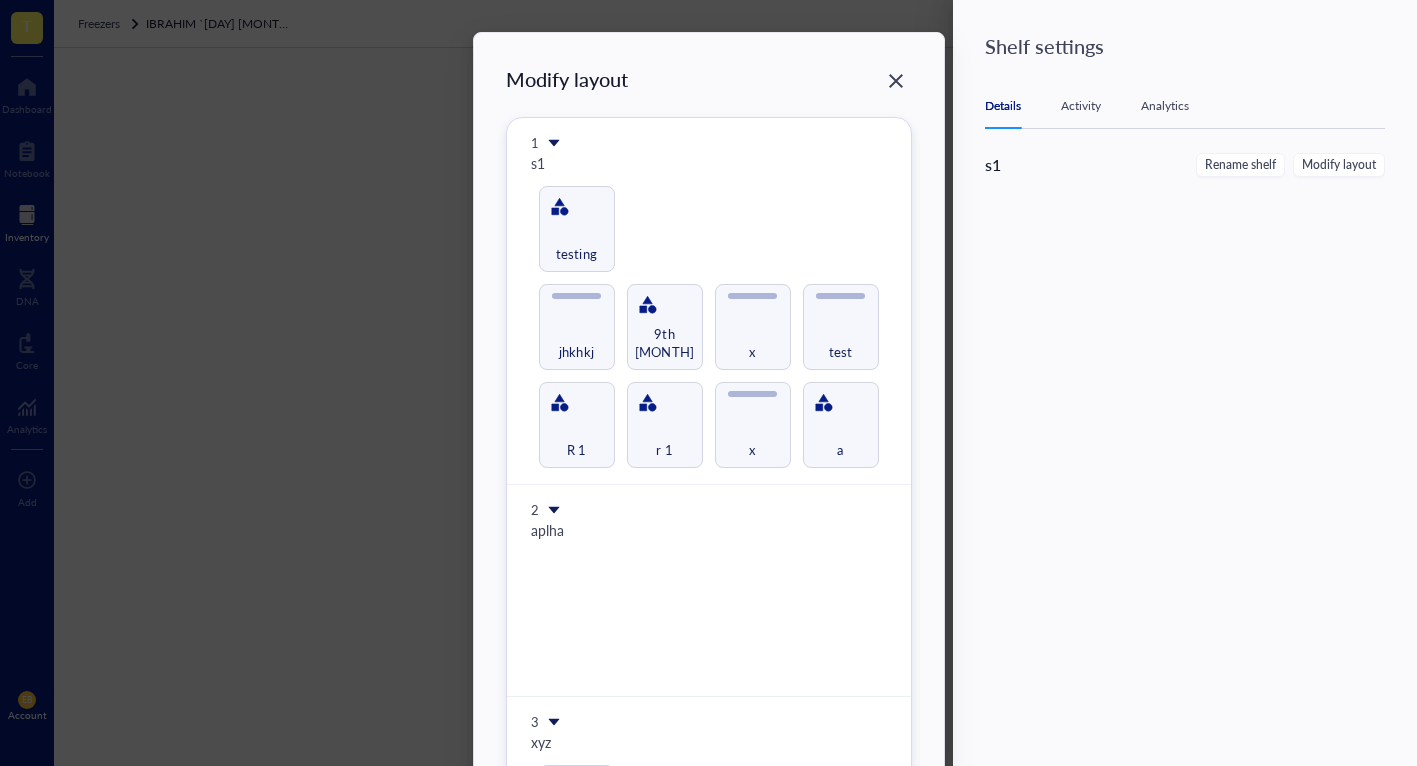 scroll, scrollTop: 4, scrollLeft: 0, axis: vertical 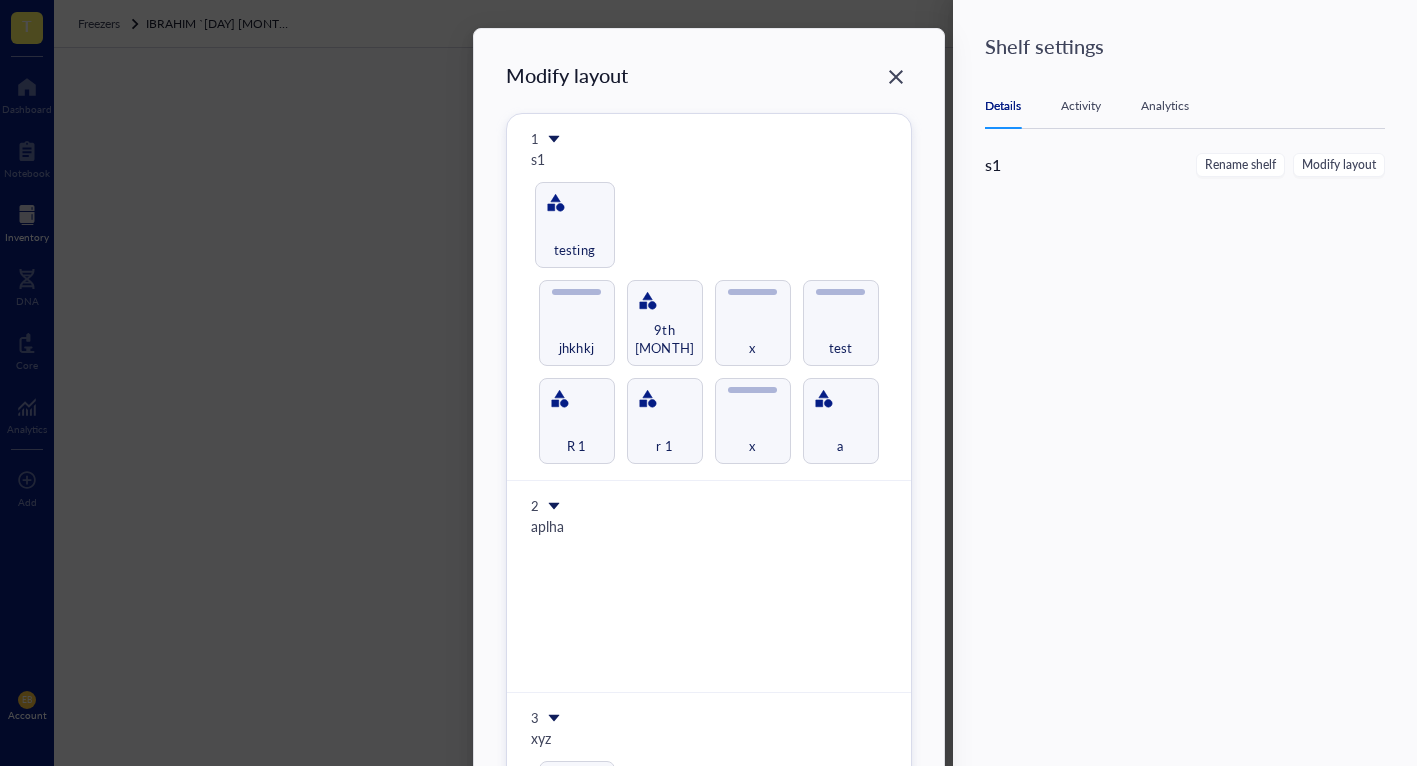 click on "Modify layout 1 s1 R 1 r 1 x a jhkhkj 9th [MONTH] x test testing 2 aplha 3 xyz ibi c 4 Untitled 5 Untitled 6 Untitled testing
To pick up a draggable item, press the space bar.
While dragging, use the arrow keys to move the item.
Press space again to drop the item in its new position, or press escape to cancel.
Draggable item 5168-8 was moved over droppable area dropzone-5168-8." at bounding box center (709, 801) 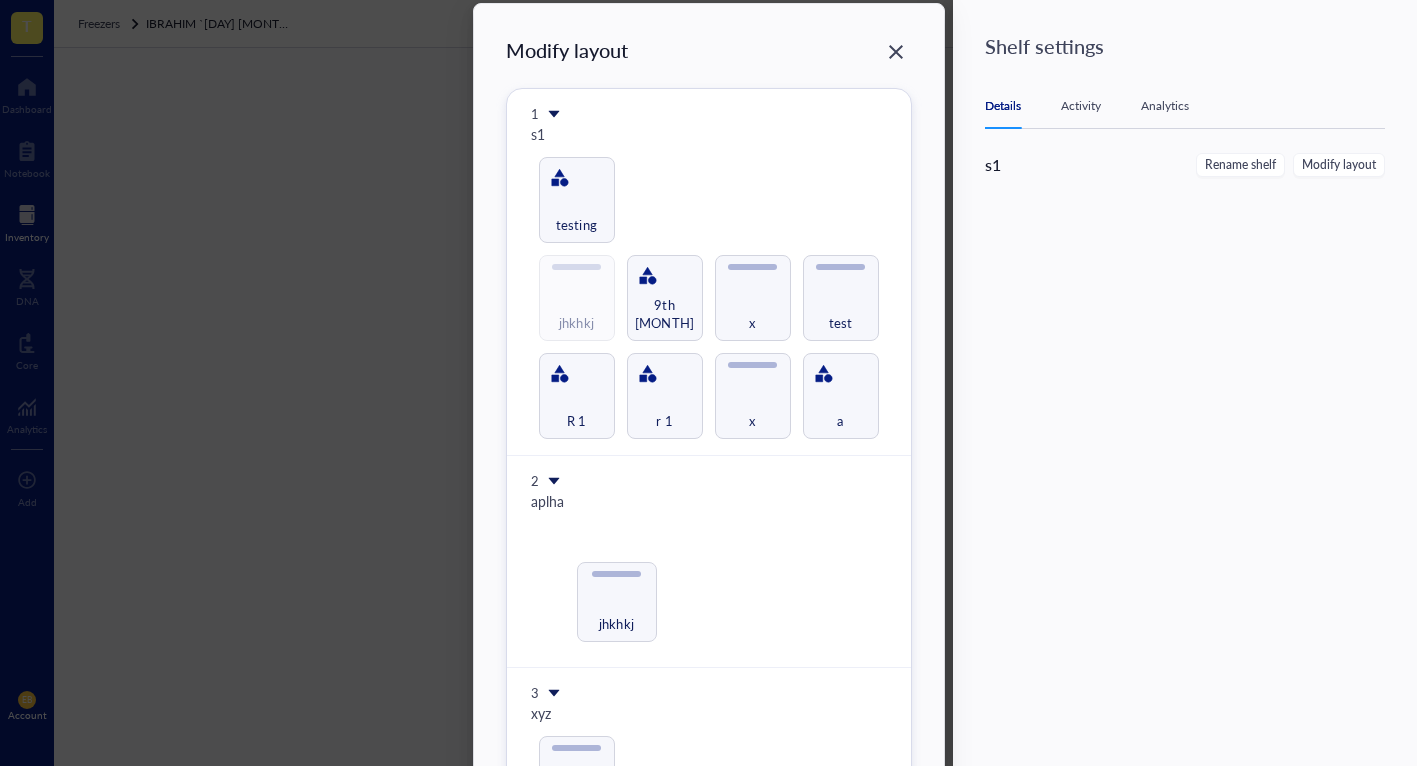 scroll, scrollTop: 33, scrollLeft: 0, axis: vertical 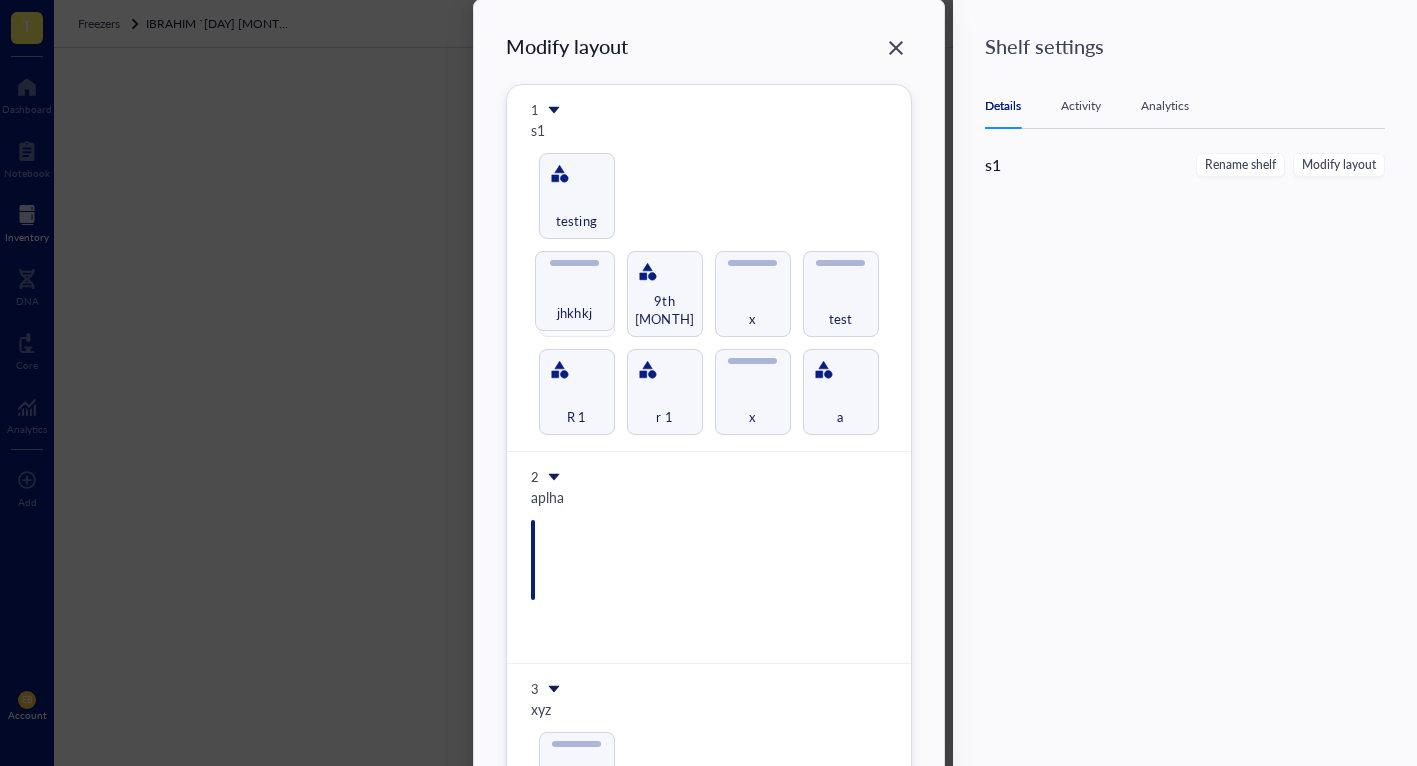 drag, startPoint x: 590, startPoint y: 334, endPoint x: 569, endPoint y: 552, distance: 219.00912 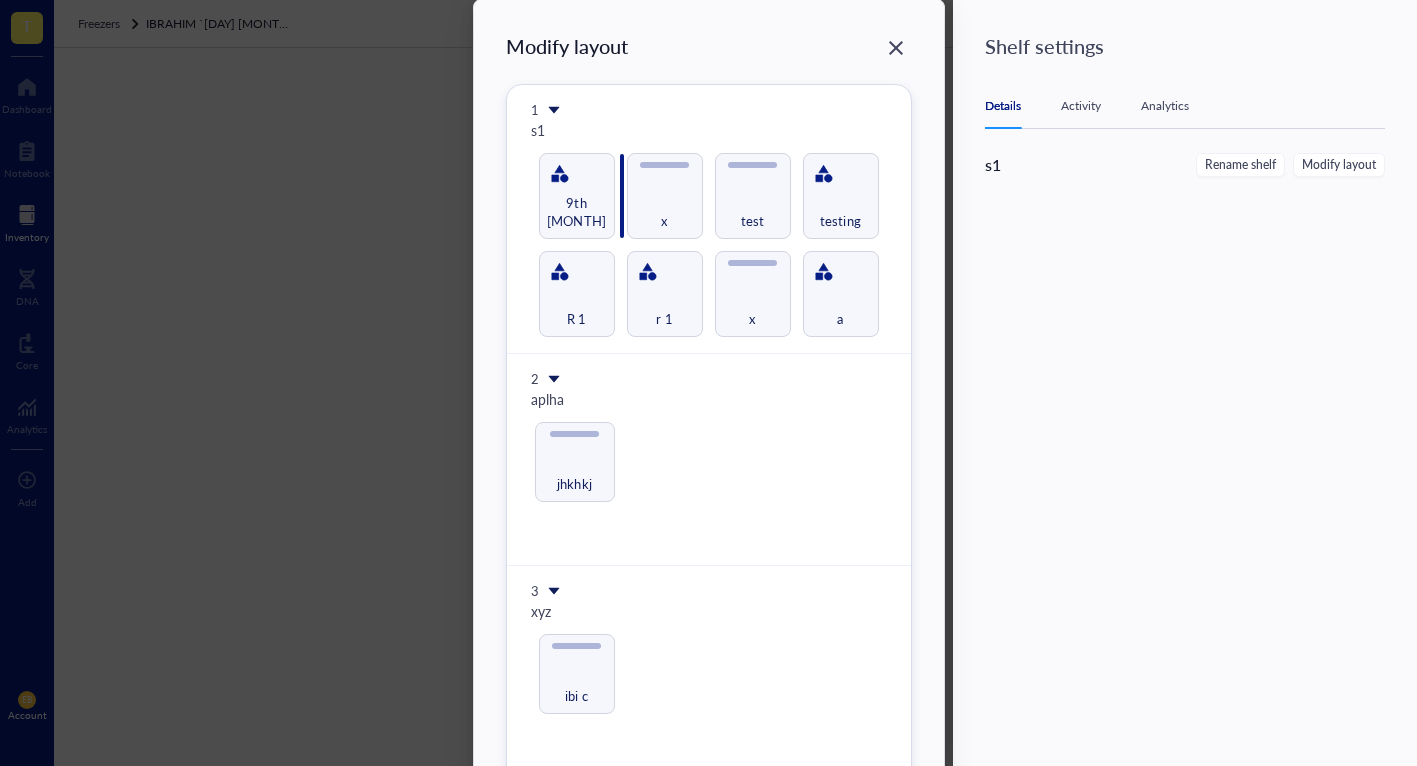 drag, startPoint x: 579, startPoint y: 476, endPoint x: 629, endPoint y: 202, distance: 278.5247 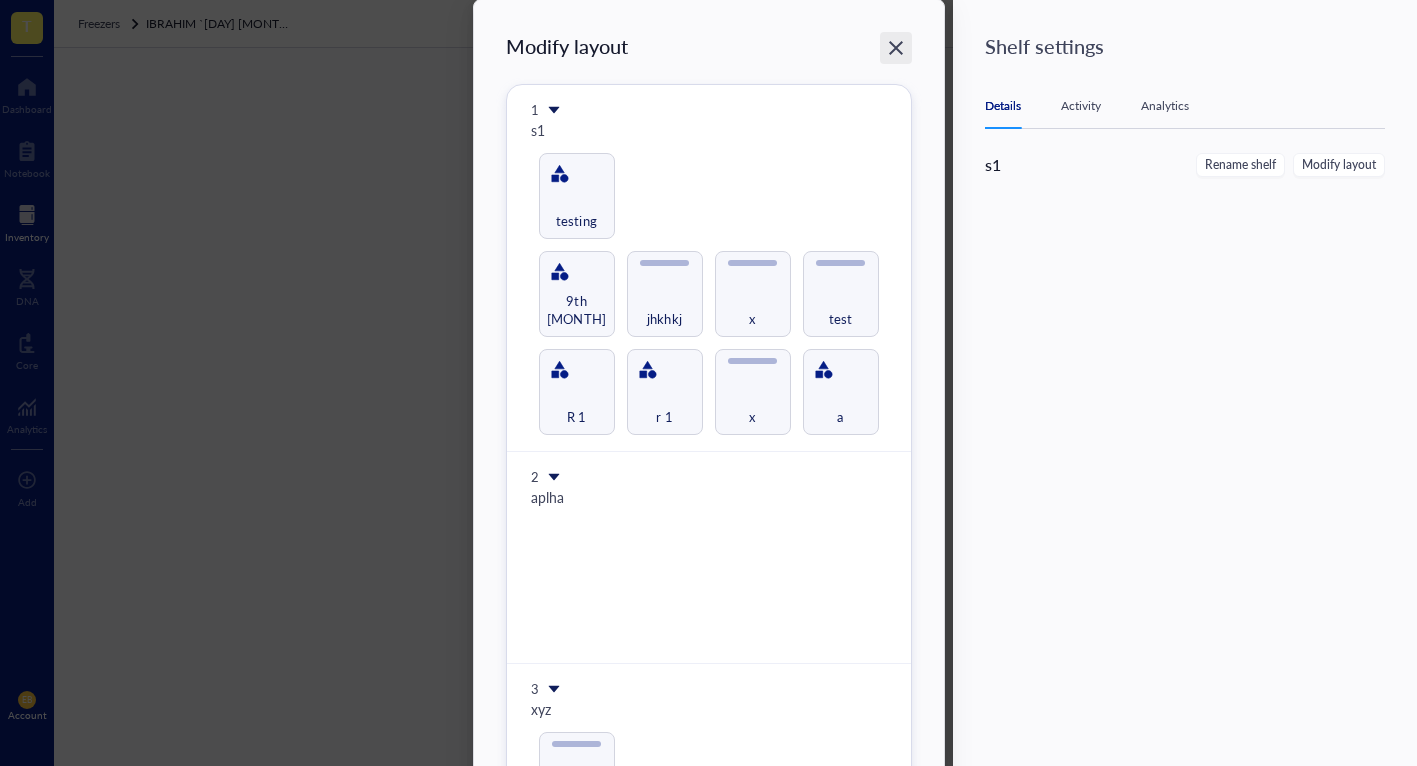 click 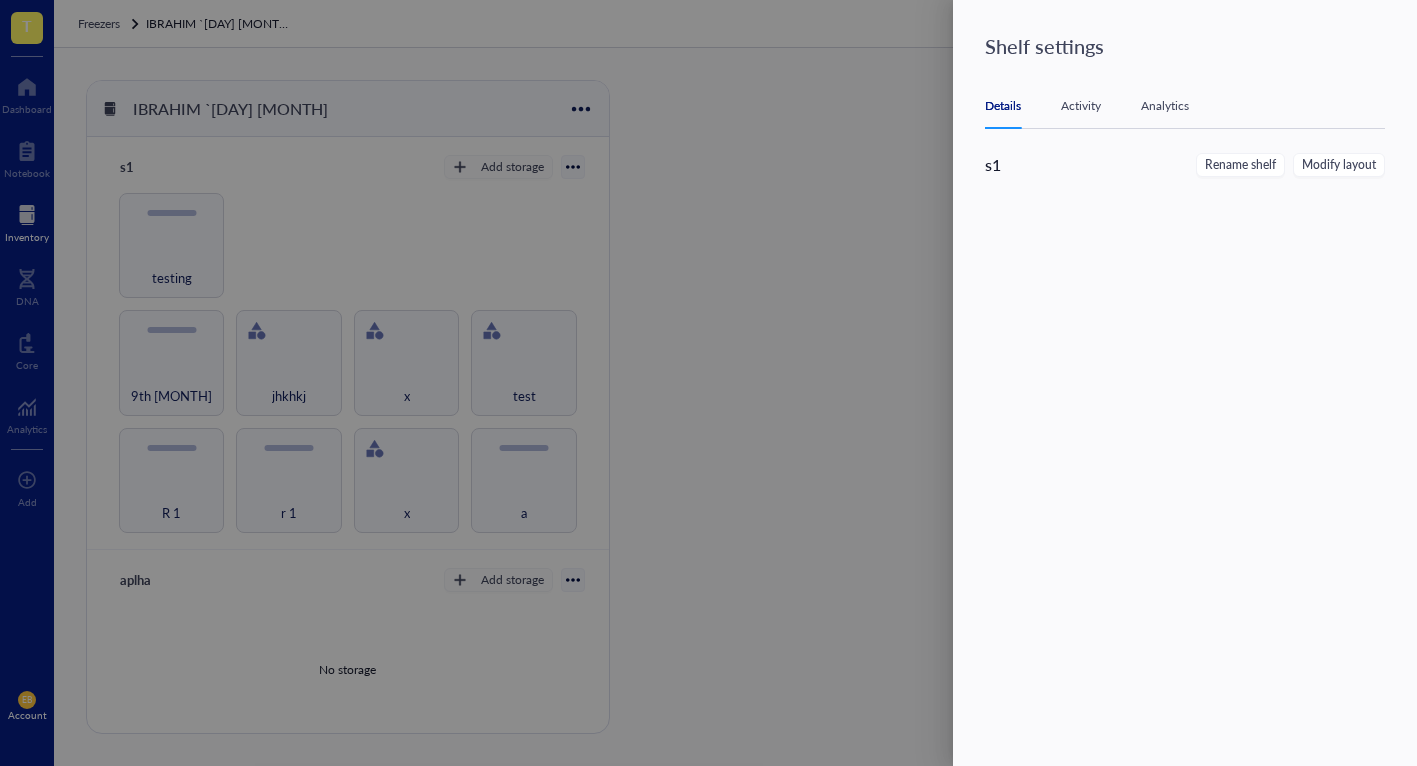 click at bounding box center (708, 383) 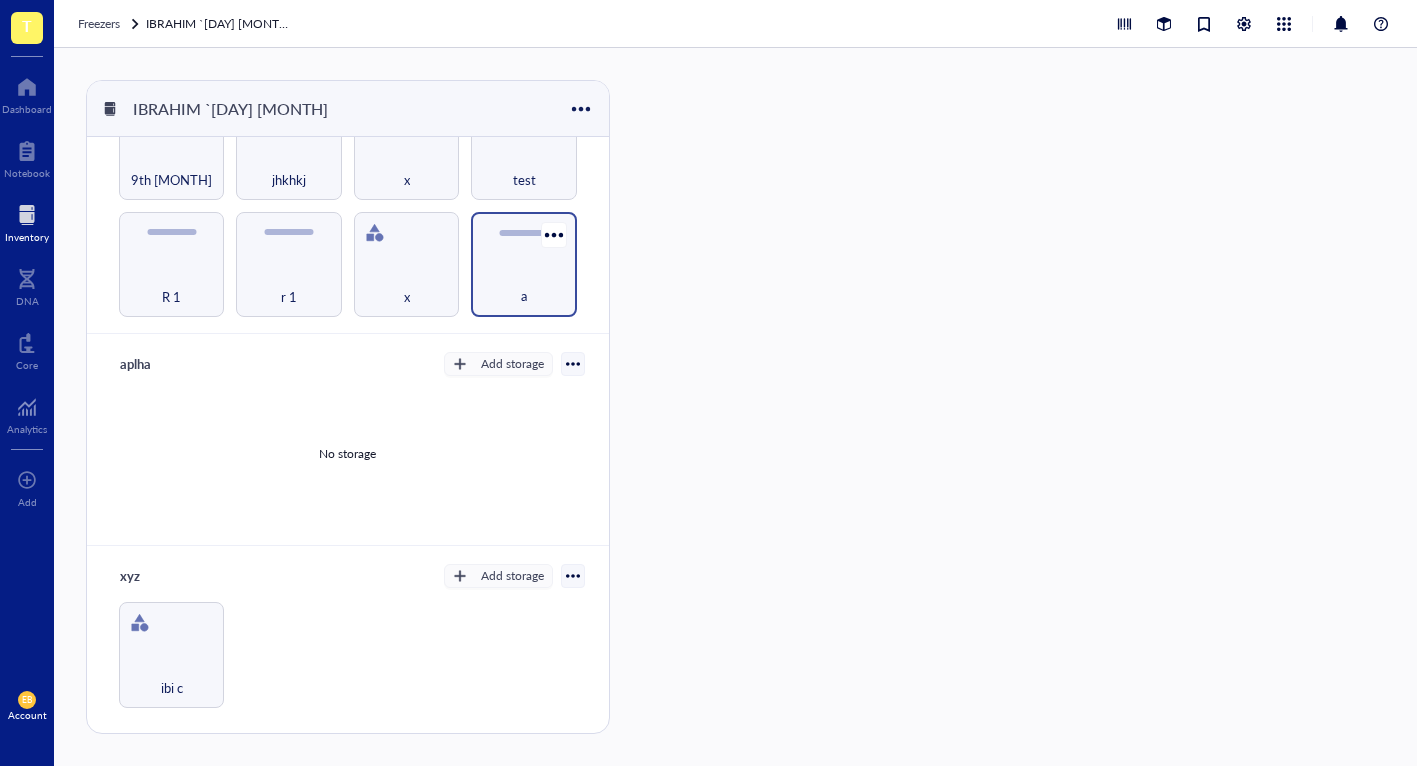 scroll, scrollTop: 0, scrollLeft: 0, axis: both 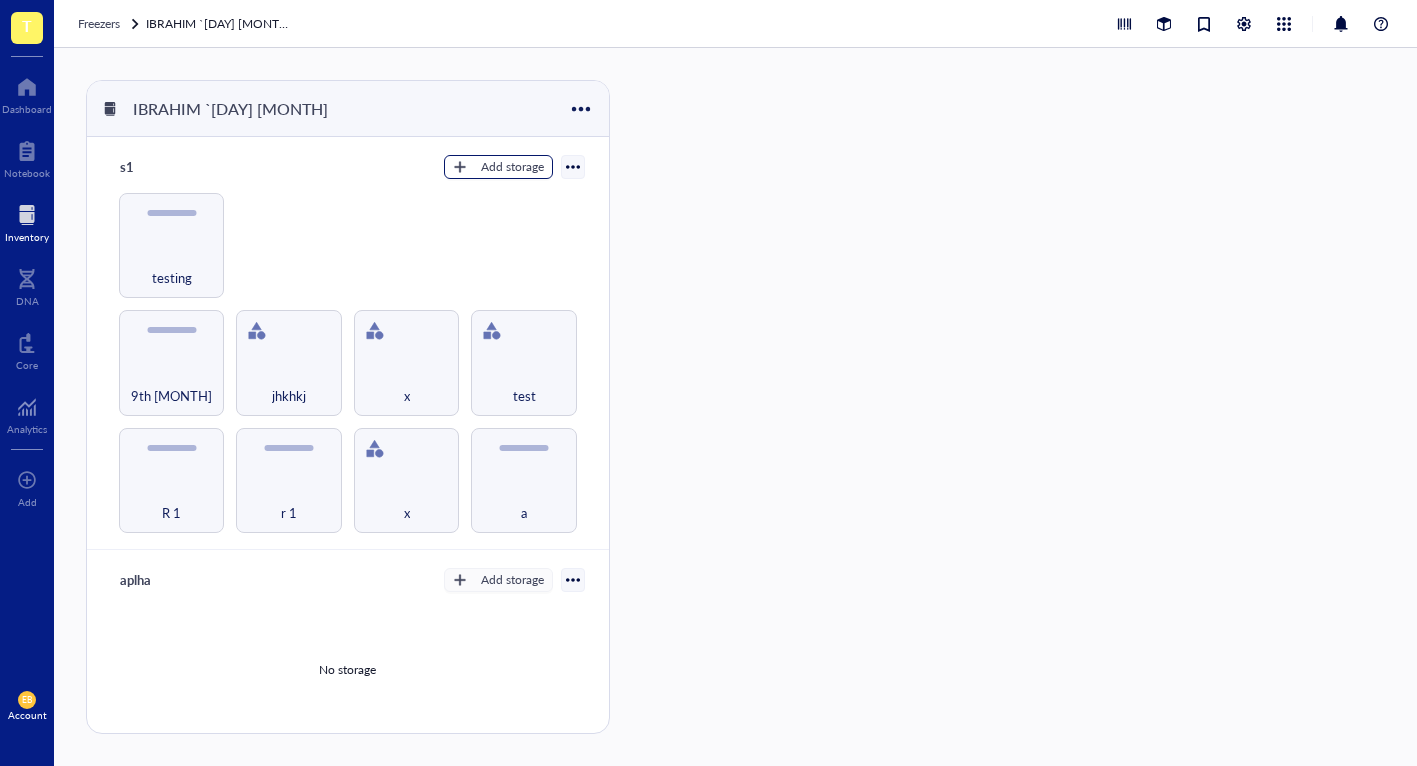 click on "Add storage" at bounding box center (512, 167) 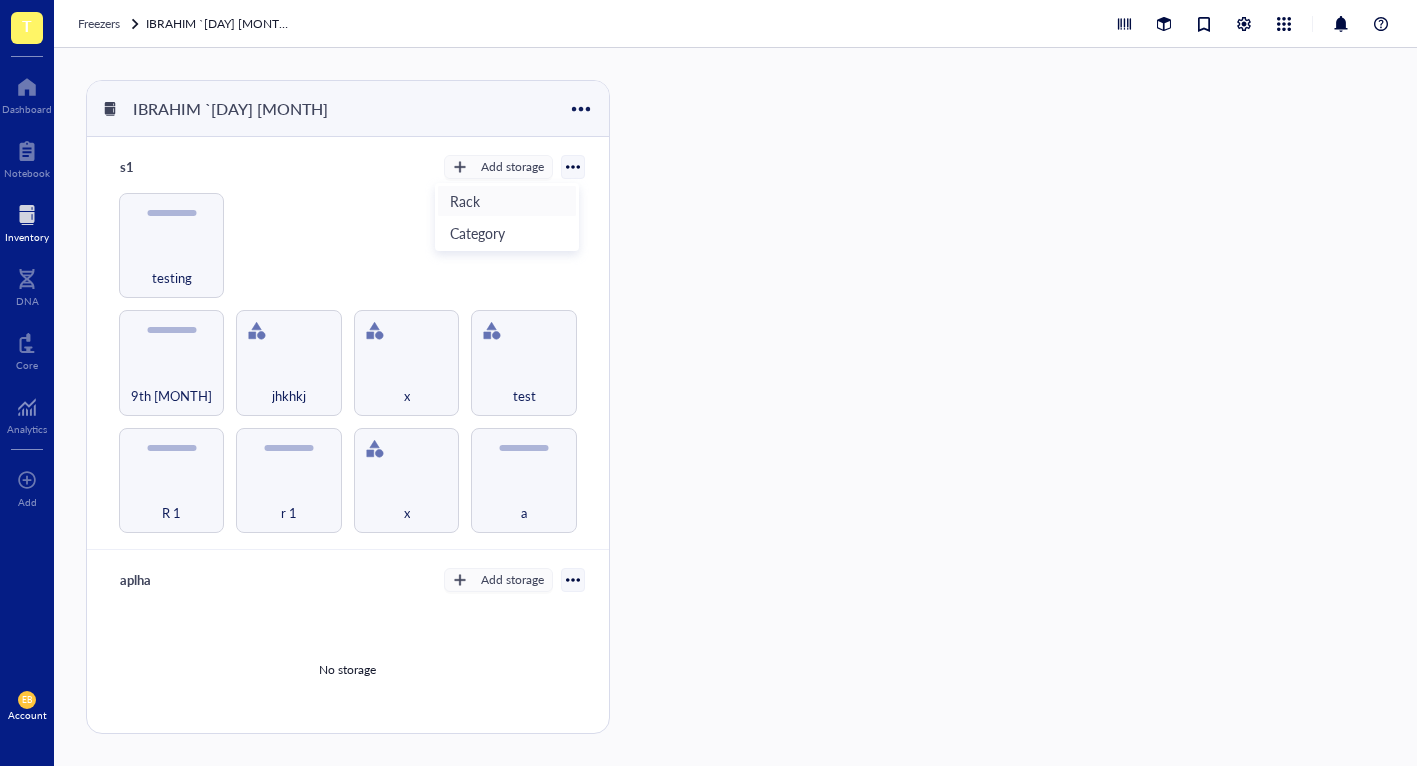 click on "Rack" at bounding box center [507, 201] 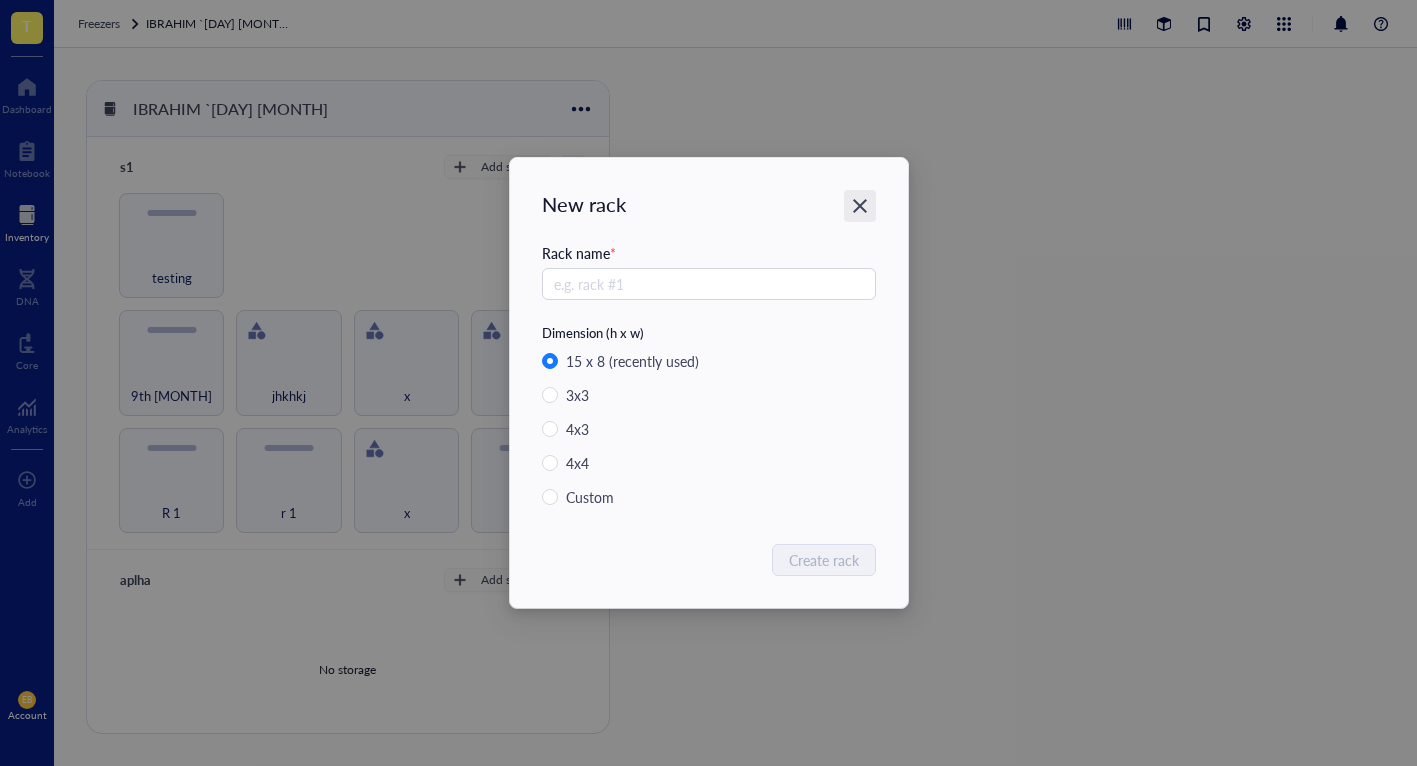 click 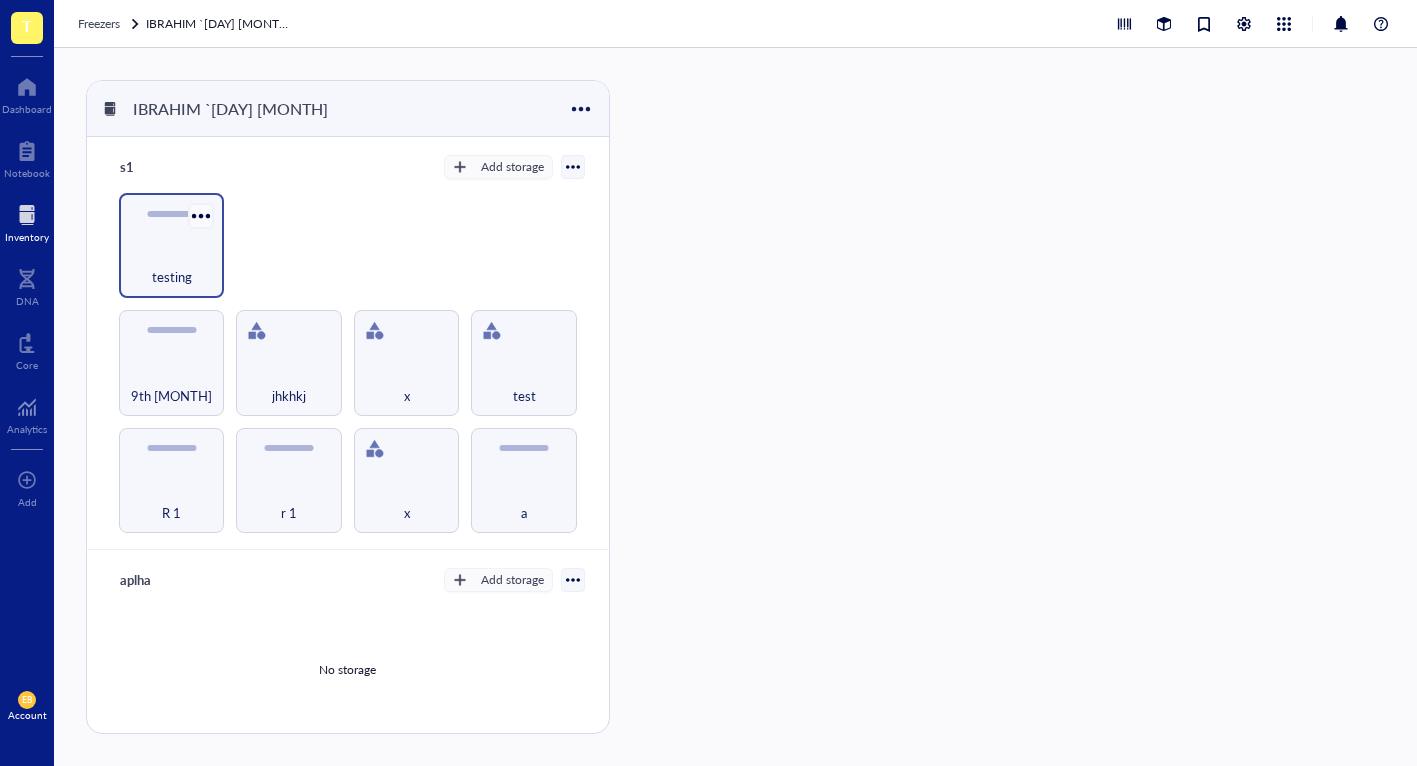 click at bounding box center (201, 215) 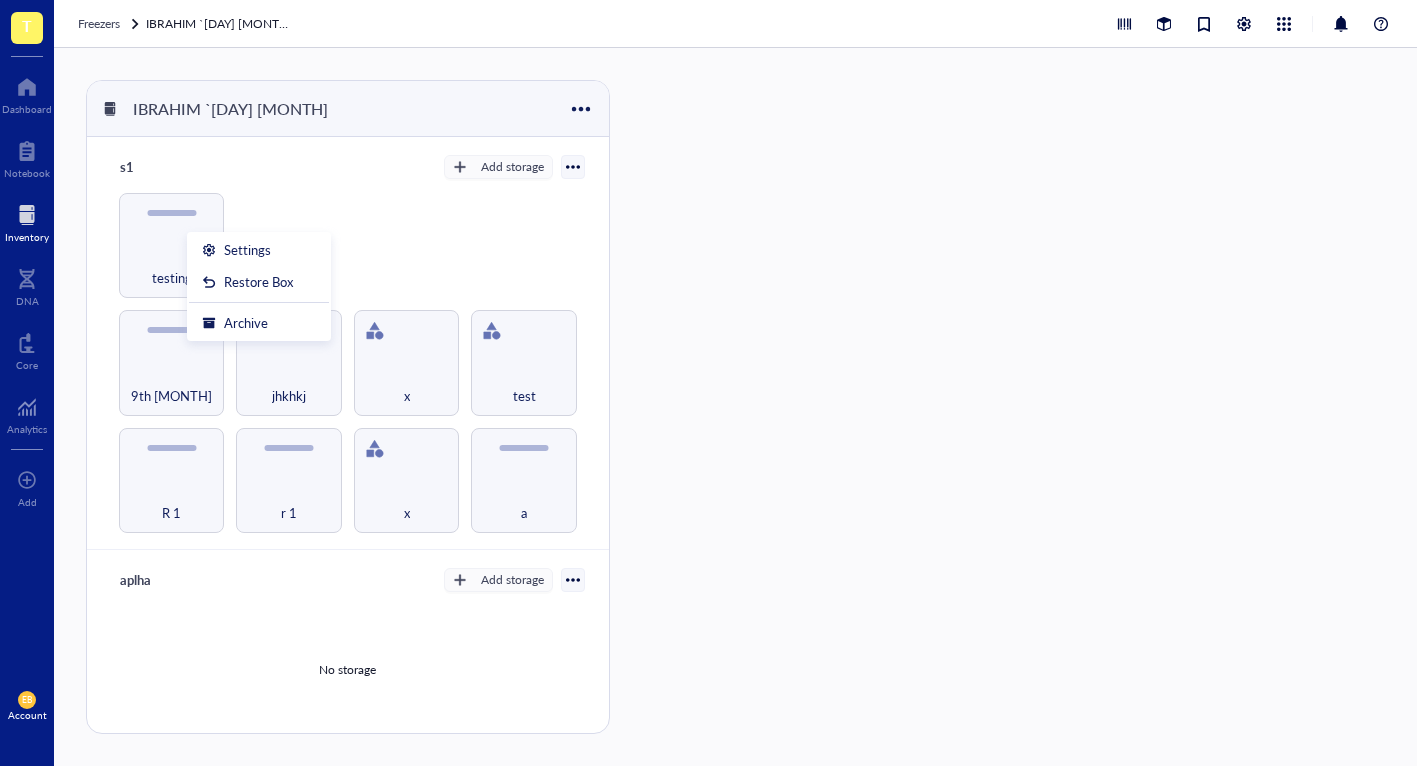 click on "s1 Add storage Rack Category R 1 r 1 x a 9th [MONTH] jhkhkj x test testing 2 aplha 3 xyz ibi c 4 Untitled 5 Untitled 6 Untitled 9th [MONTH]
To pick up a draggable item, press the space bar.
While dragging, use the arrow keys to move the item.
Press space again to drop the item in its new position, or press escape to cancel.
Draggable item 5168-4 was moved over droppable area dropzone-5168-4." at bounding box center [348, 343] 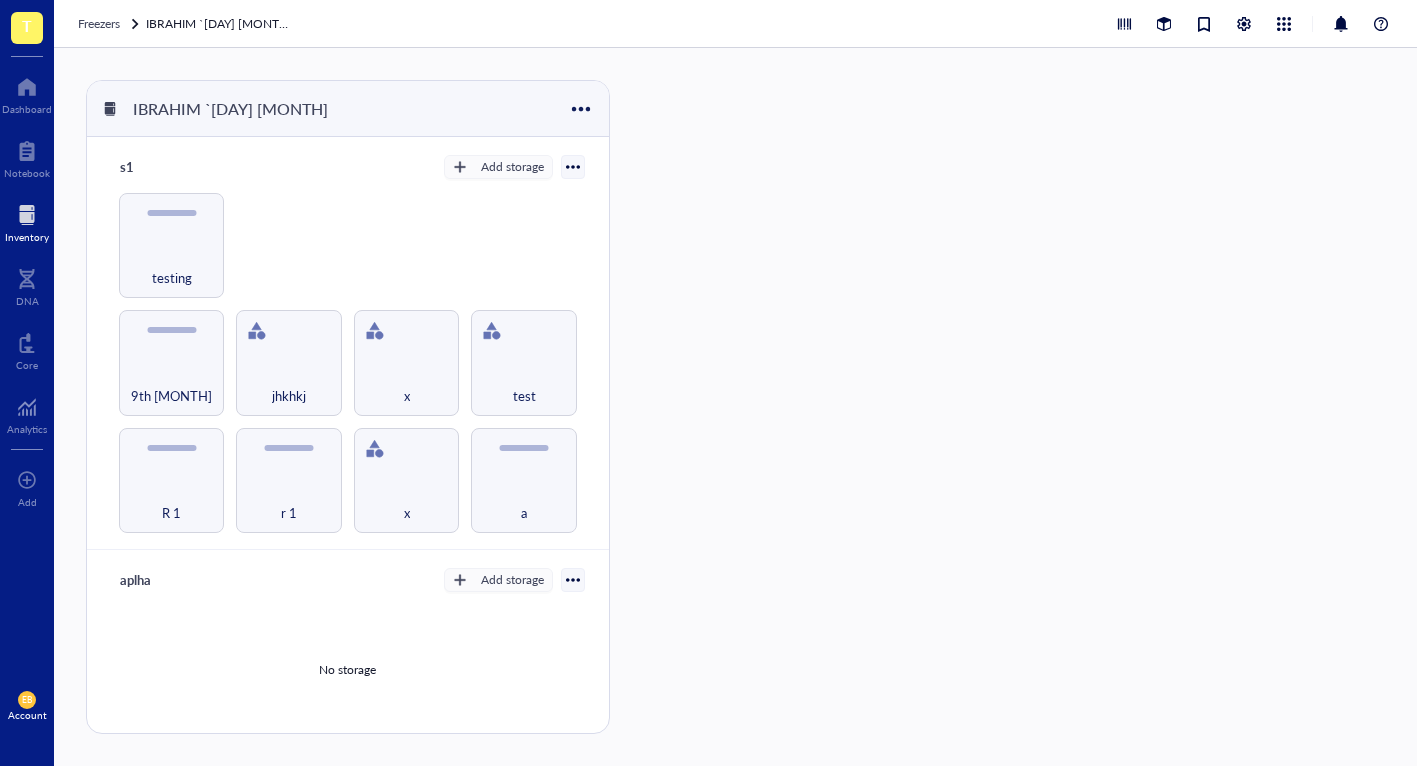 click on "s1 Add storage Rack Category R 1 r 1 x a 9th [MONTH] jhkhkj x test testing 2 aplha 3 xyz ibi c 4 Untitled 5 Untitled 6 Untitled 9th [MONTH]
To pick up a draggable item, press the space bar.
While dragging, use the arrow keys to move the item.
Press space again to drop the item in its new position, or press escape to cancel.
Draggable item 5168-4 was moved over droppable area dropzone-5168-4." at bounding box center (348, 343) 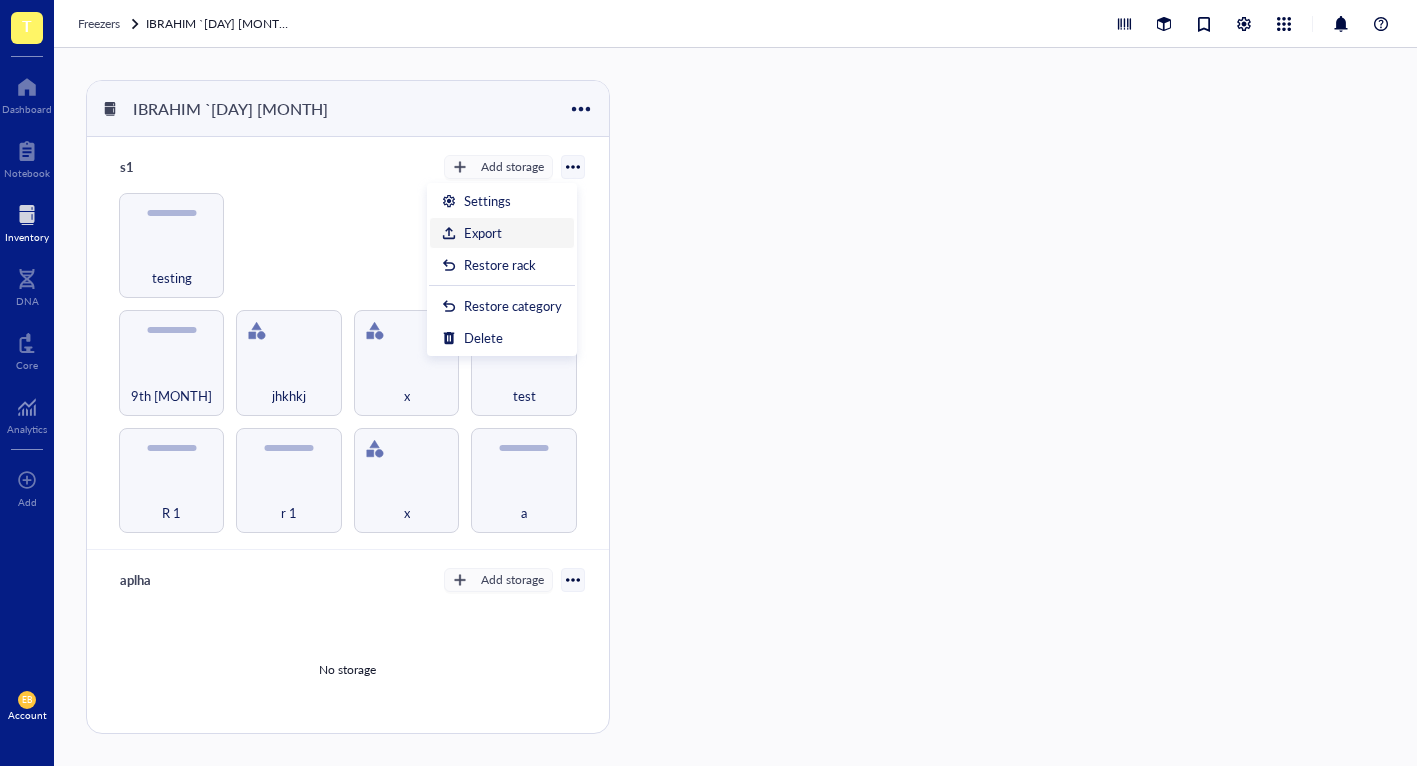 click on "Settings" at bounding box center (487, 201) 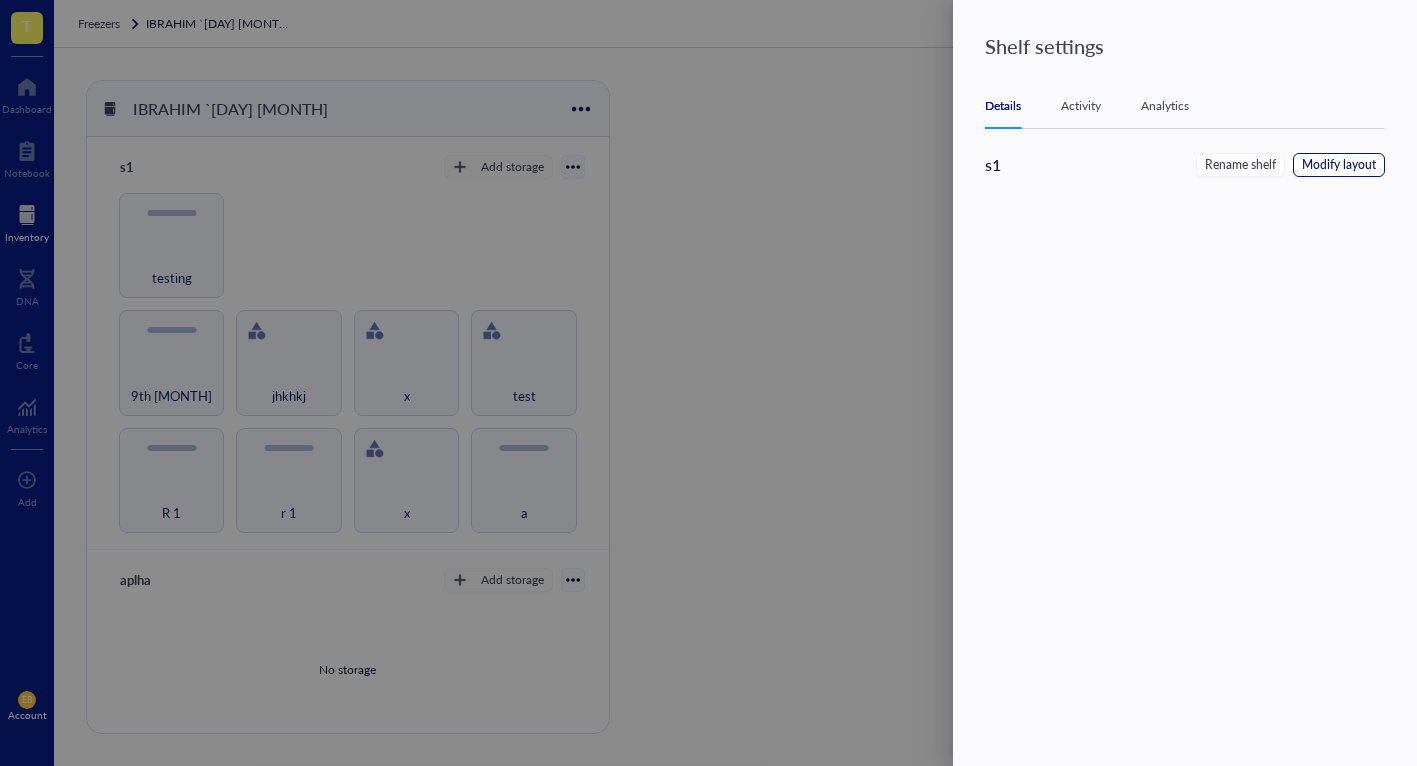 click on "Modify layout" at bounding box center [1339, 165] 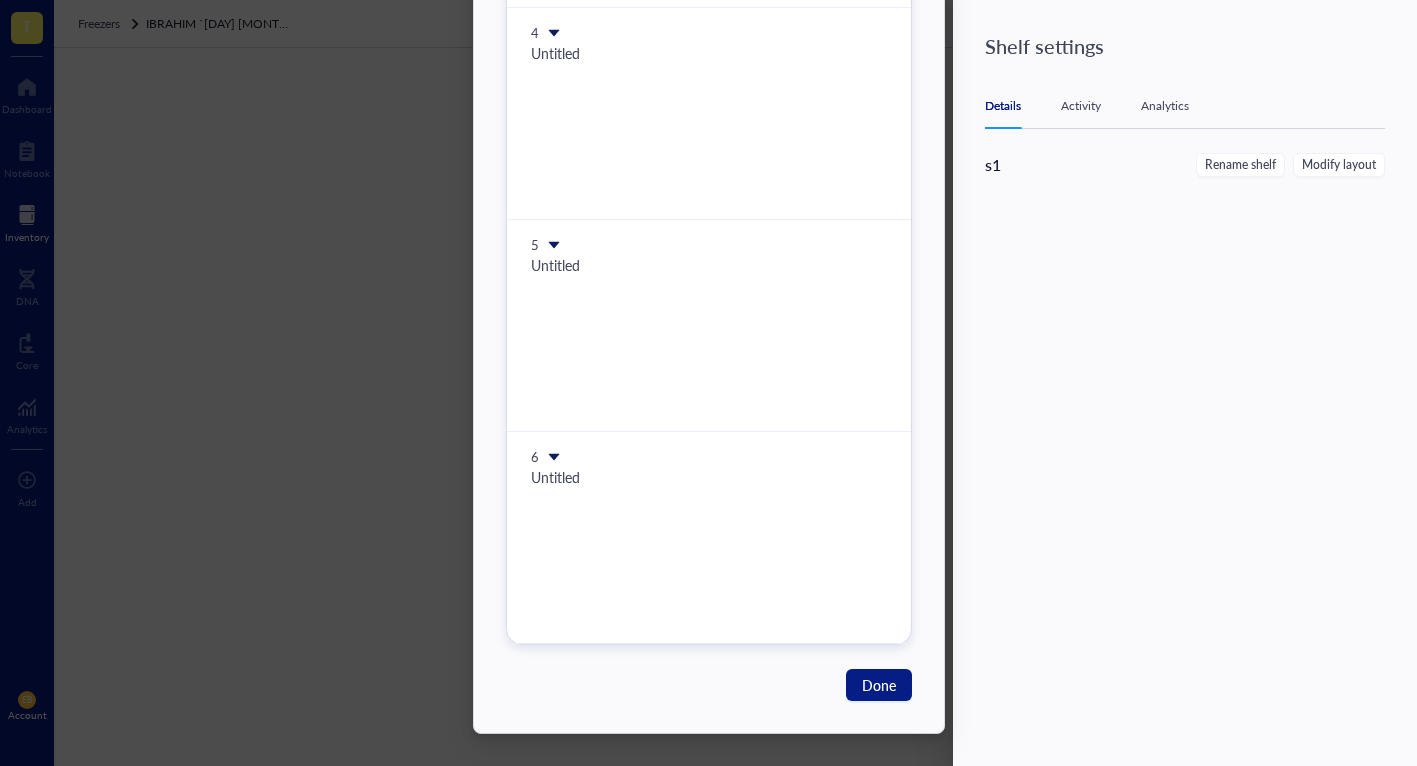 scroll, scrollTop: 0, scrollLeft: 0, axis: both 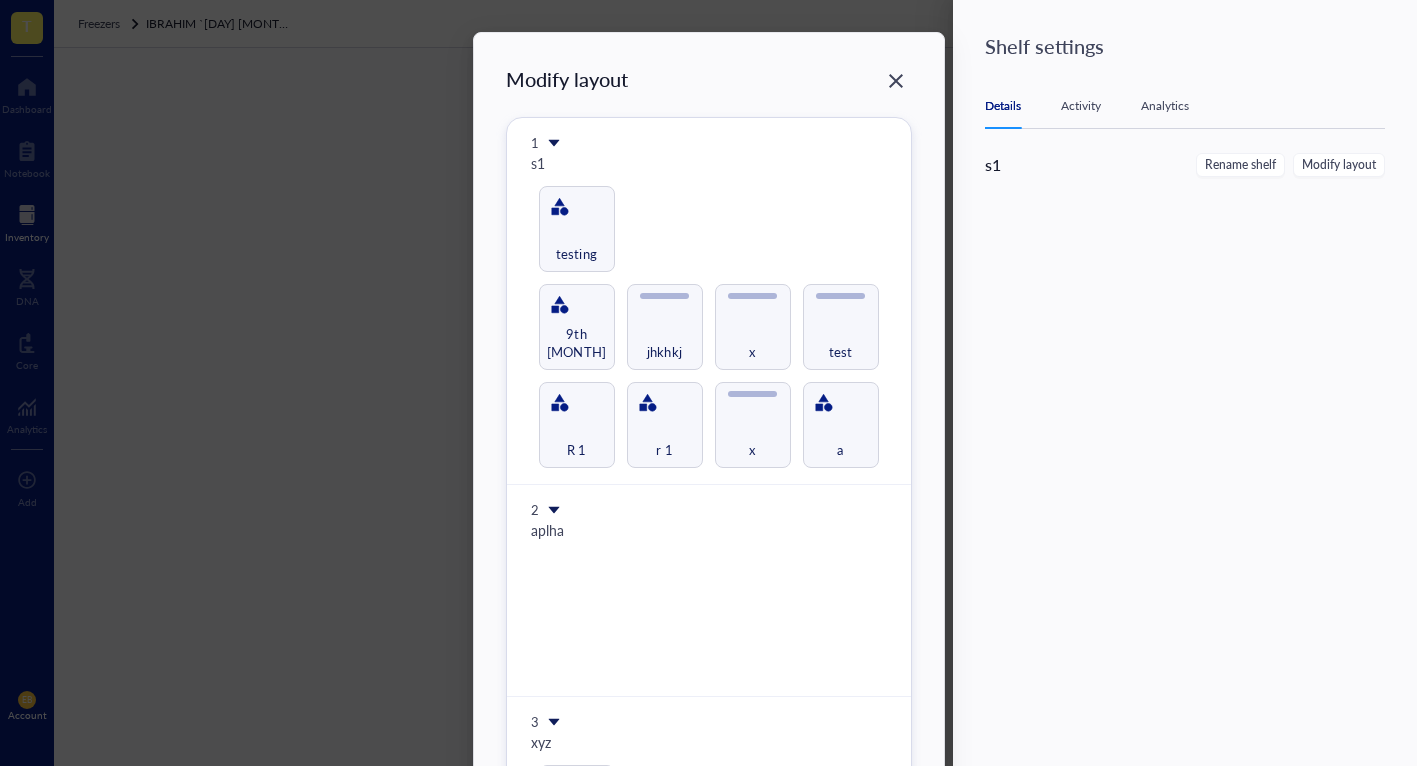 drag, startPoint x: 880, startPoint y: 83, endPoint x: 840, endPoint y: 101, distance: 43.863426 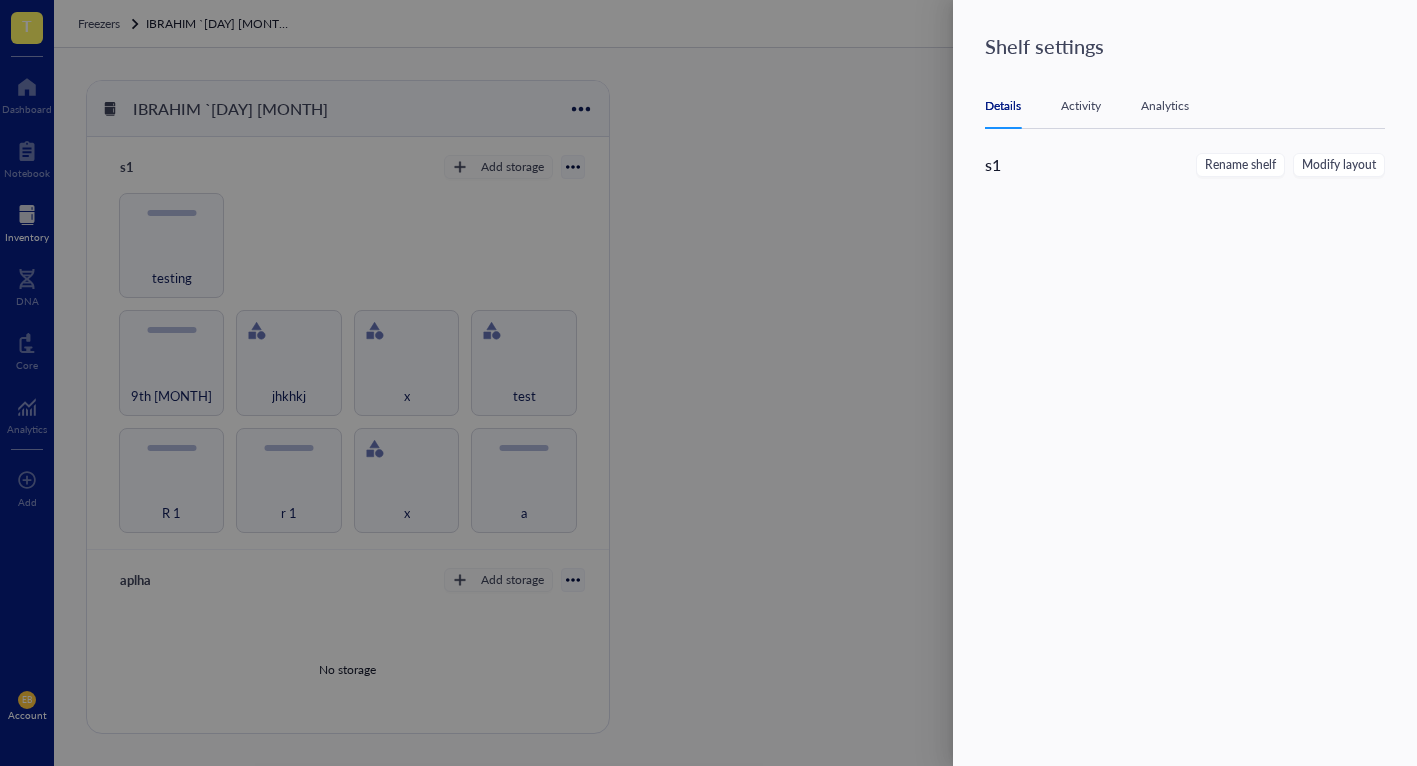 click at bounding box center (708, 383) 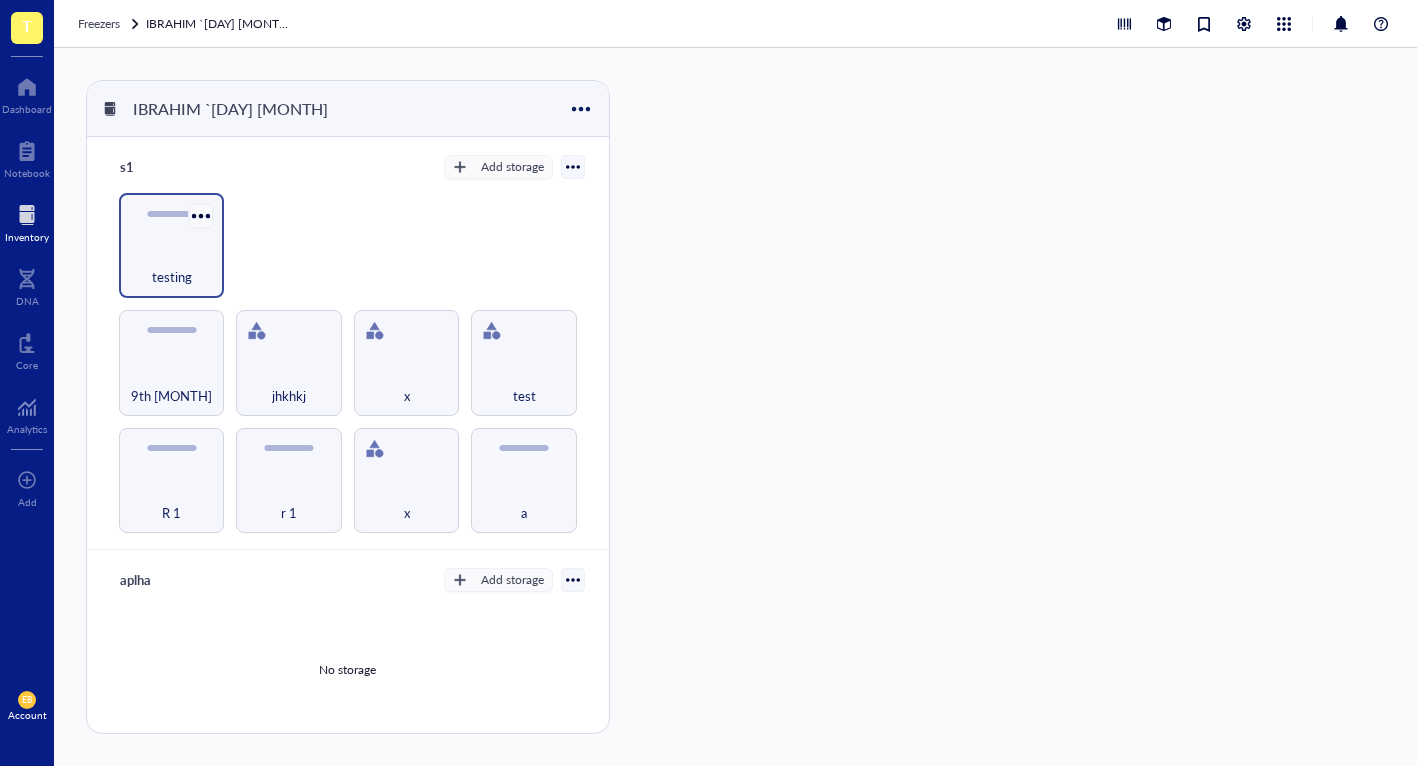 click at bounding box center [201, 215] 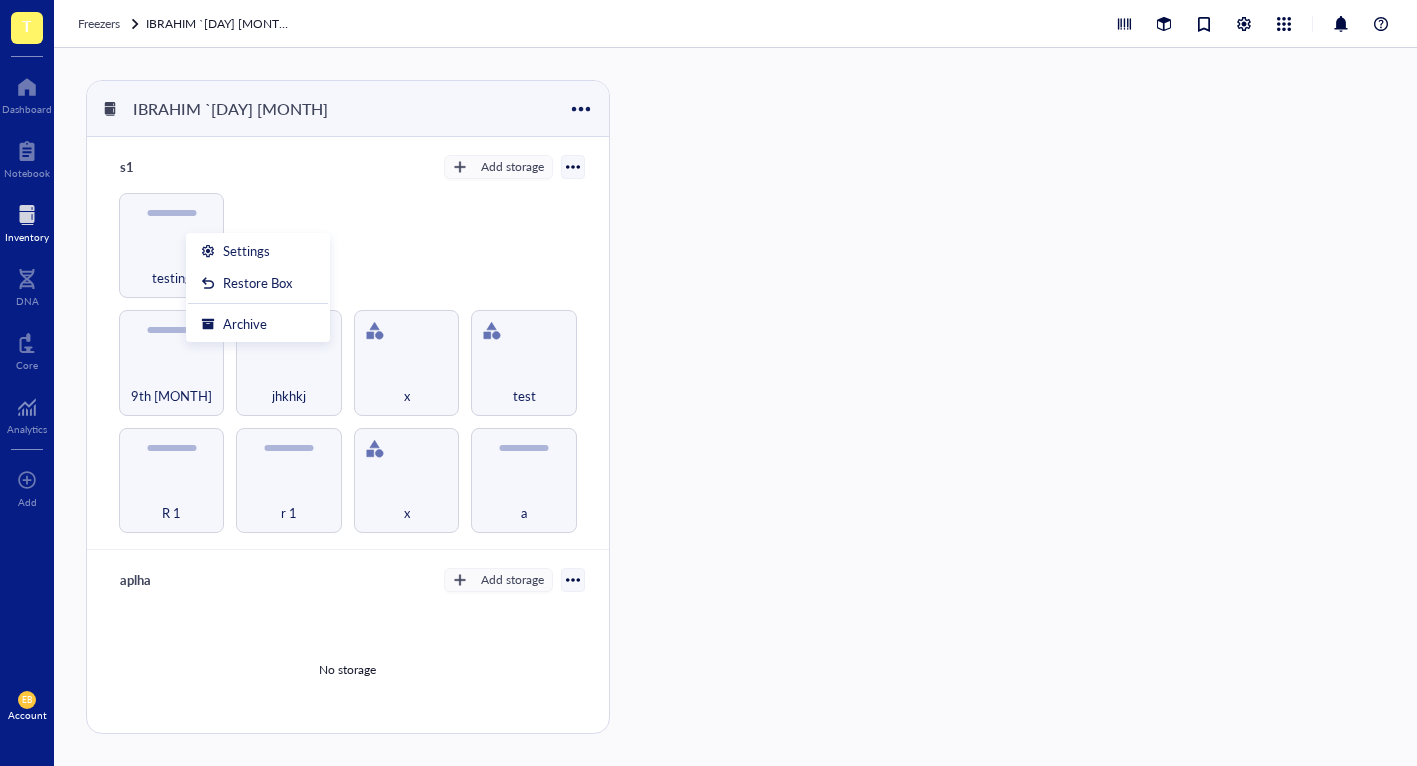 click on "R 1 r 1 x a 9th [MONTH] jhkhkj x test testing" at bounding box center (348, 363) 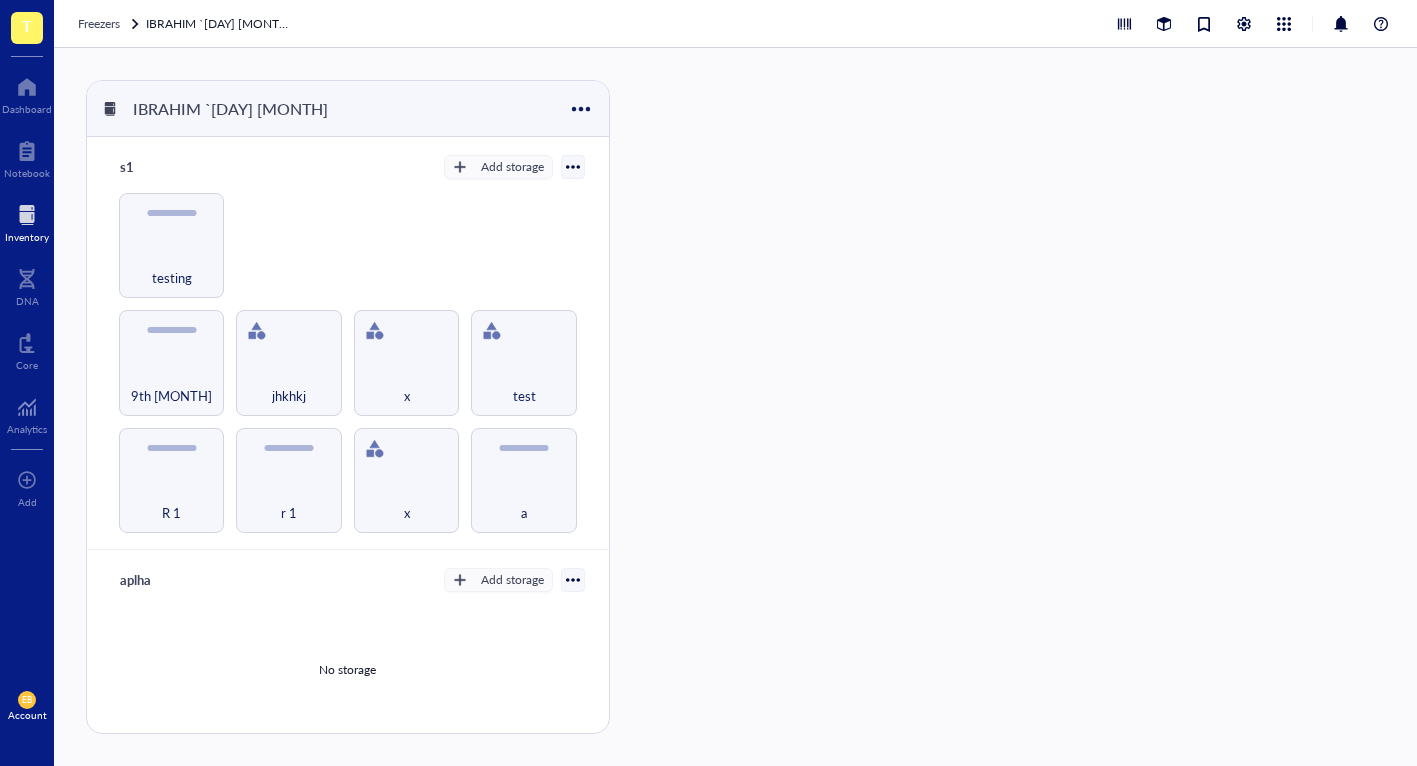 drag, startPoint x: 169, startPoint y: 238, endPoint x: 490, endPoint y: 242, distance: 321.02493 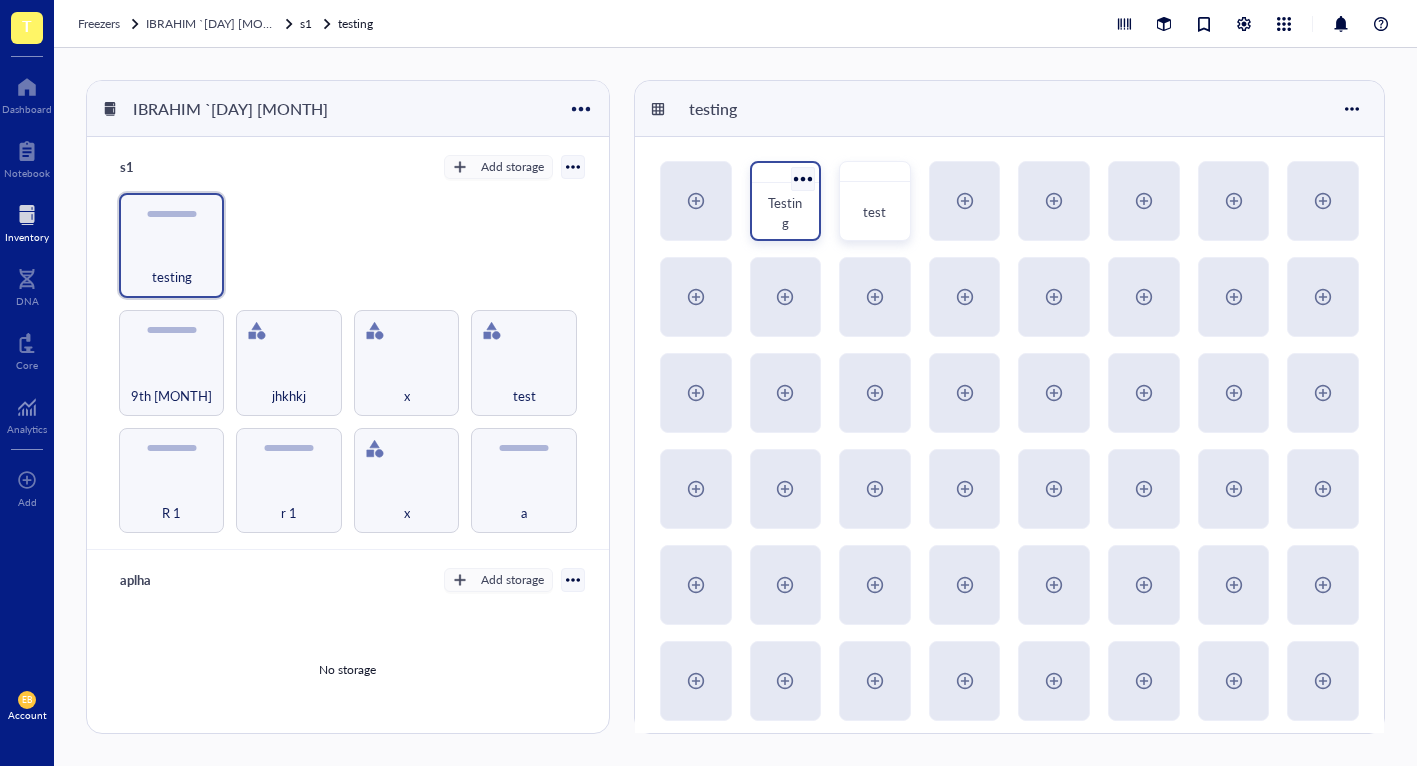 click at bounding box center [802, 178] 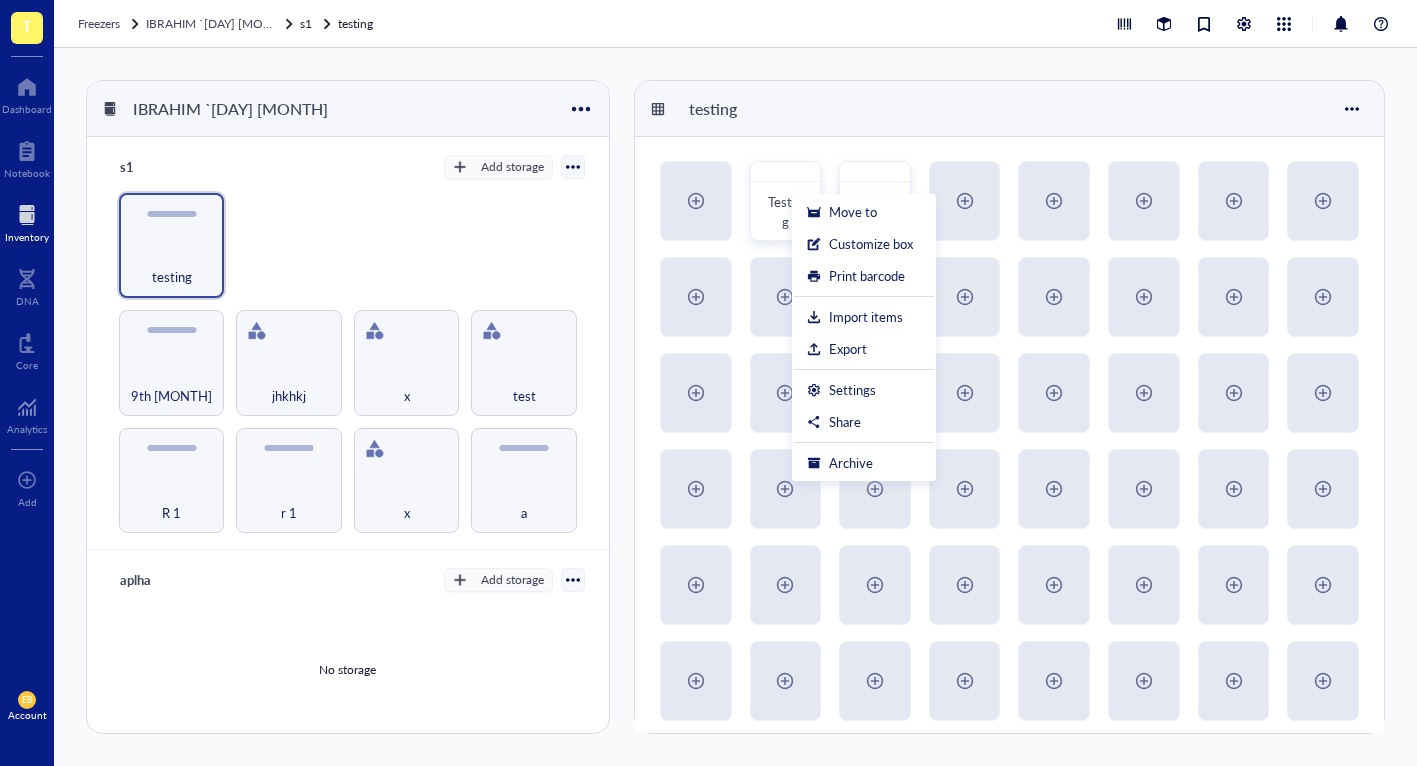 click on "IBRAHIM `[DAY] [MONTH] s1 Add storage R 1 r 1 x a 9th [MONTH] jhkhkj x test testing aplha Add storage No storage xyz Add storage ibi c Untitled Click to add shelf name Untitled Click to add shelf name Untitled Click to add shelf name testing Testing test Move to Customize box Print barcode Import items Export Settings Share Archive" at bounding box center (735, 407) 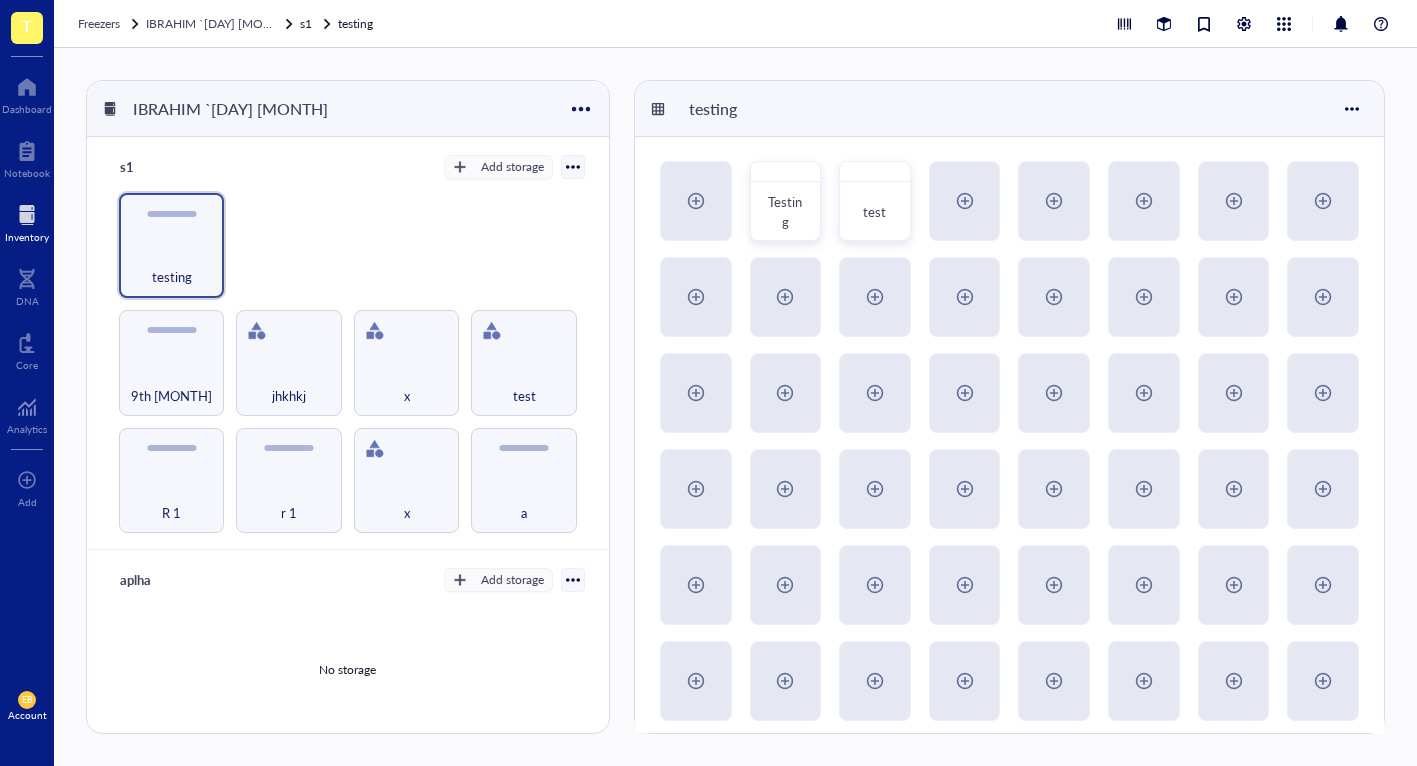 click on "R 1 r 1 x a 9th [MONTH] jhkhkj x test testing" at bounding box center [348, 363] 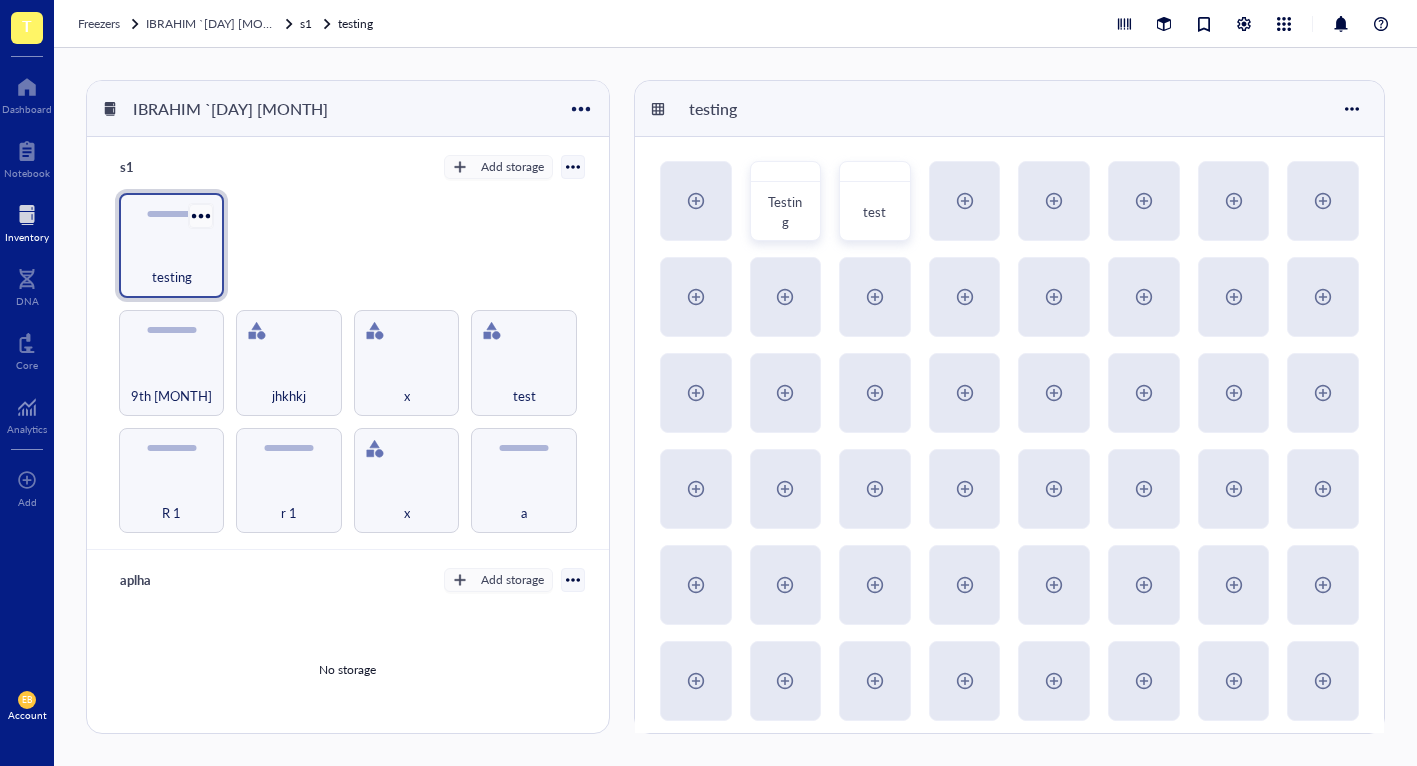 click at bounding box center (201, 215) 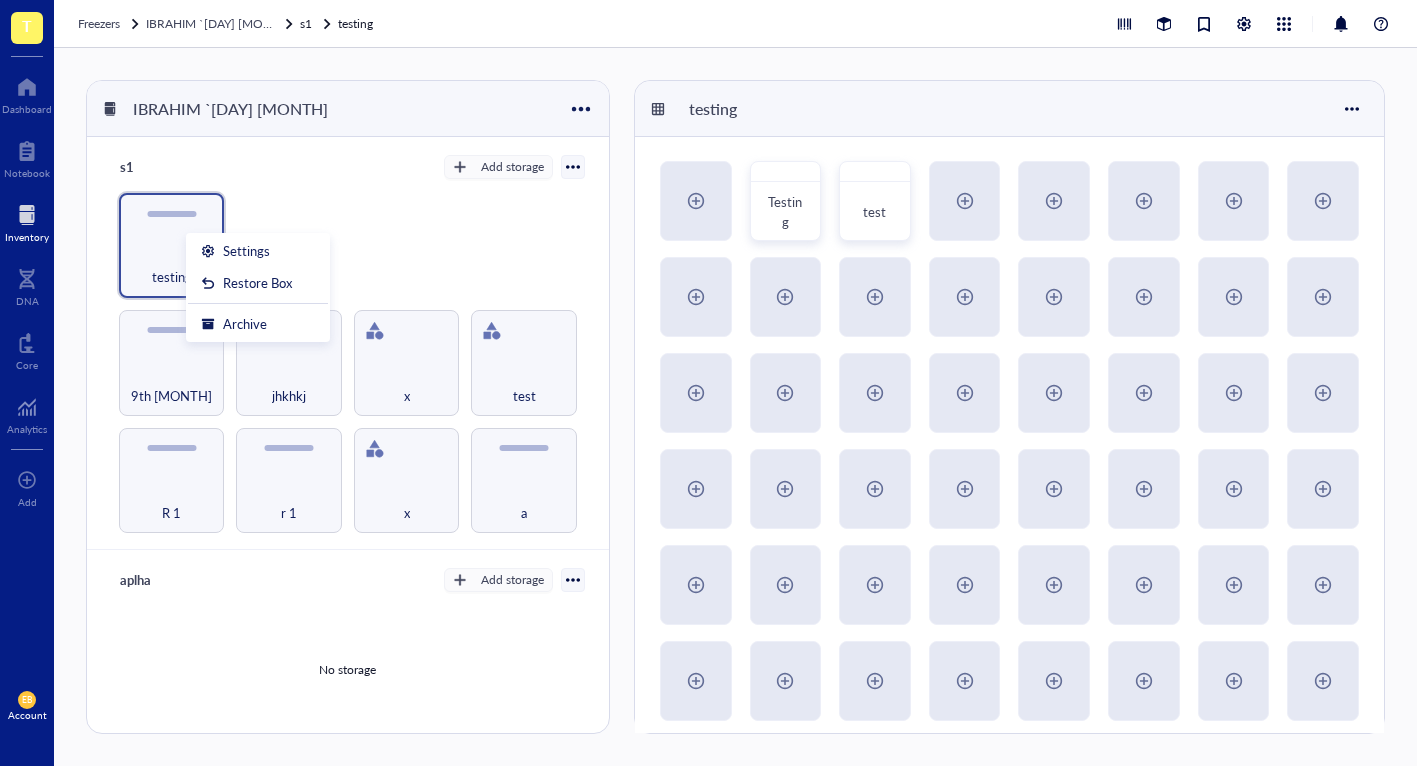 drag, startPoint x: 407, startPoint y: 170, endPoint x: 411, endPoint y: 193, distance: 23.345236 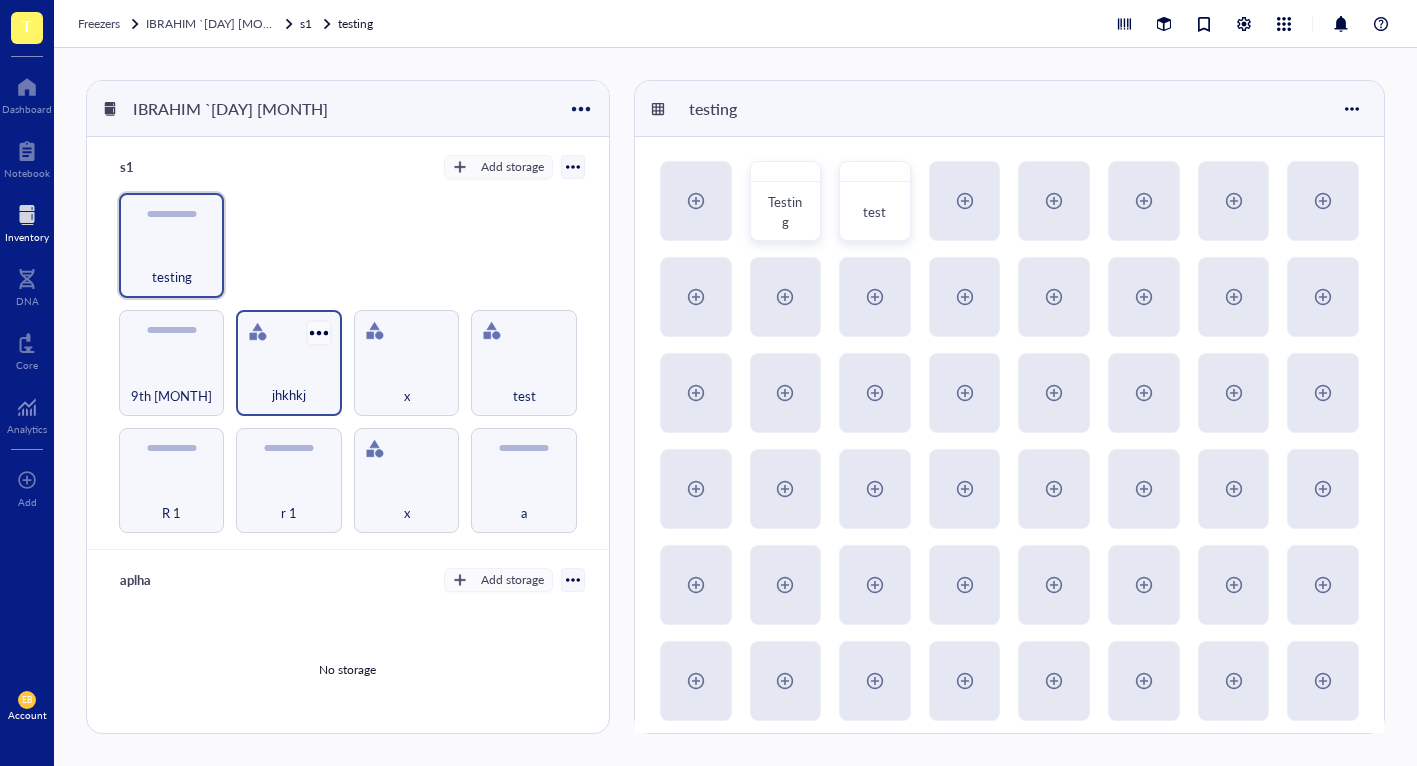 click at bounding box center [318, 333] 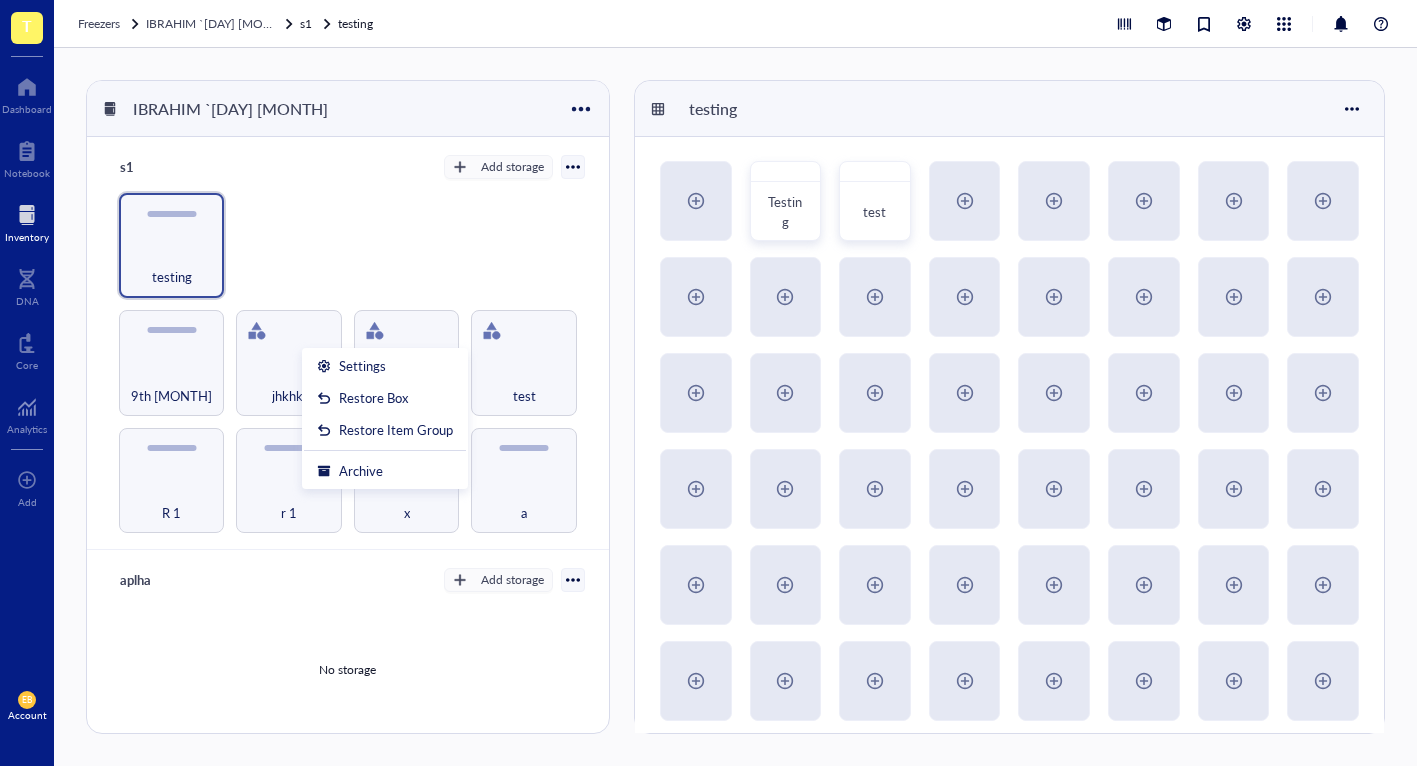drag, startPoint x: 312, startPoint y: 215, endPoint x: 288, endPoint y: 244, distance: 37.64306 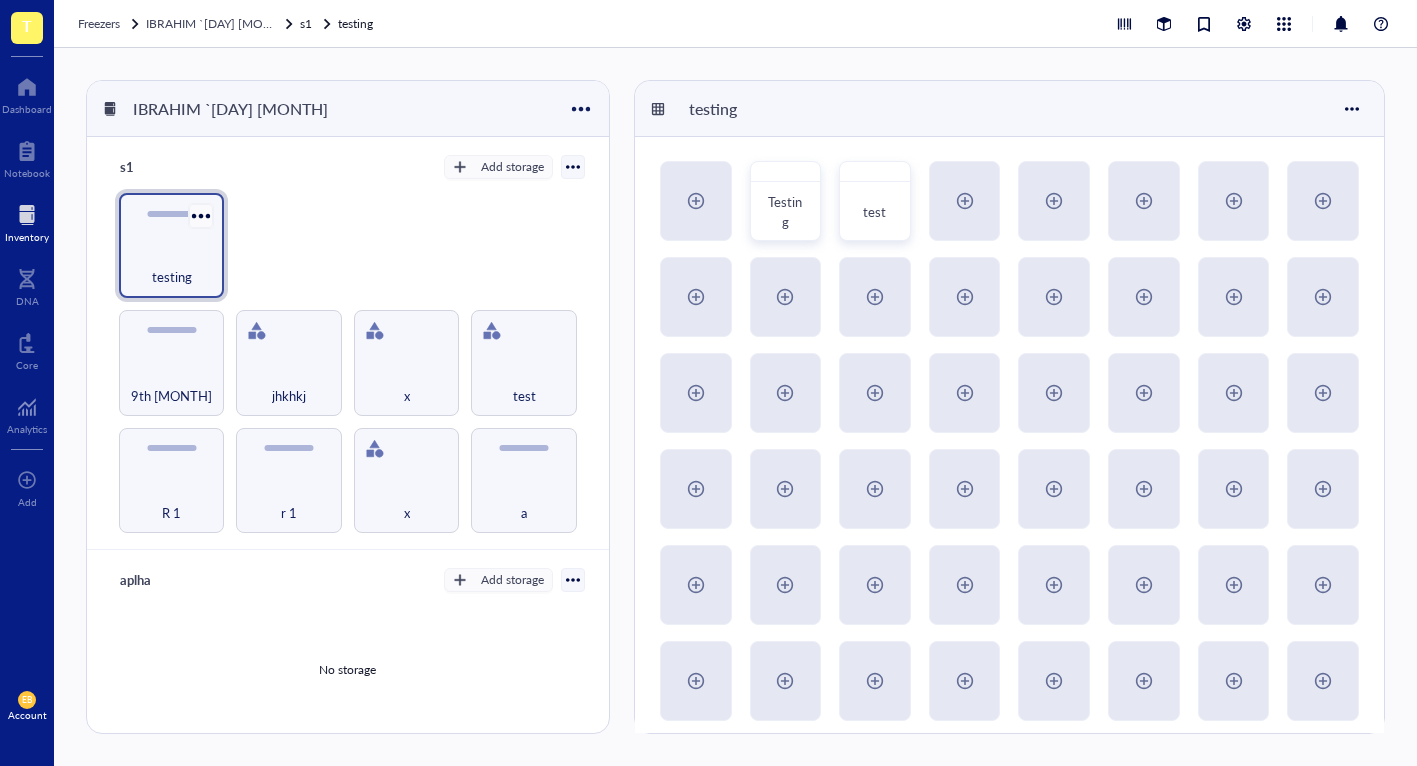 click at bounding box center (201, 215) 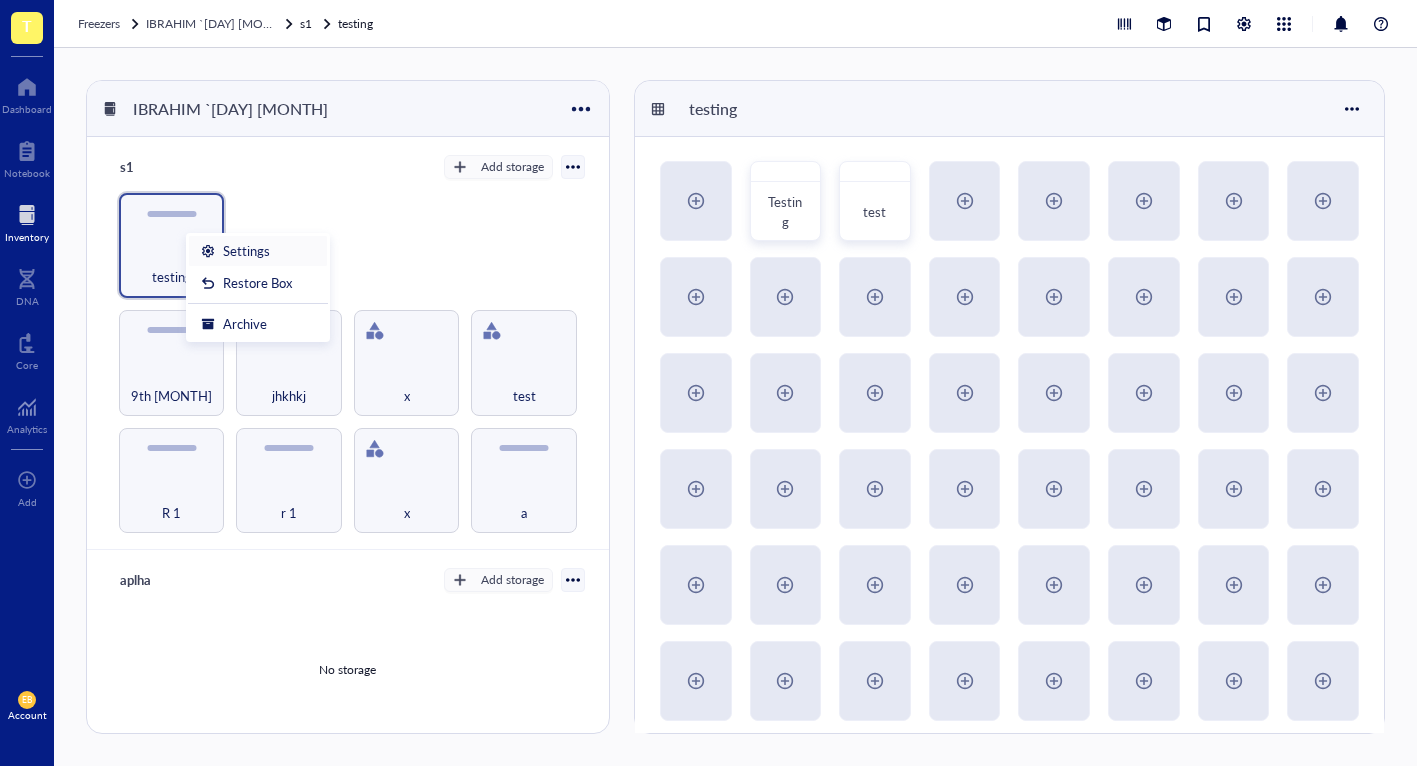 click on "Settings" at bounding box center (258, 251) 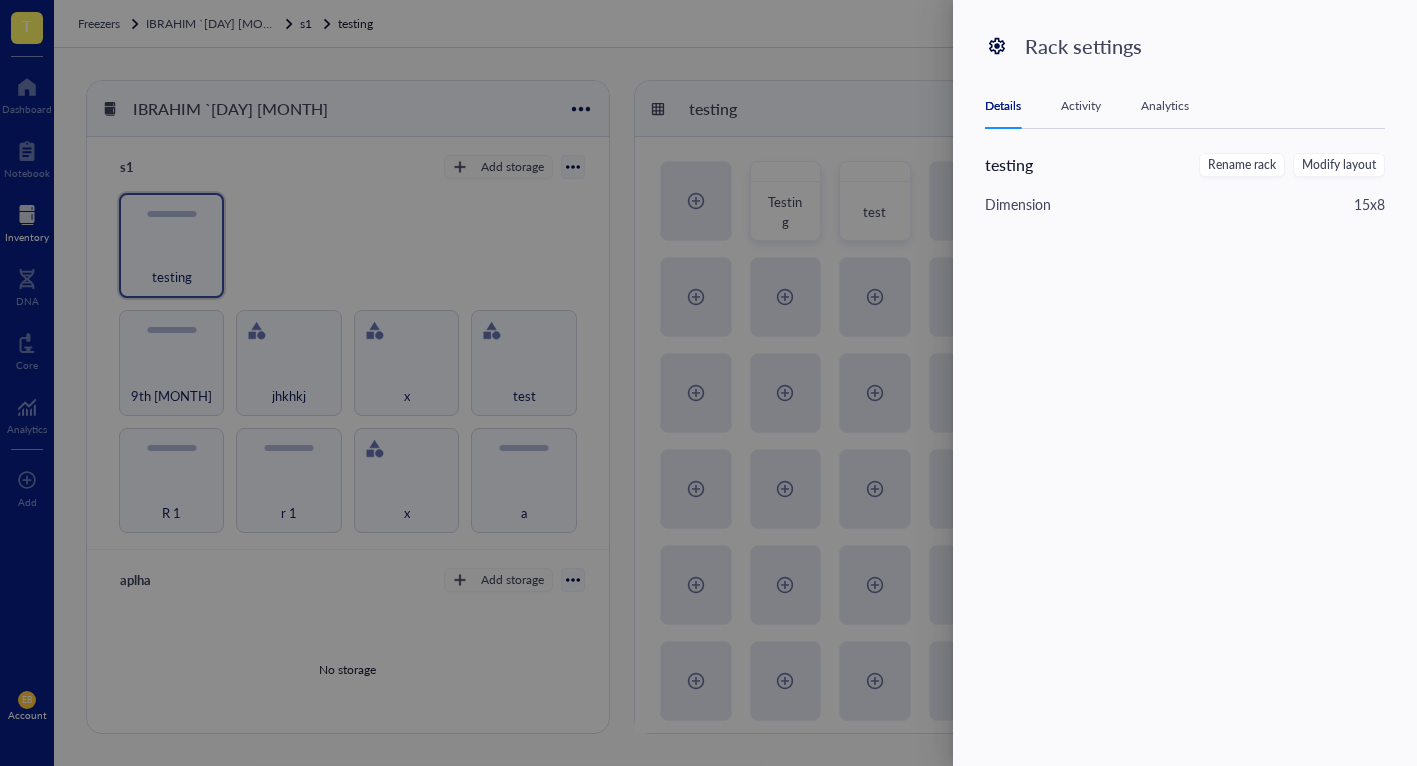 click at bounding box center (708, 383) 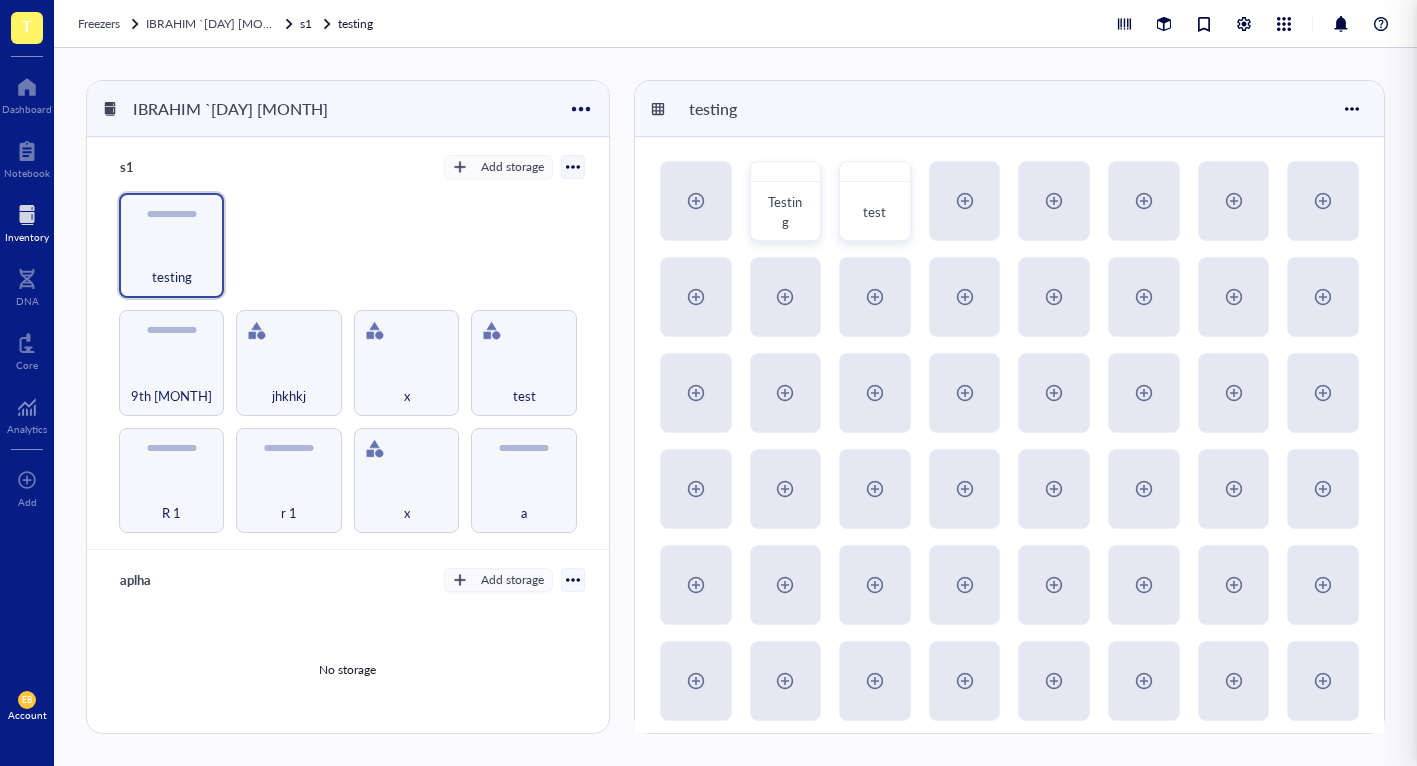 drag, startPoint x: 495, startPoint y: 141, endPoint x: 488, endPoint y: 158, distance: 18.384777 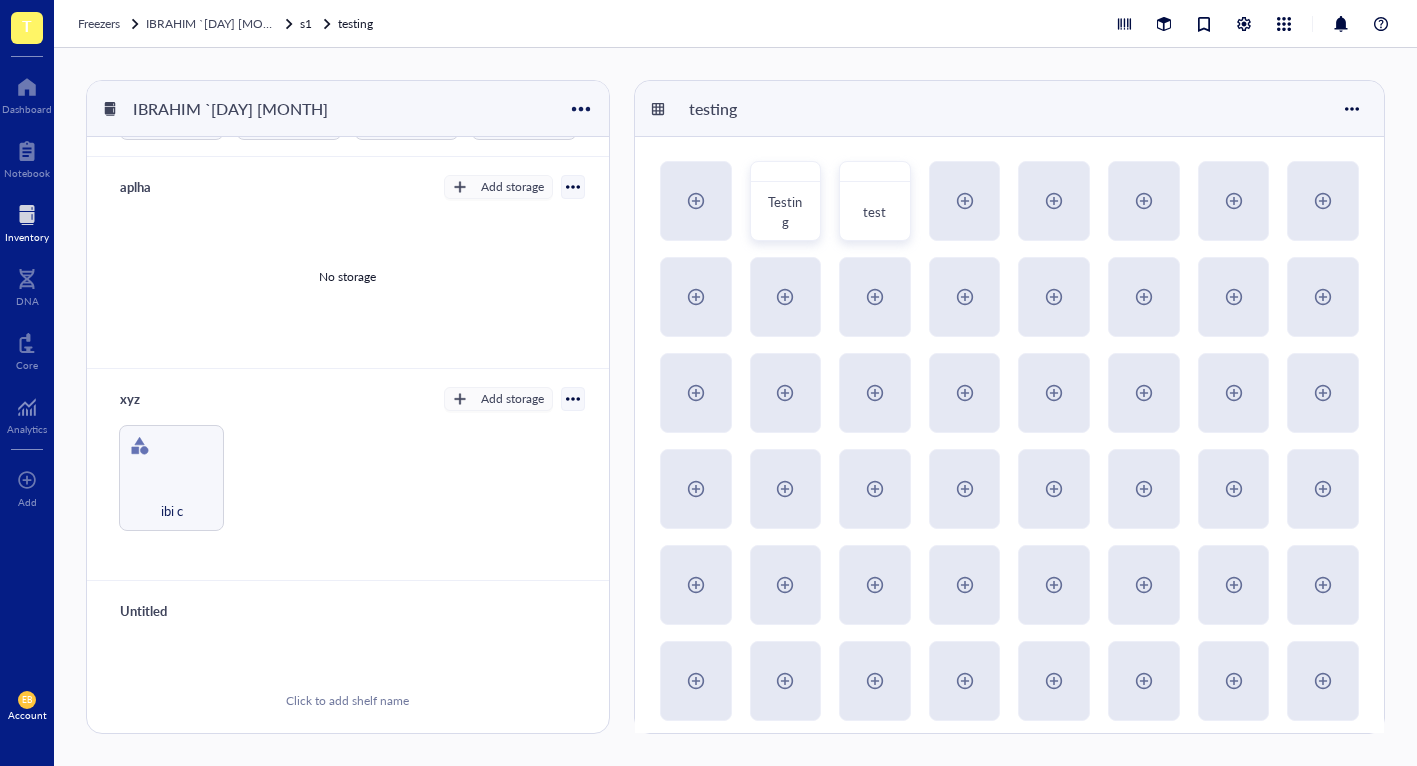 scroll, scrollTop: 0, scrollLeft: 0, axis: both 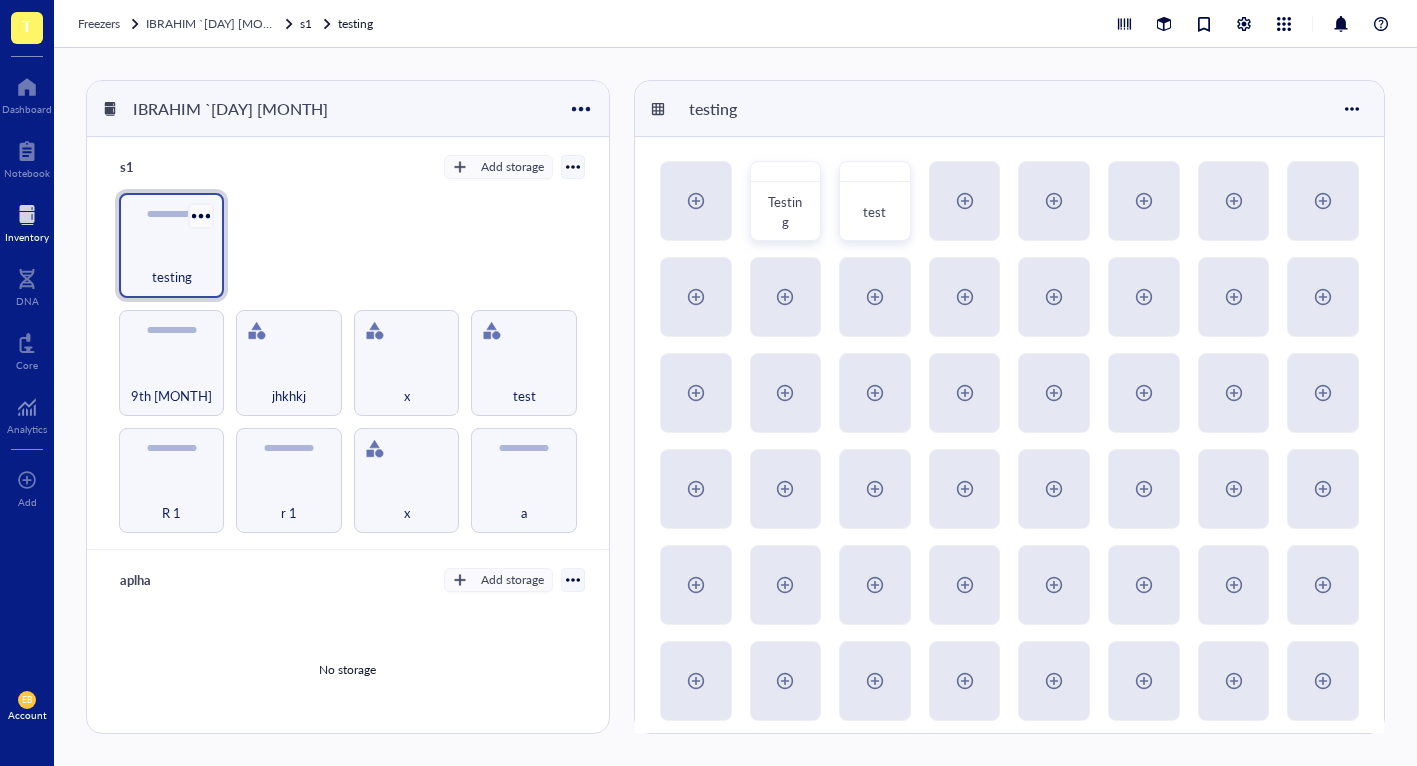 click at bounding box center [201, 215] 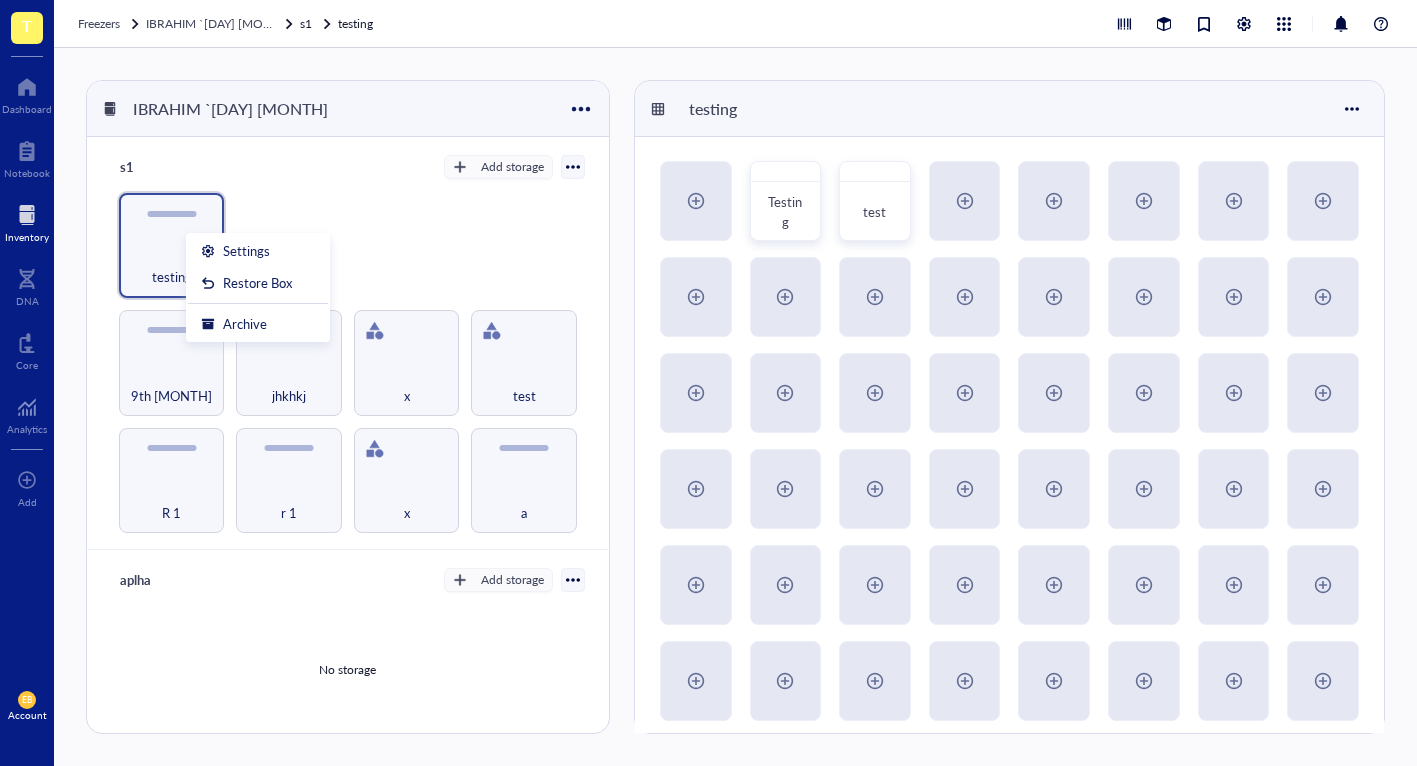 click at bounding box center (573, 167) 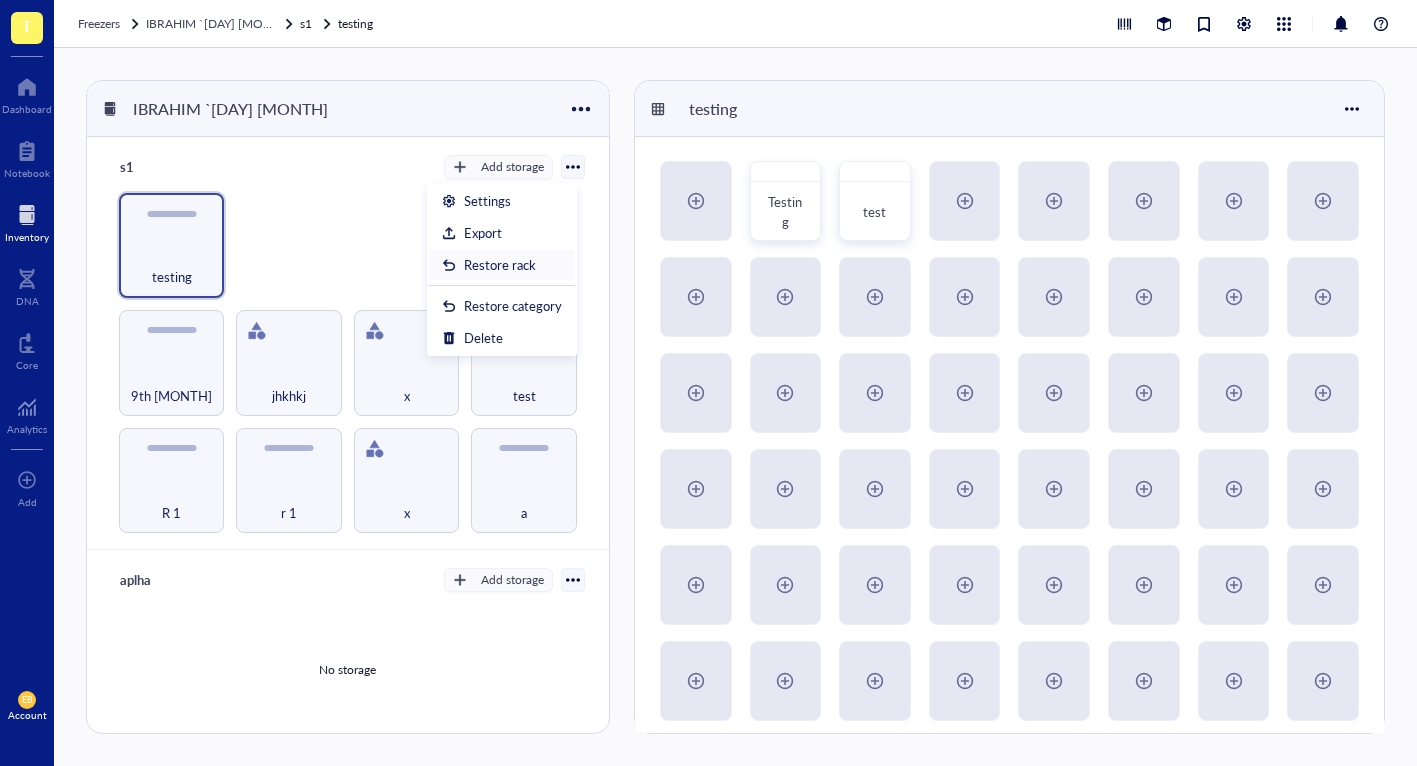click on "Restore rack" at bounding box center [502, 265] 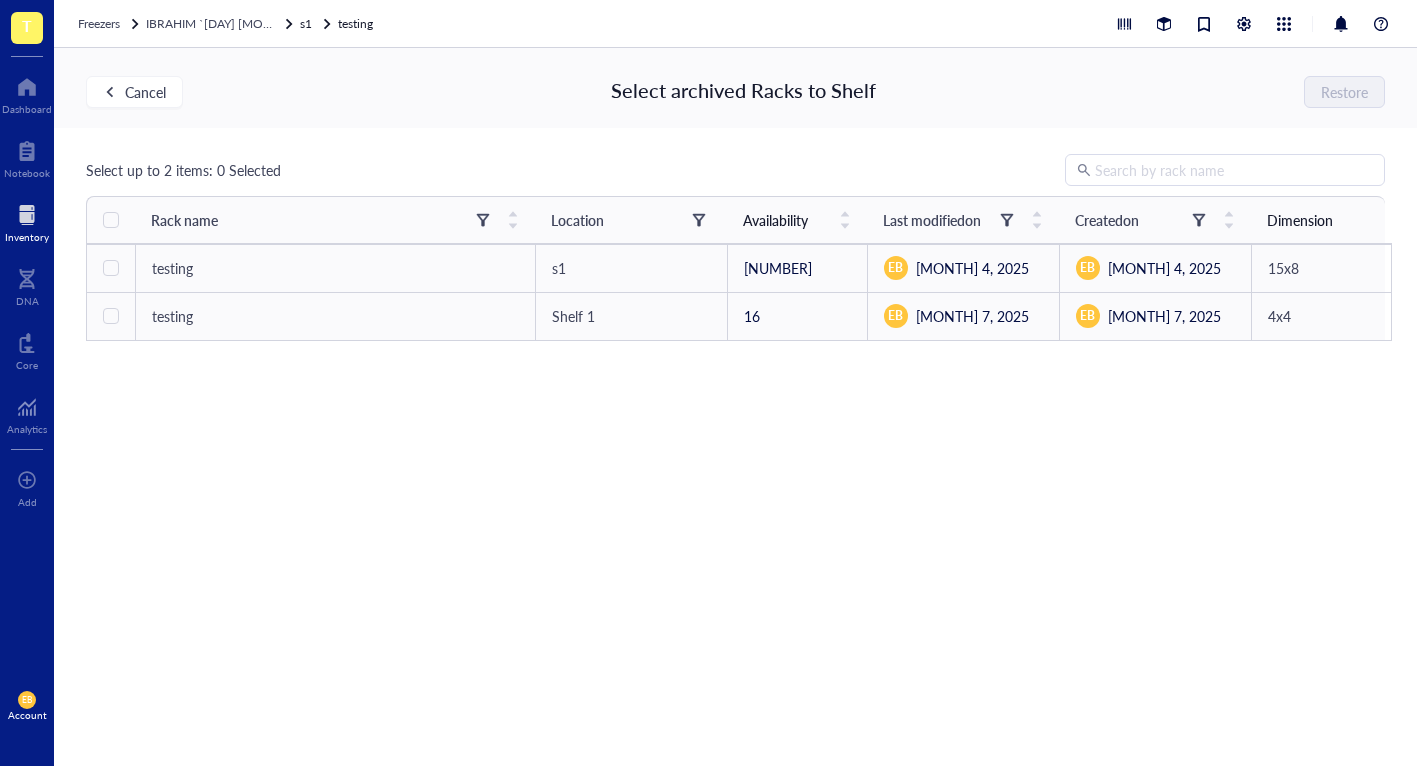 click on "Freezers" at bounding box center [99, 23] 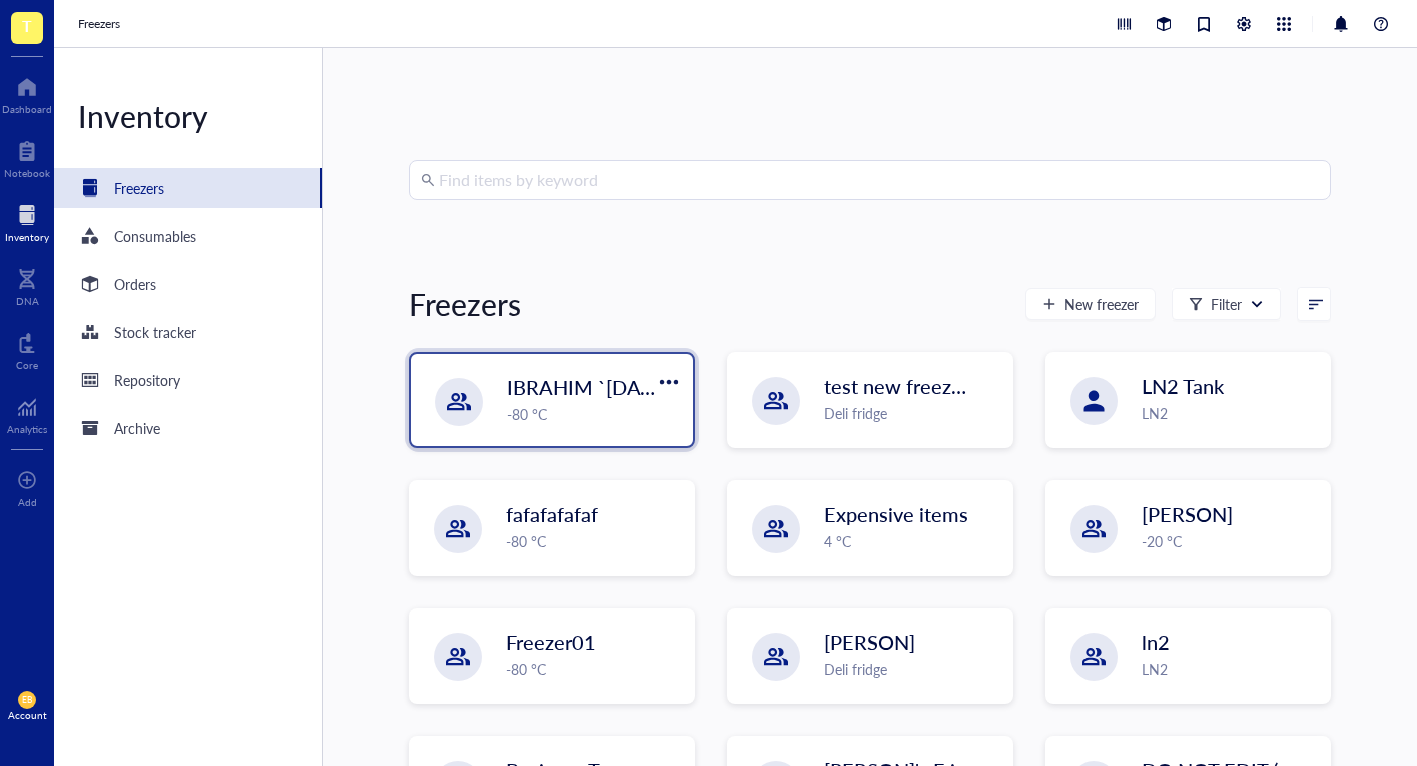 click on "-80 °C" at bounding box center (594, 414) 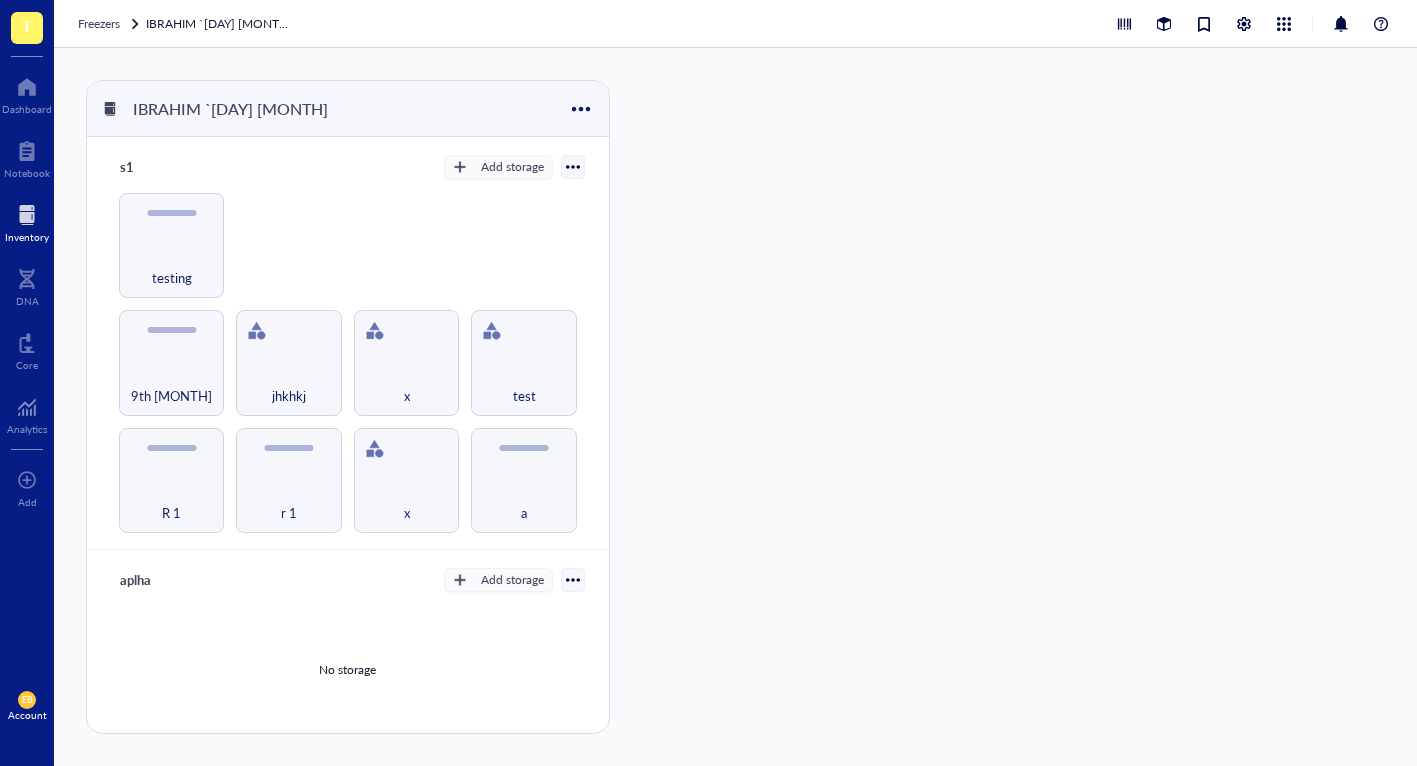 click at bounding box center [573, 167] 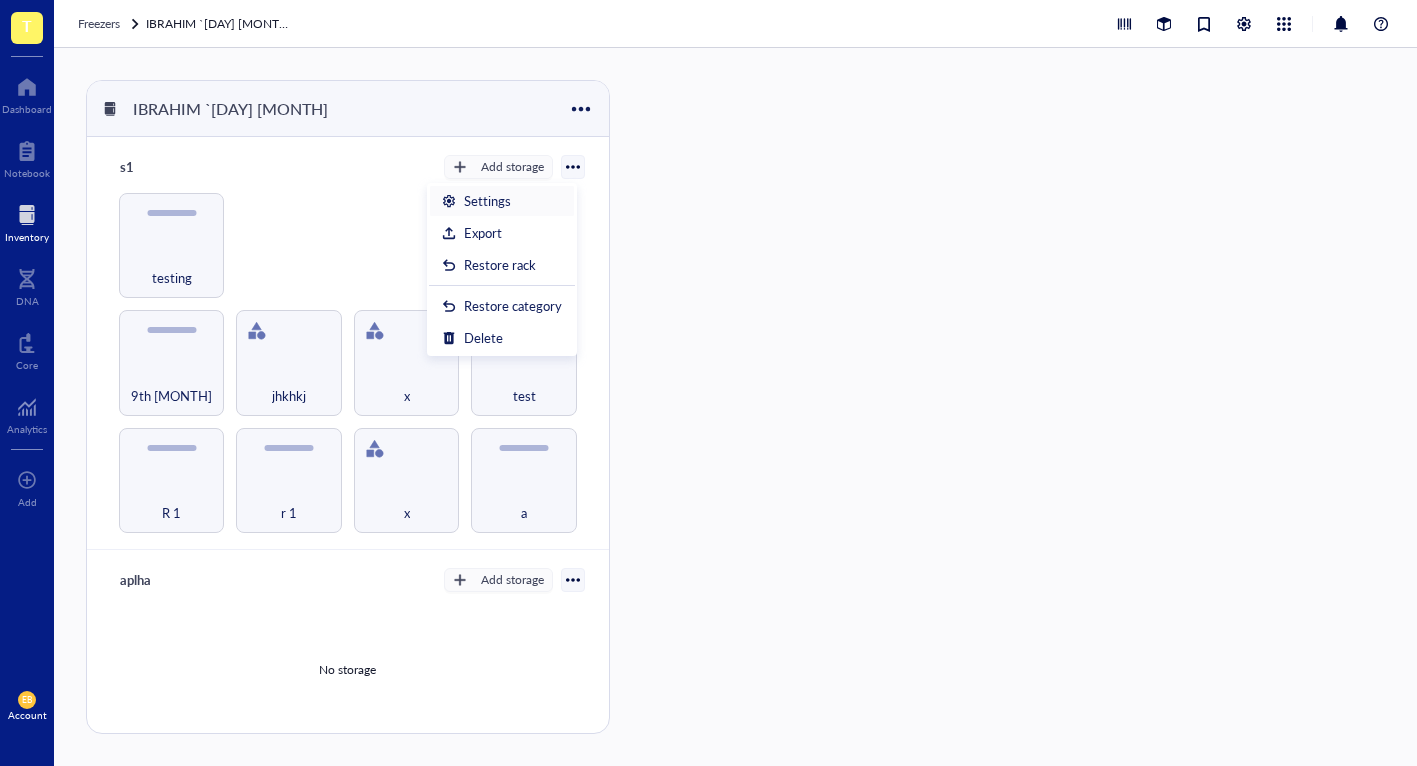 click on "Settings" at bounding box center (487, 201) 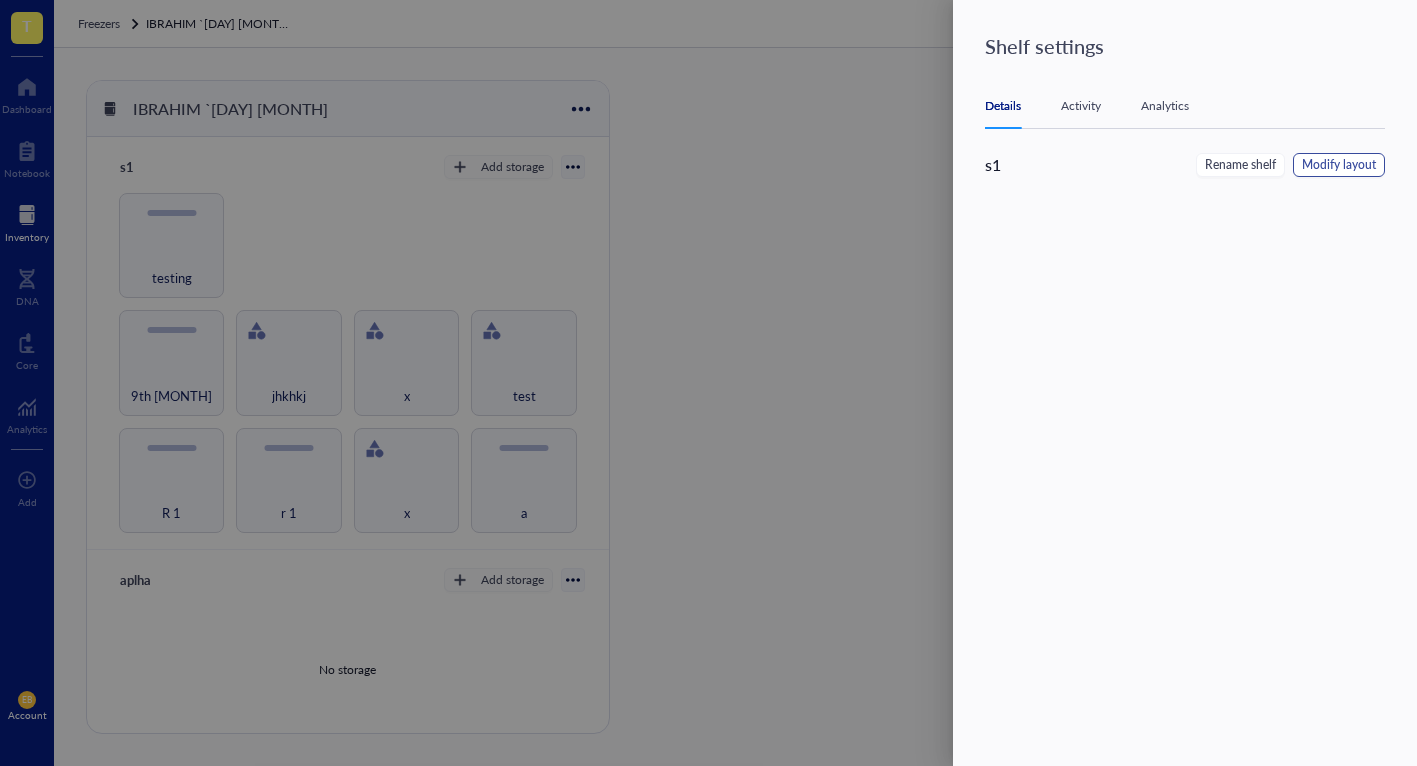 click on "Details Activity Analytics s1 Rename shelf Modify layout" at bounding box center [1197, 391] 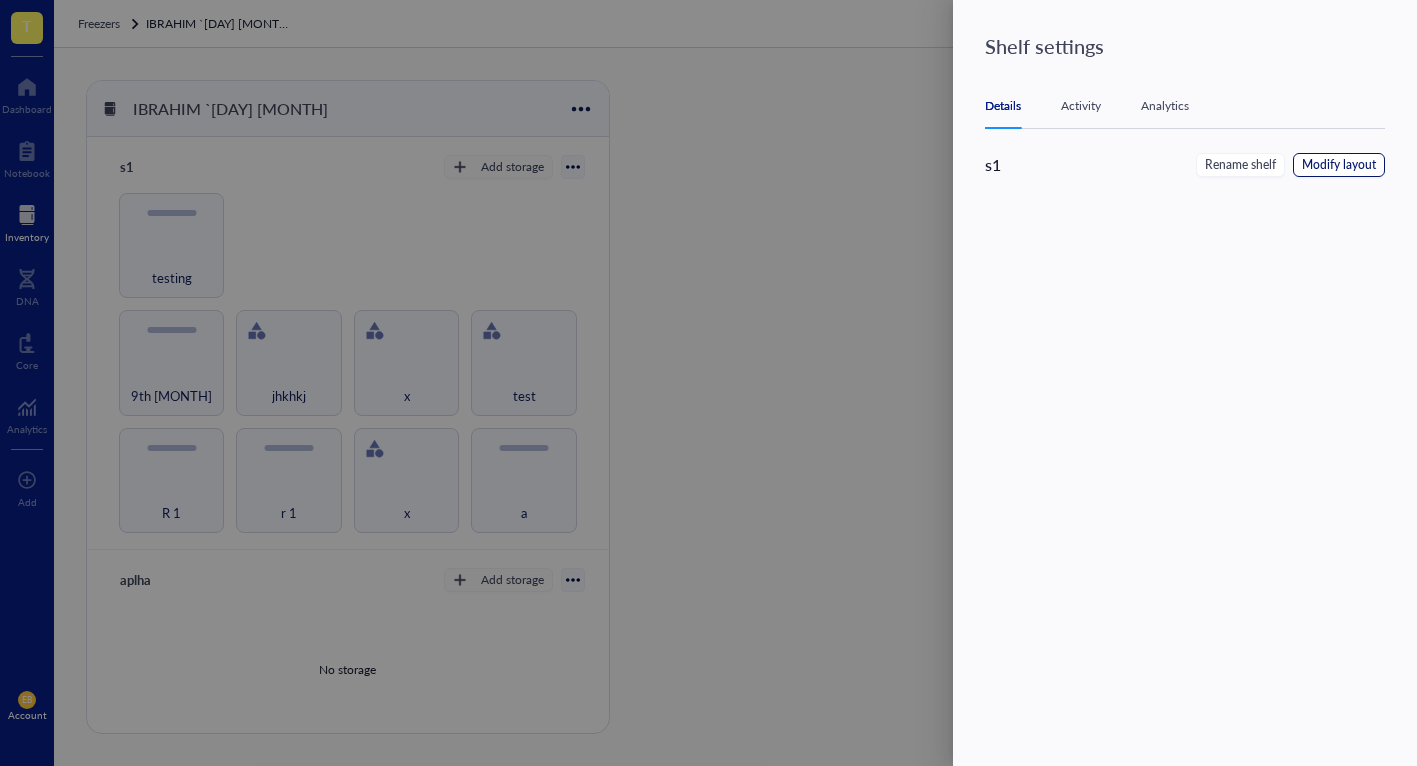 click on "Modify layout" at bounding box center (1339, 165) 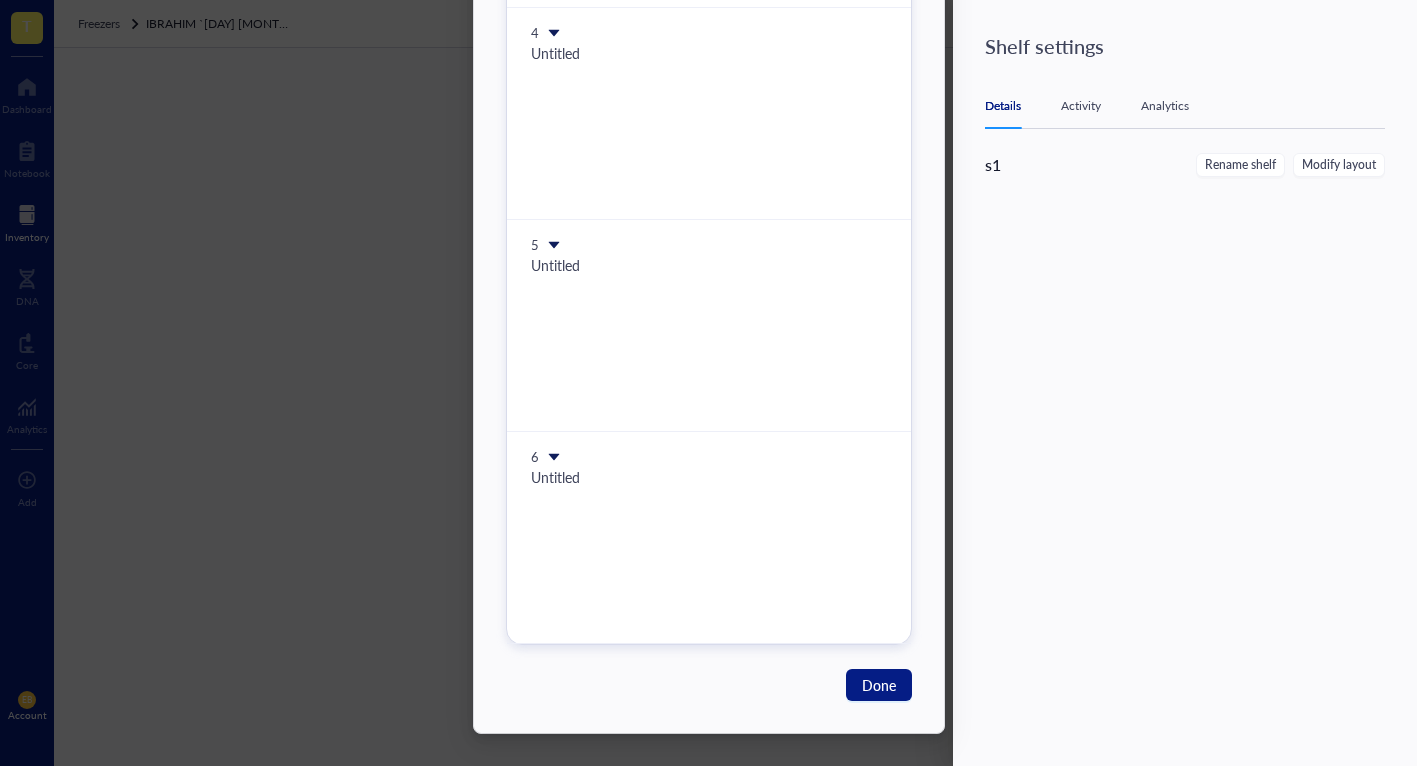 scroll, scrollTop: 0, scrollLeft: 0, axis: both 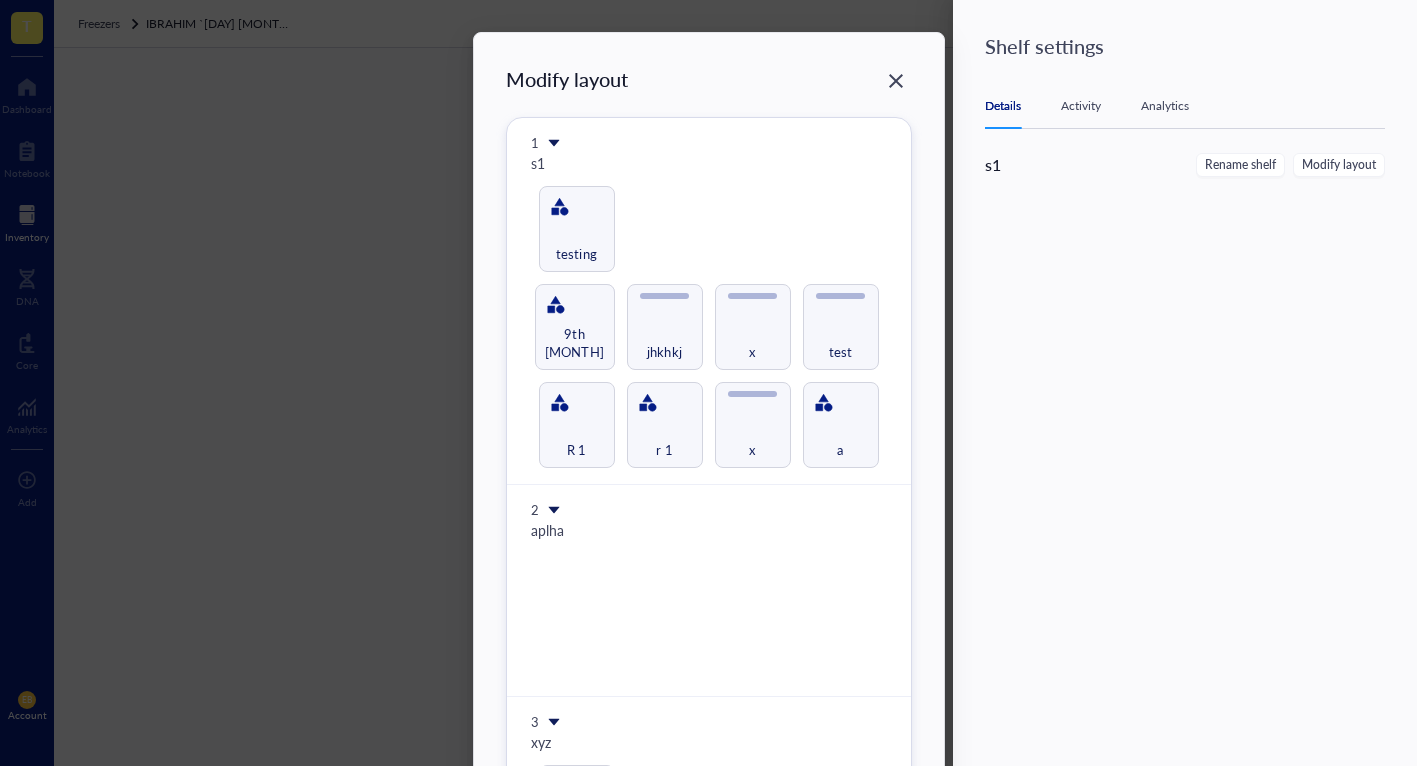 drag, startPoint x: 572, startPoint y: 330, endPoint x: 593, endPoint y: 324, distance: 21.84033 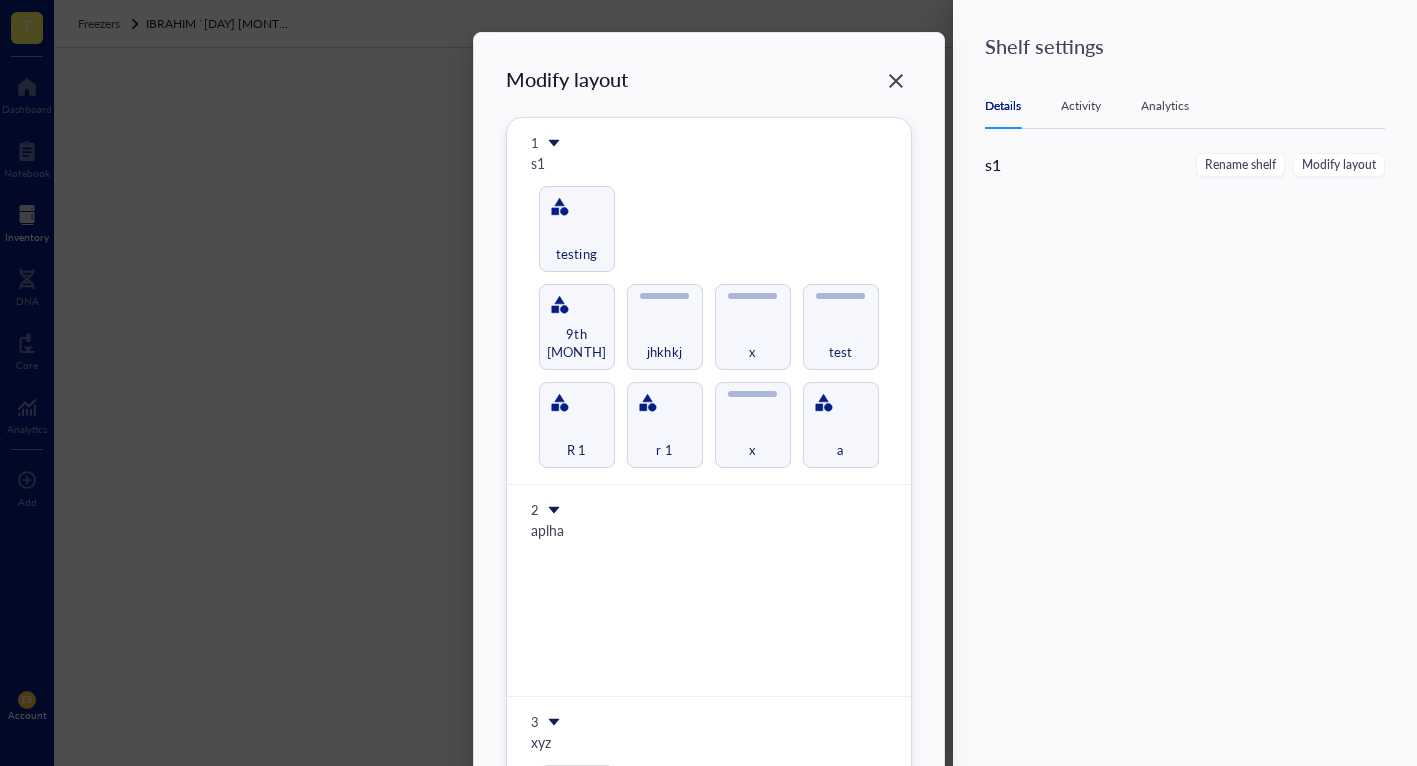 drag, startPoint x: 900, startPoint y: 83, endPoint x: 911, endPoint y: 98, distance: 18.601076 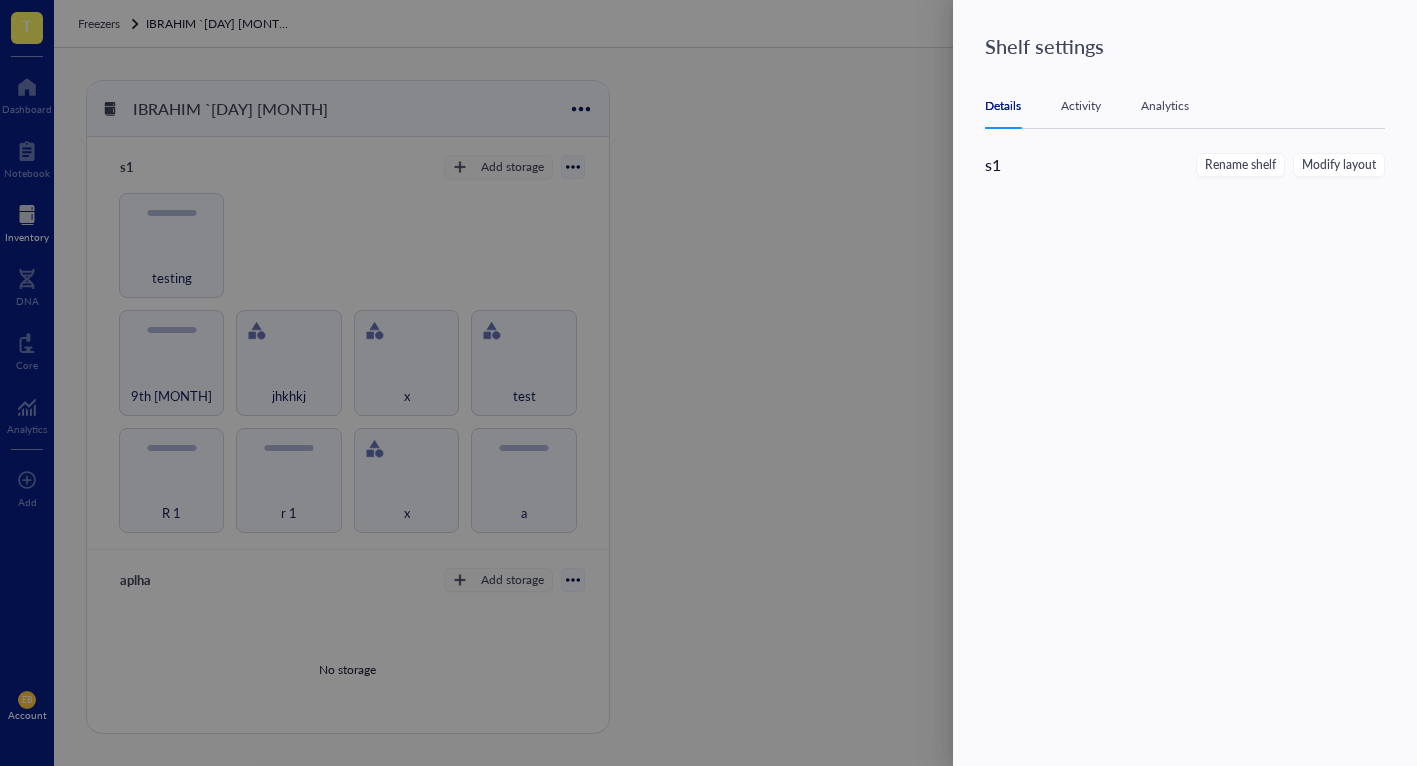 click at bounding box center [708, 383] 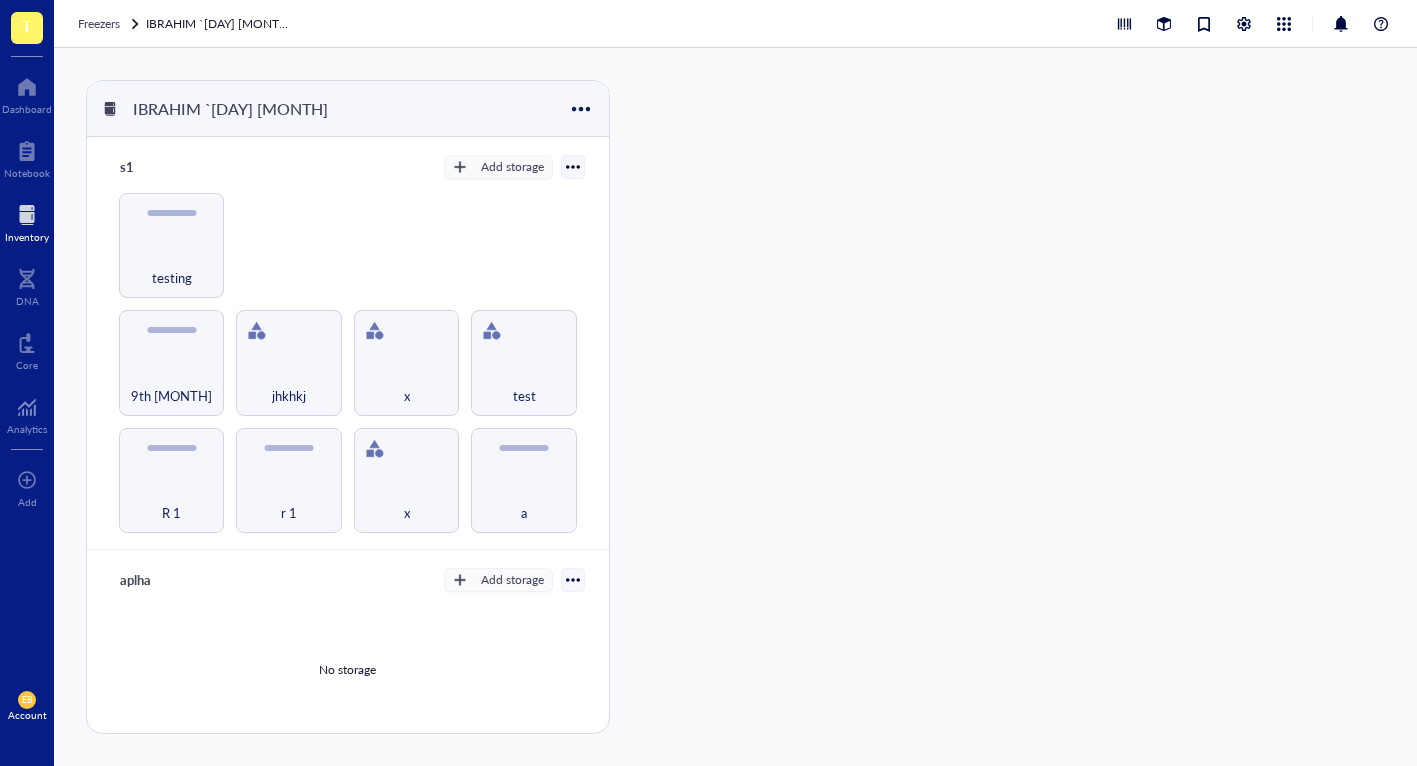 click at bounding box center (573, 167) 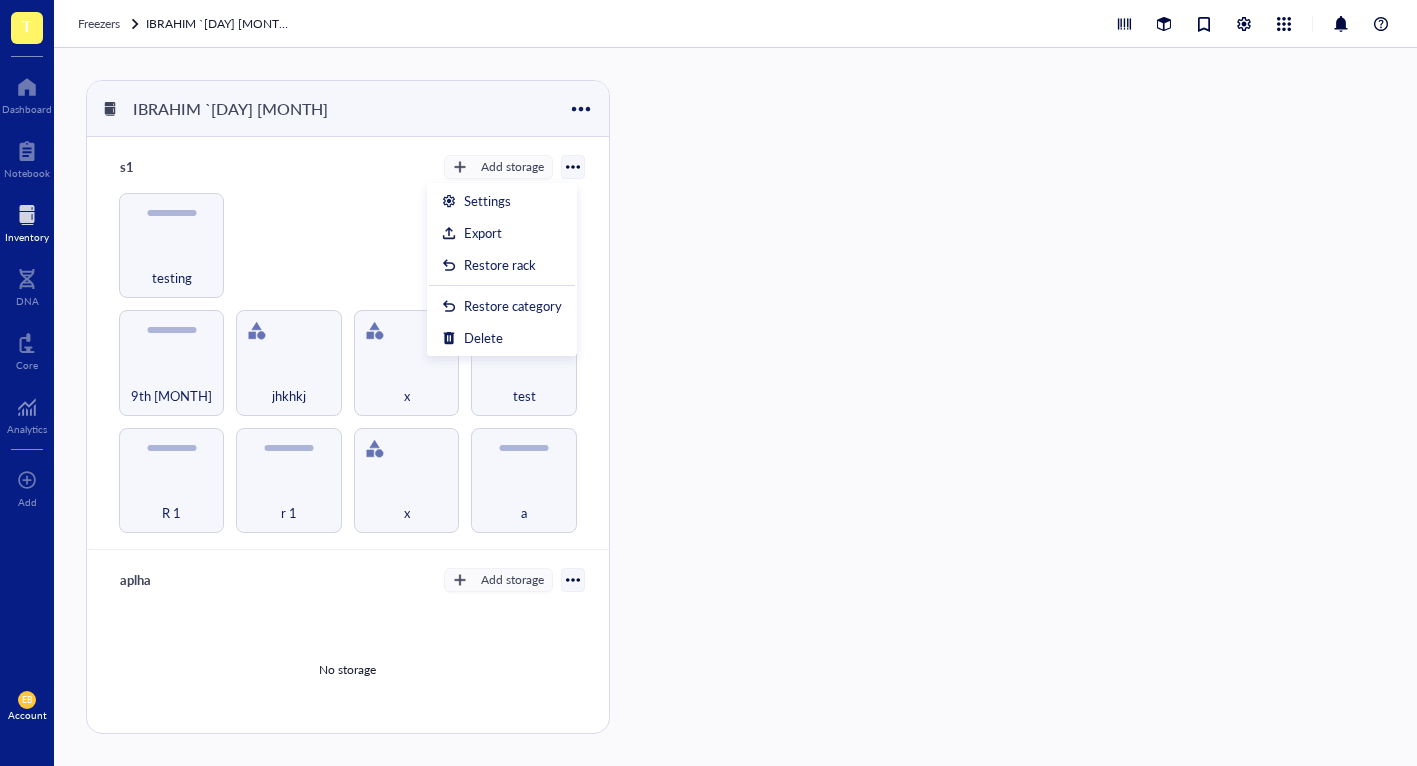 click at bounding box center [681, 407] 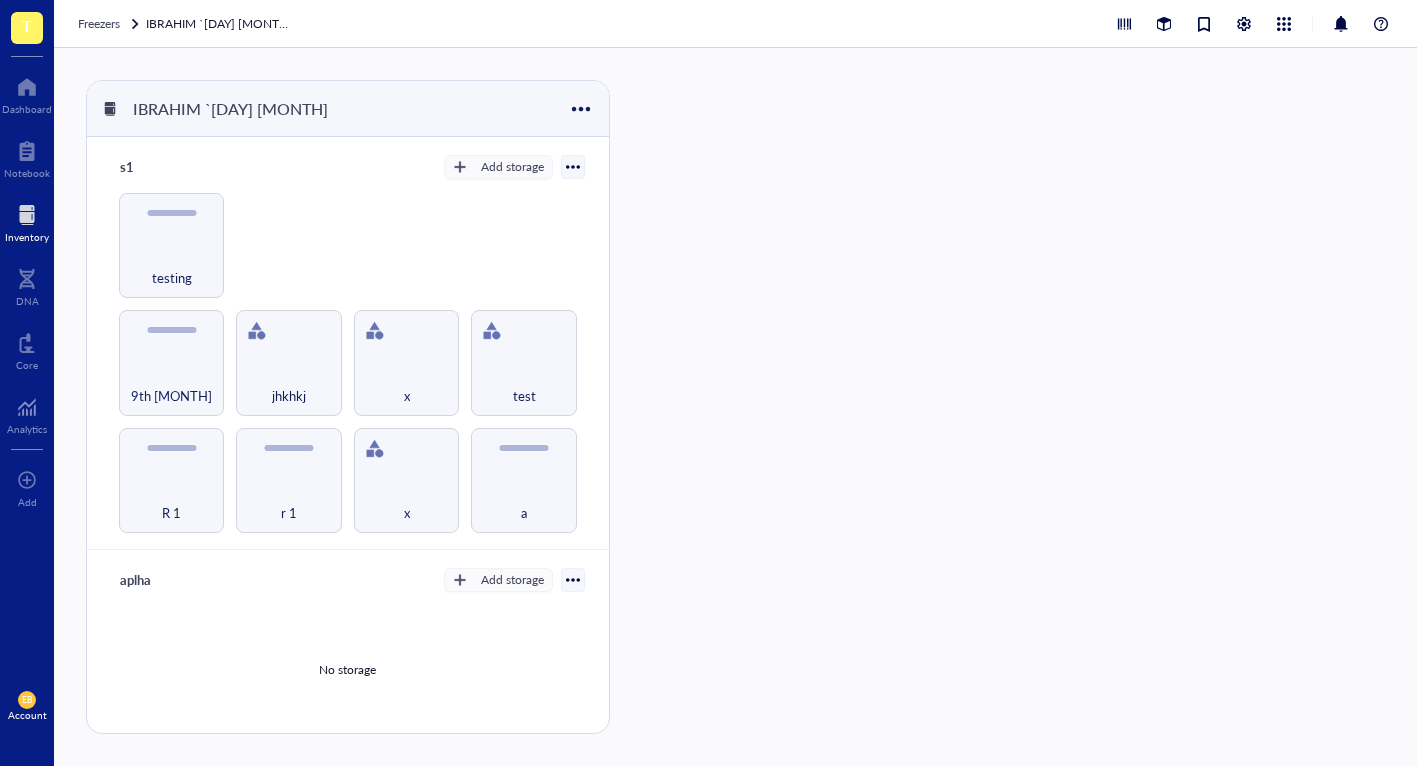 drag, startPoint x: 566, startPoint y: 161, endPoint x: 562, endPoint y: 171, distance: 10.770329 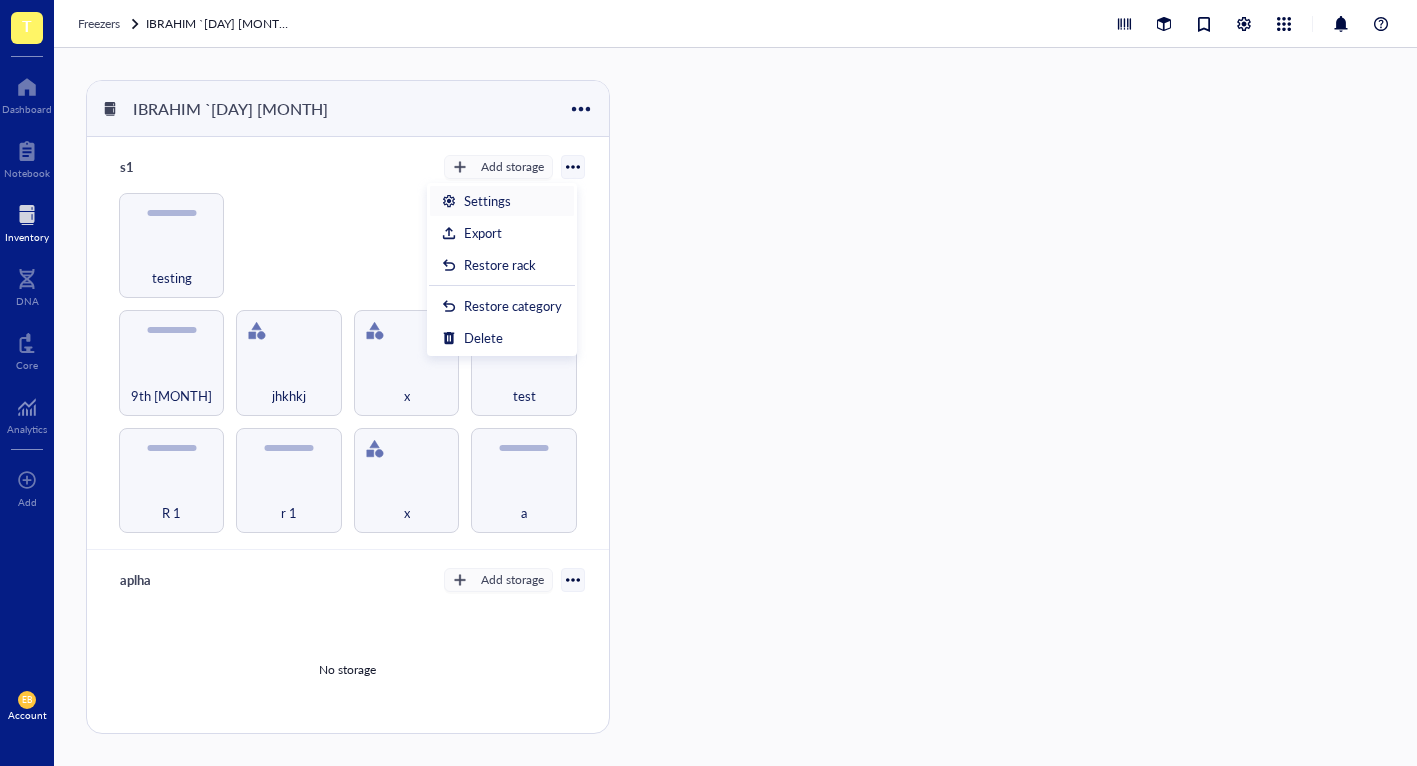 click on "Settings" at bounding box center [502, 201] 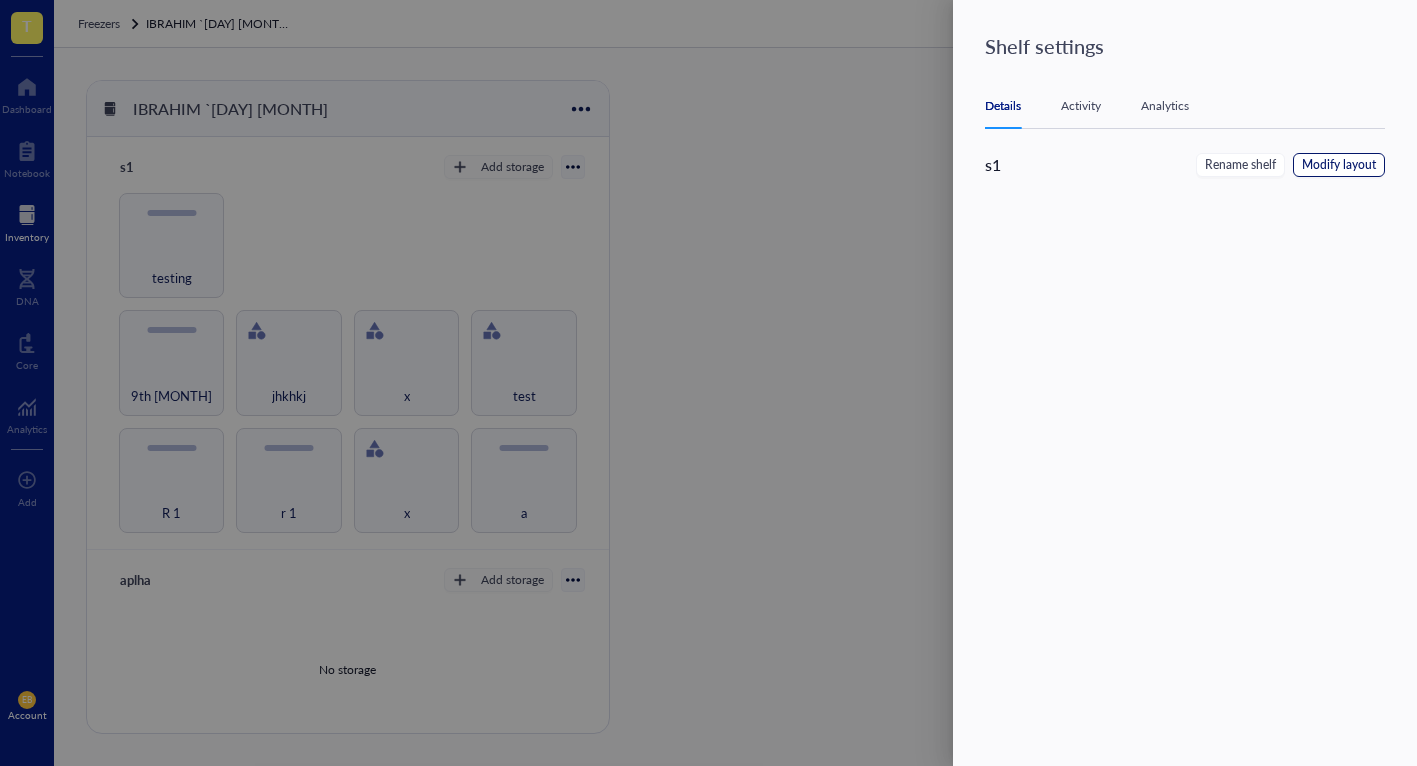 click on "Modify layout" at bounding box center [1339, 165] 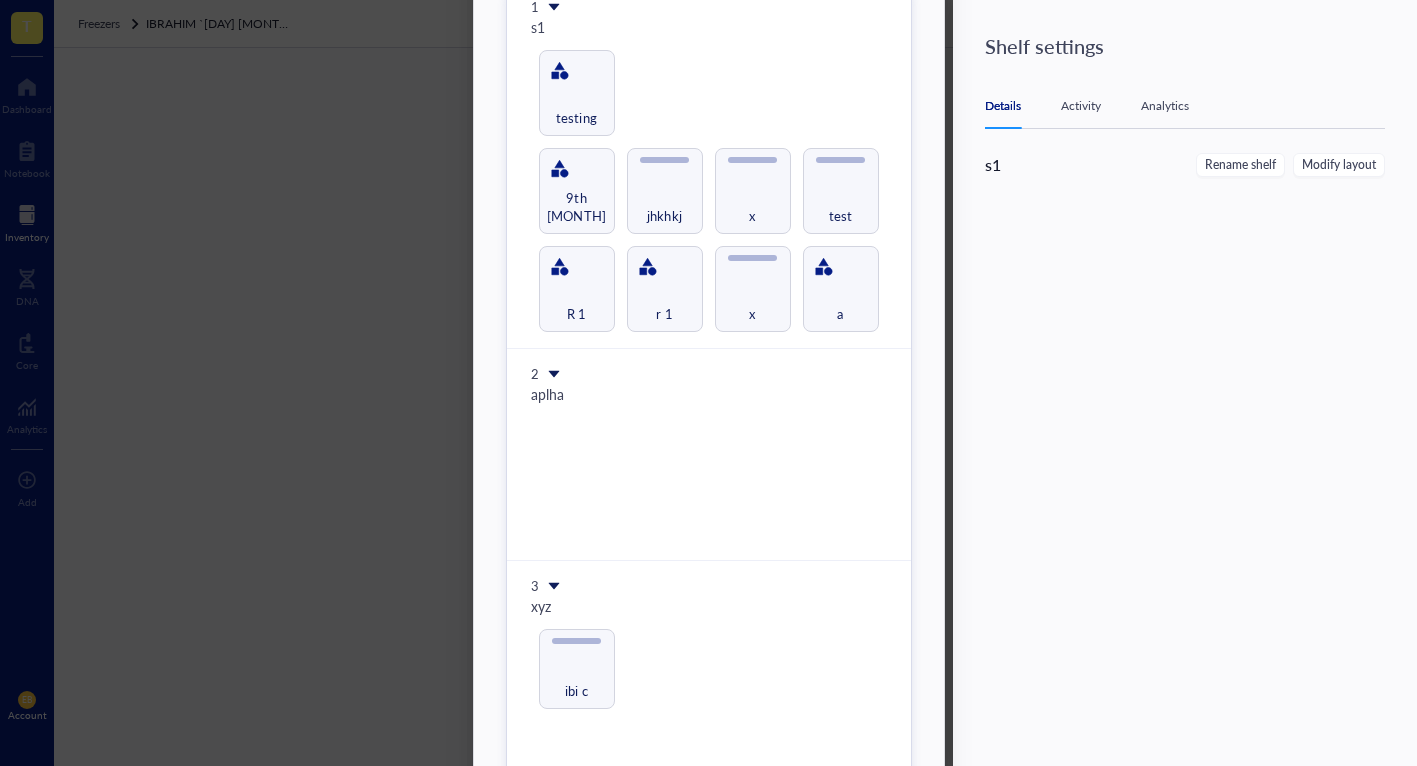 scroll, scrollTop: 135, scrollLeft: 0, axis: vertical 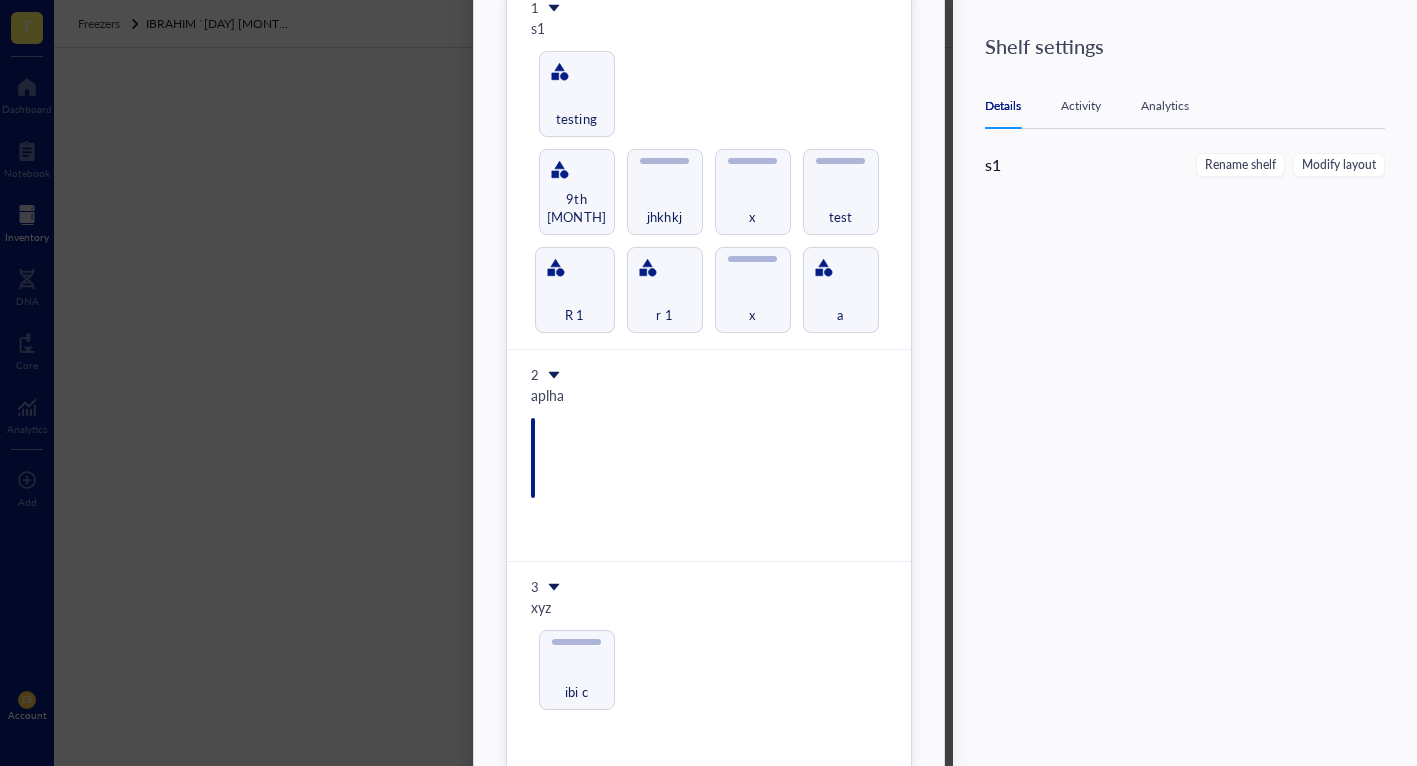 drag, startPoint x: 582, startPoint y: 267, endPoint x: 577, endPoint y: 448, distance: 181.06905 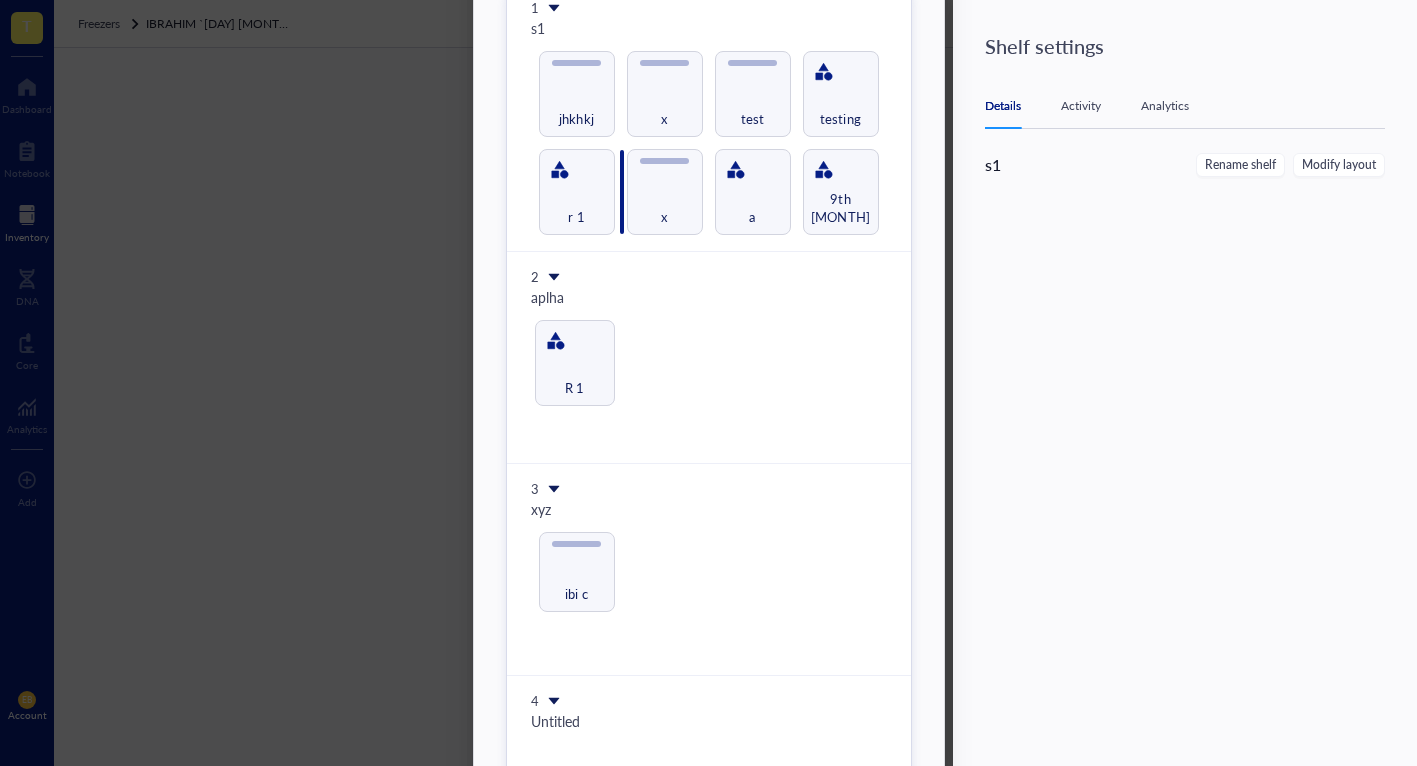 drag, startPoint x: 581, startPoint y: 367, endPoint x: 616, endPoint y: 217, distance: 154.02922 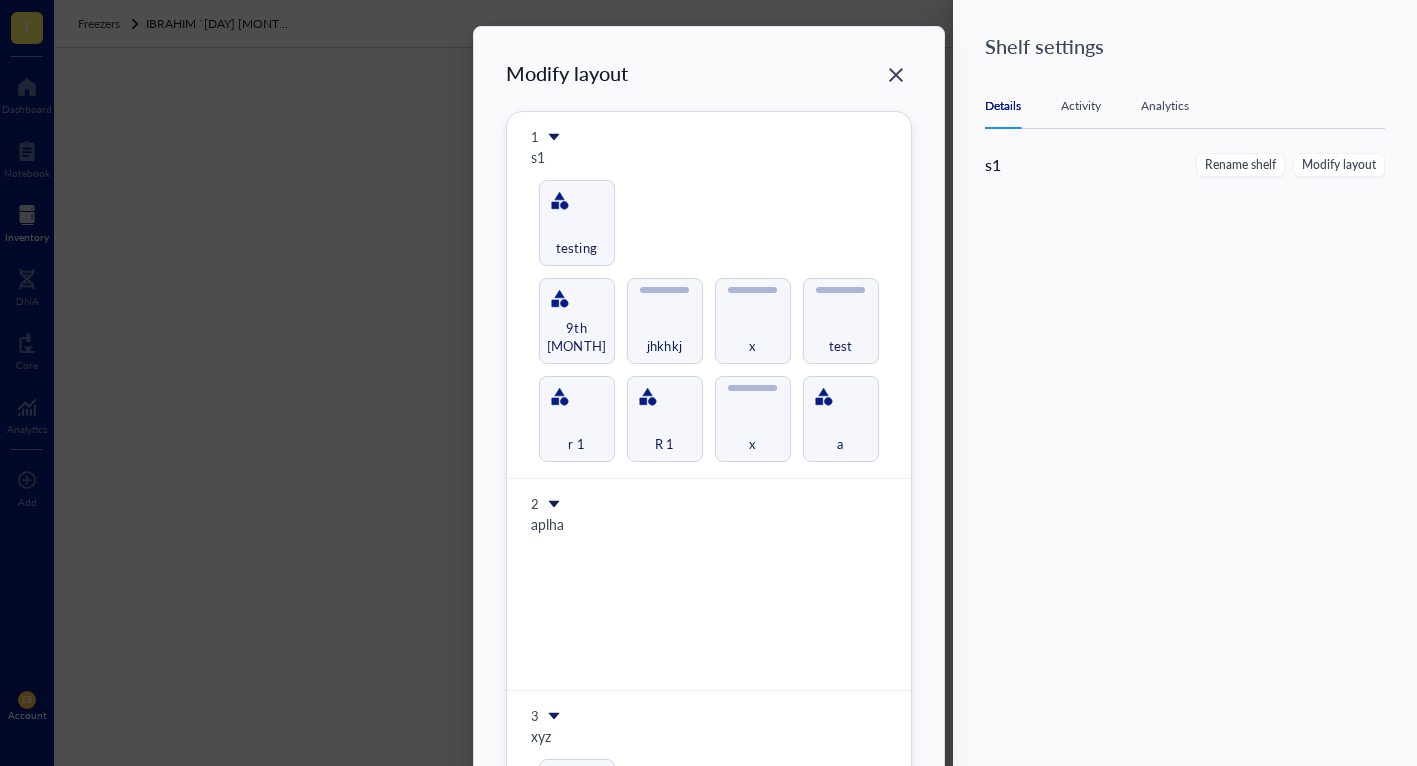 scroll, scrollTop: 0, scrollLeft: 0, axis: both 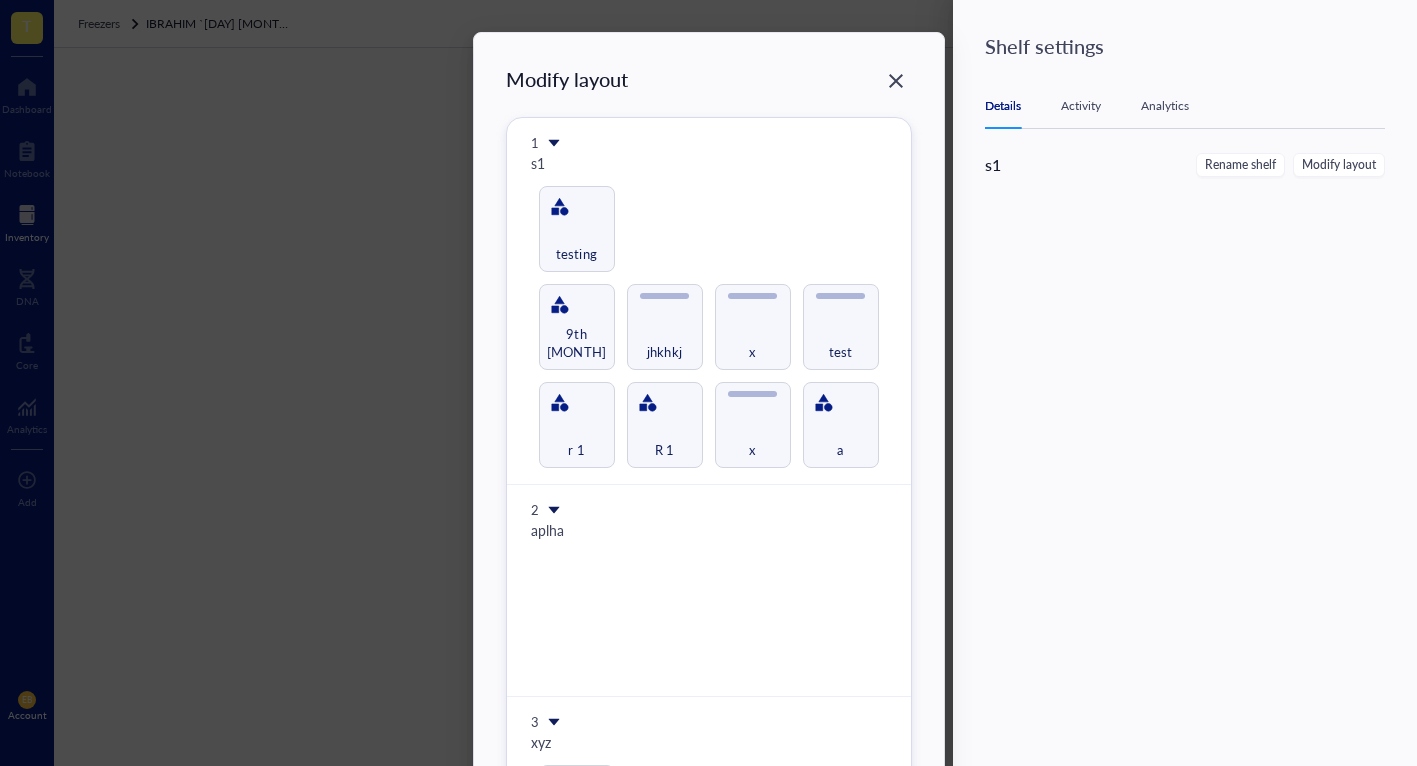 drag, startPoint x: 900, startPoint y: 82, endPoint x: 904, endPoint y: 104, distance: 22.36068 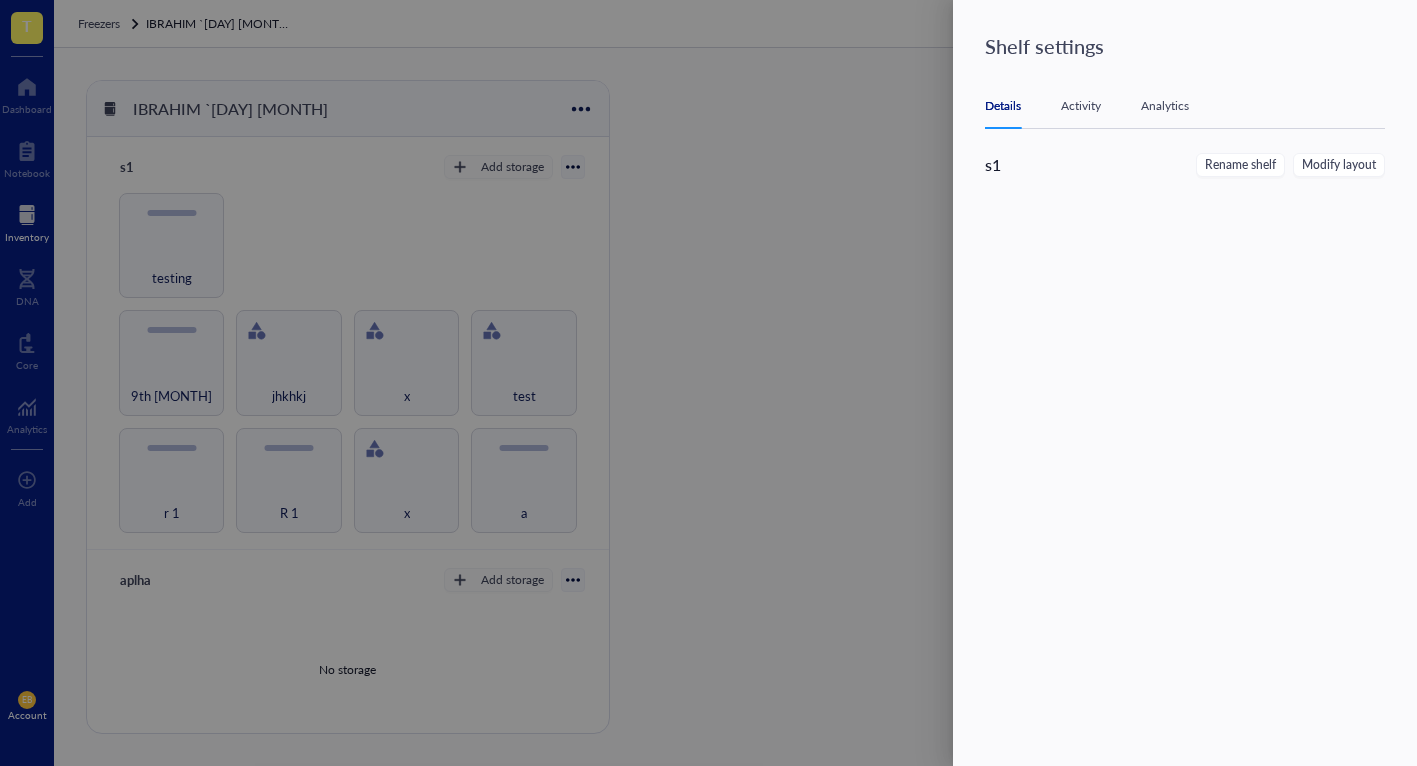 click at bounding box center (708, 383) 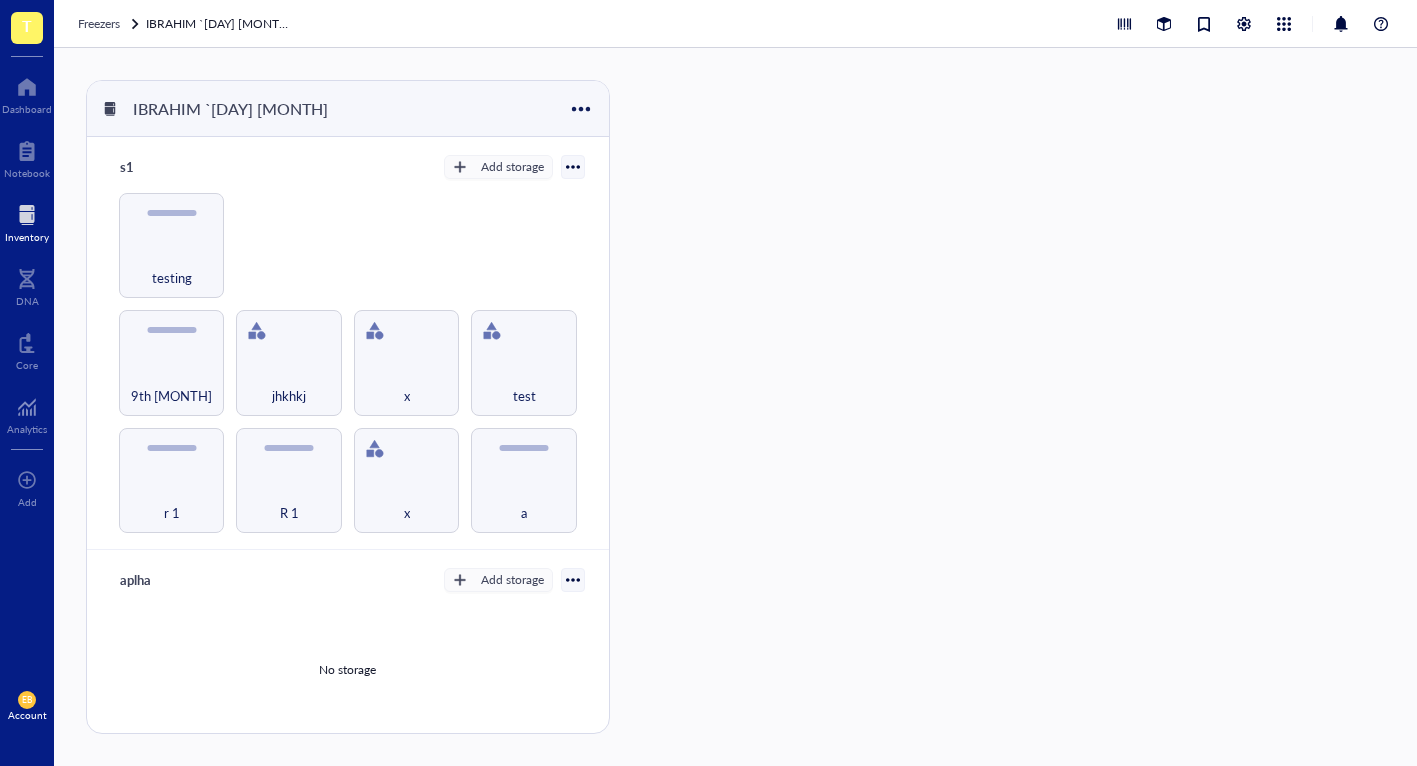 click at bounding box center [573, 167] 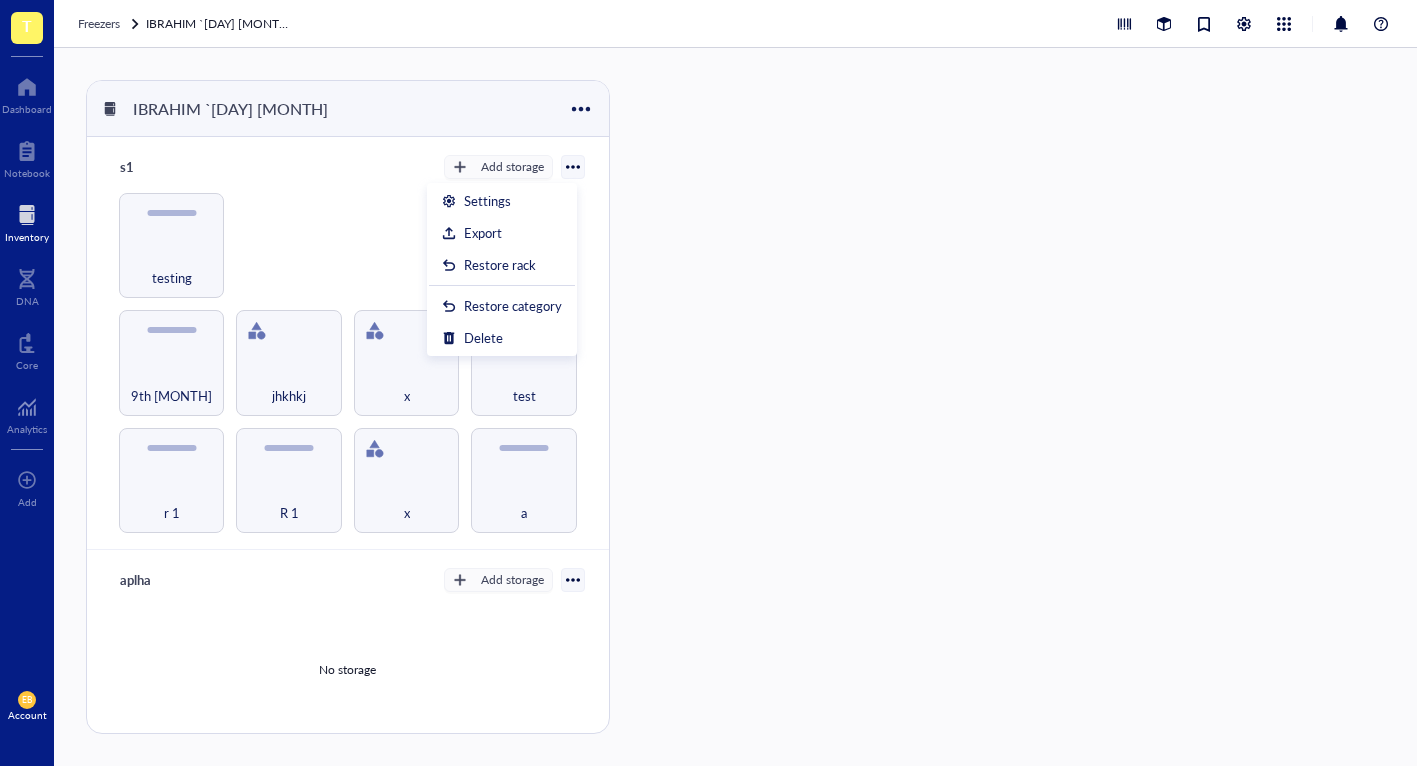 click on "r 1 R 1 x a 9th [MONTH] jhkhkj x test testing" at bounding box center (348, 363) 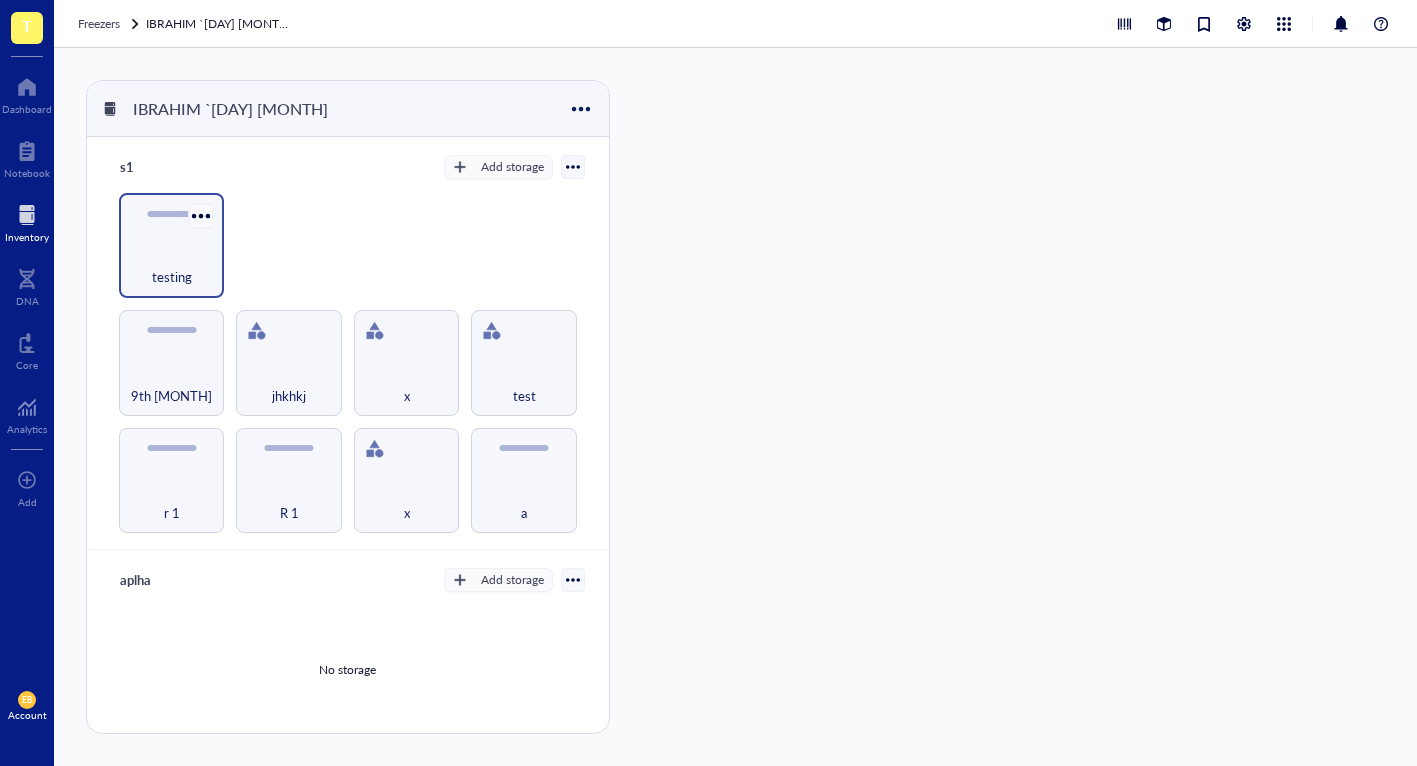 click at bounding box center (201, 215) 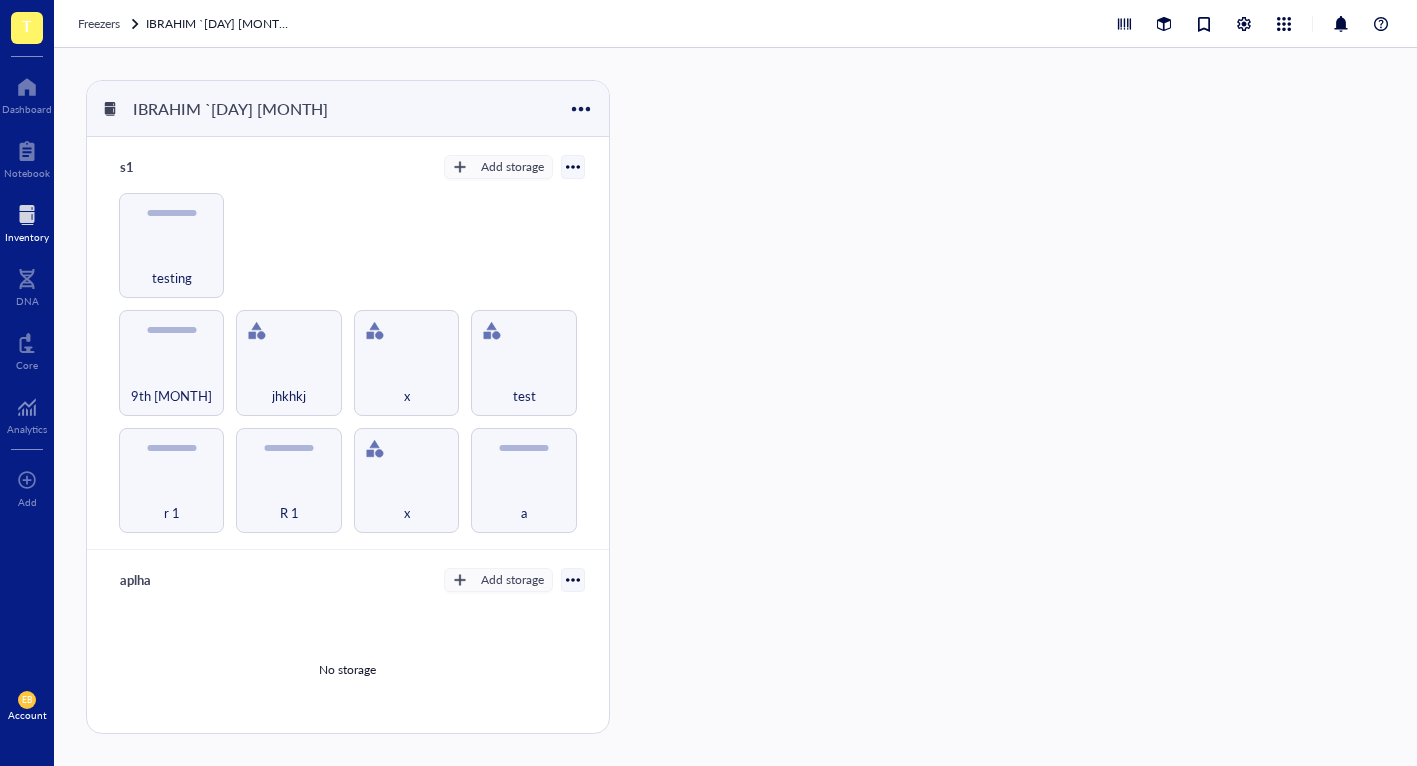 drag, startPoint x: 293, startPoint y: 182, endPoint x: 270, endPoint y: 192, distance: 25.079872 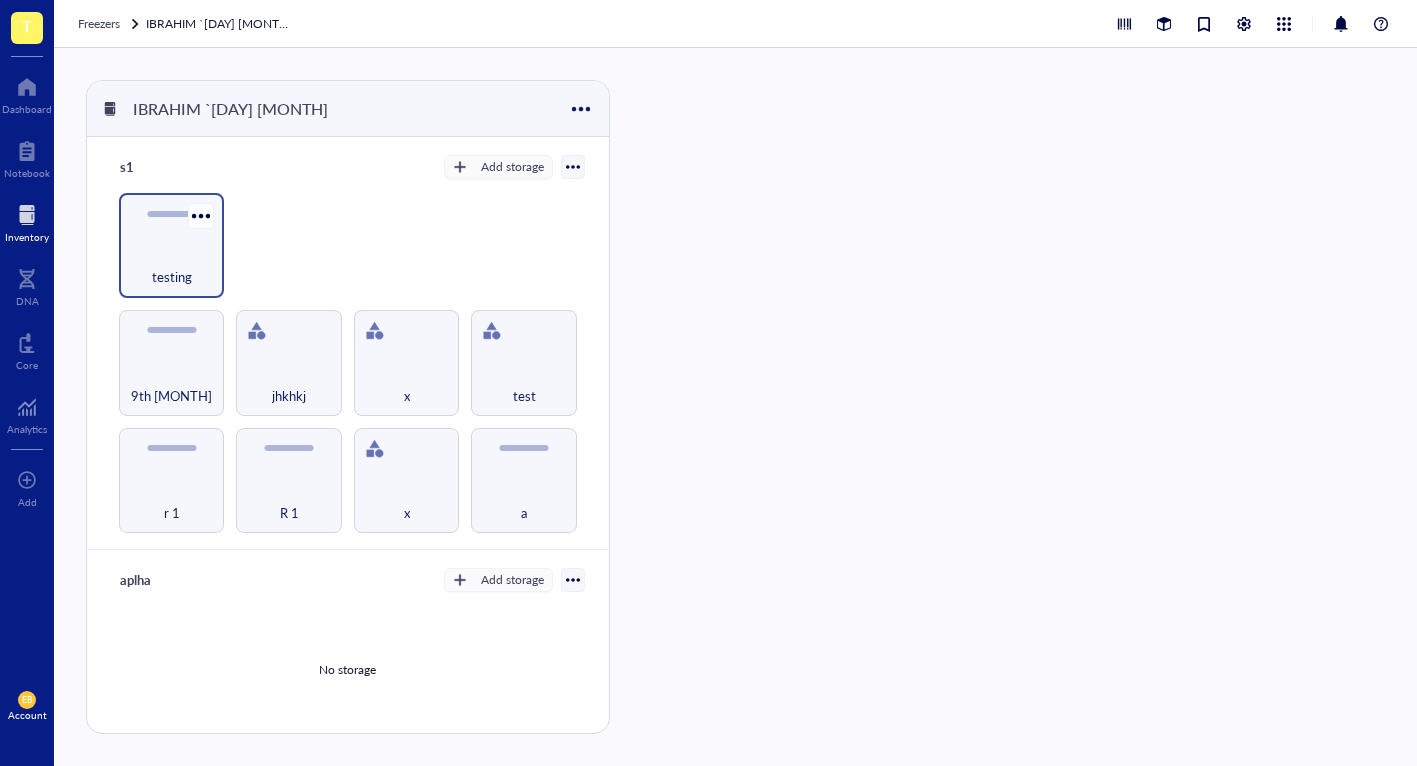 click on "testing" at bounding box center (171, 245) 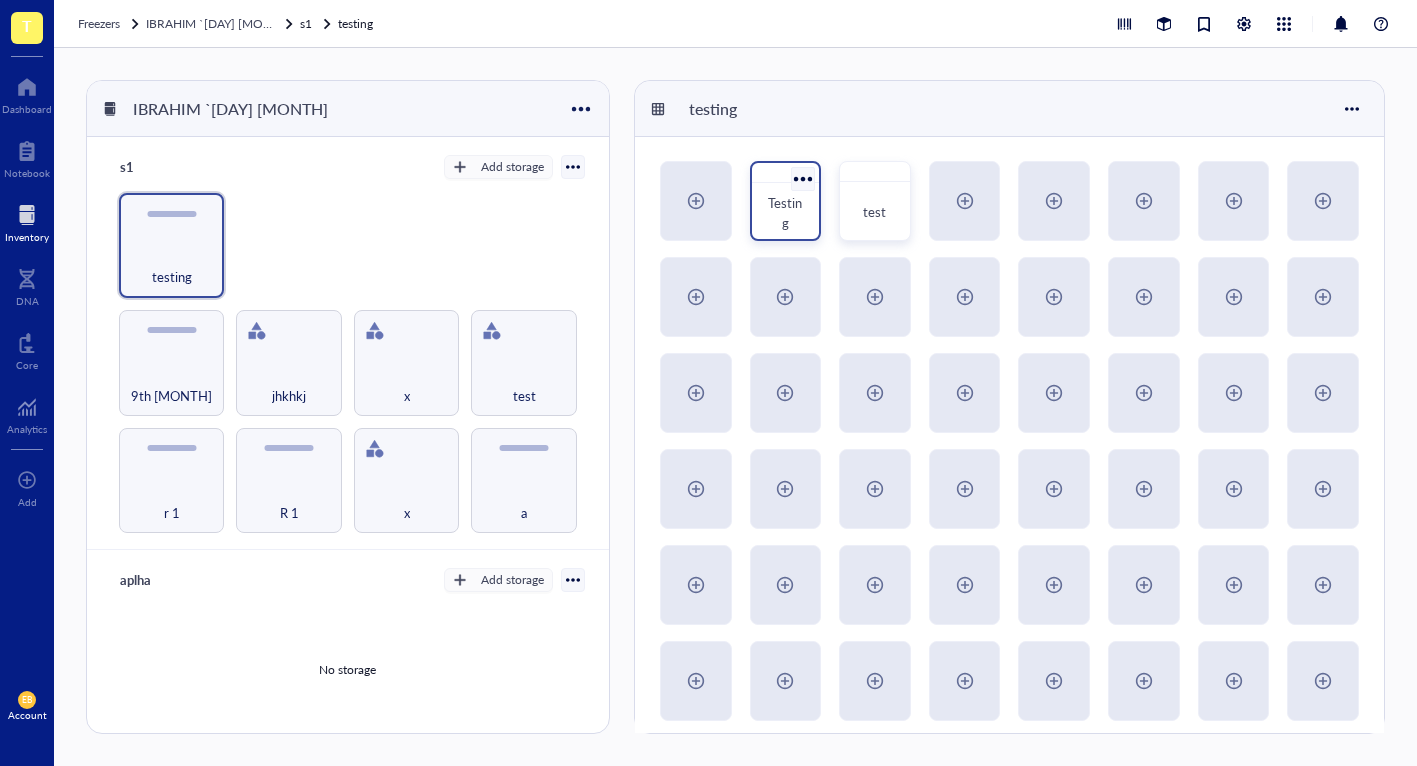 click at bounding box center [802, 178] 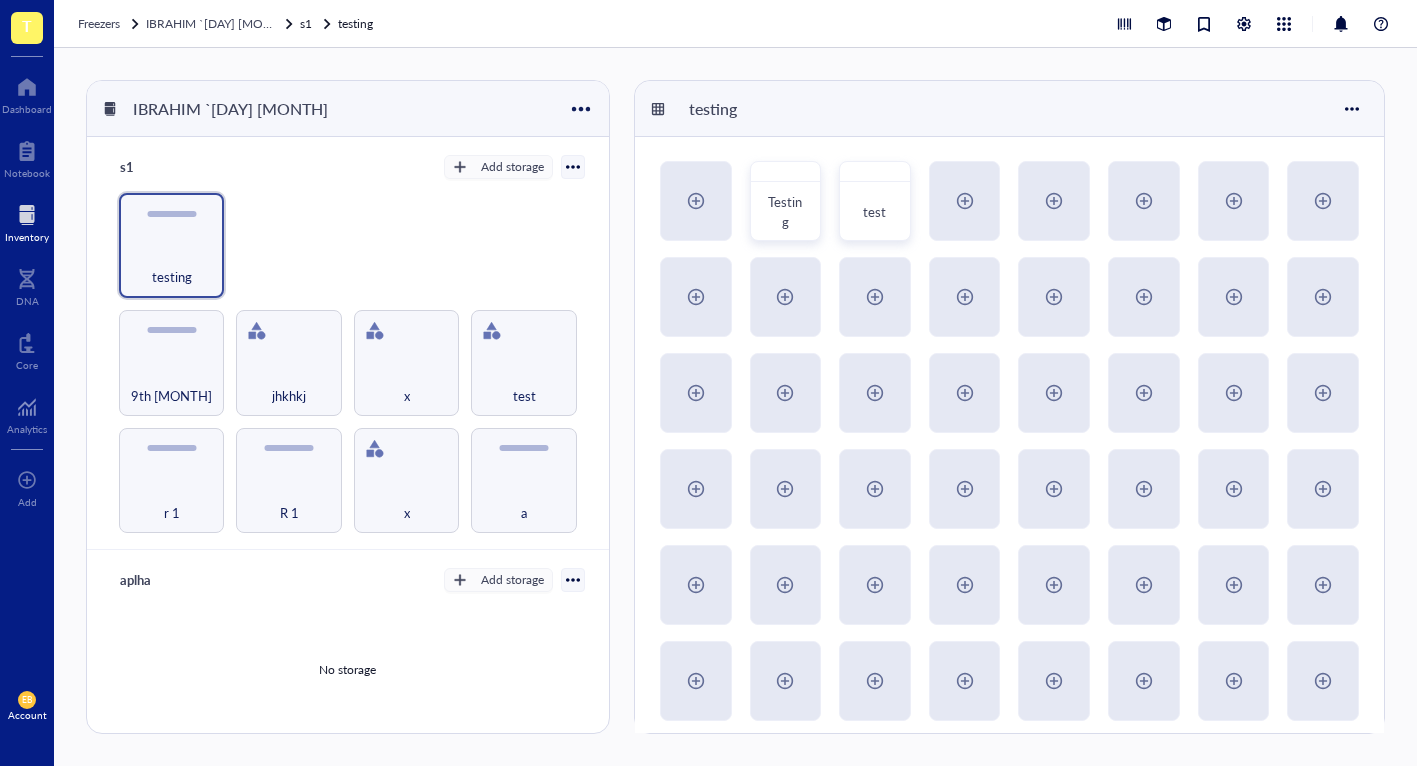 click on "testing" at bounding box center (1009, 109) 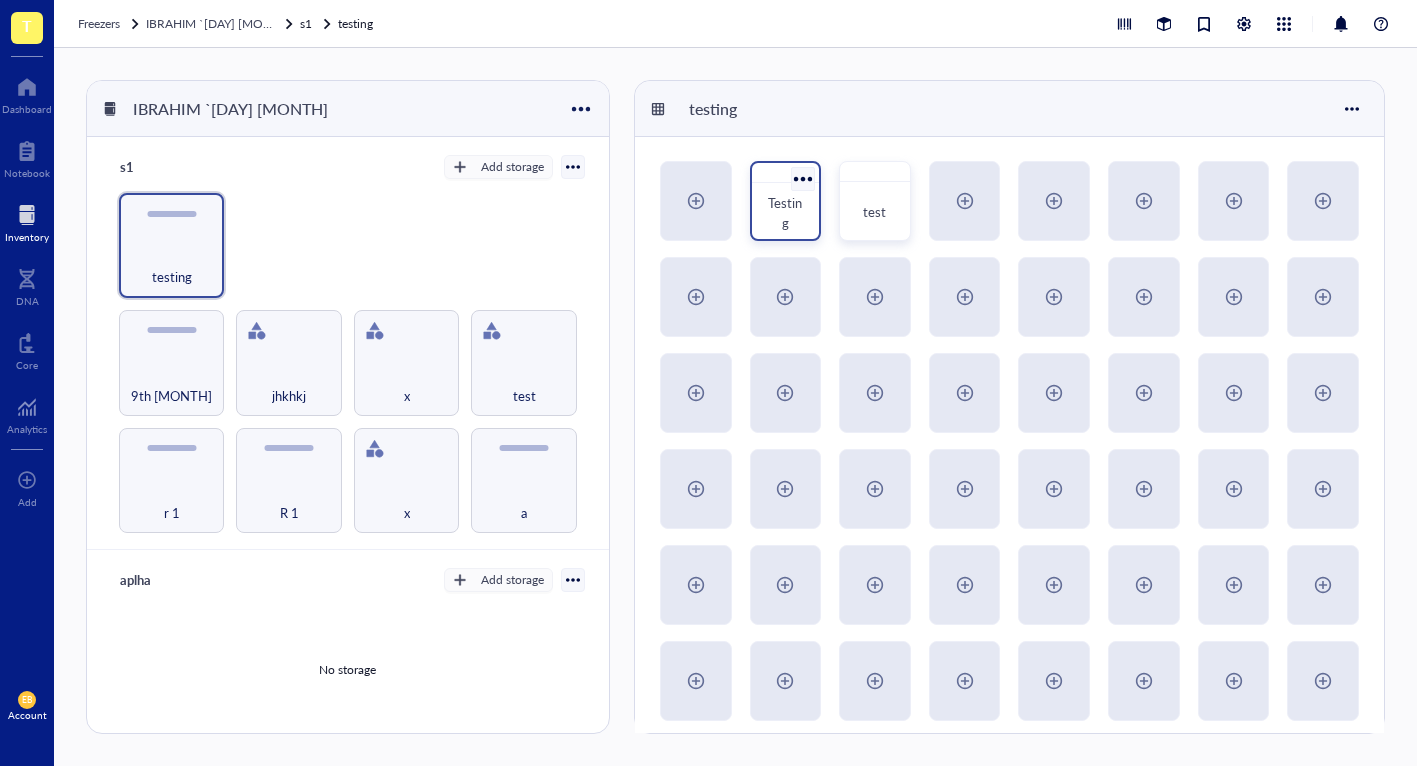 click on "Testing" at bounding box center [786, 213] 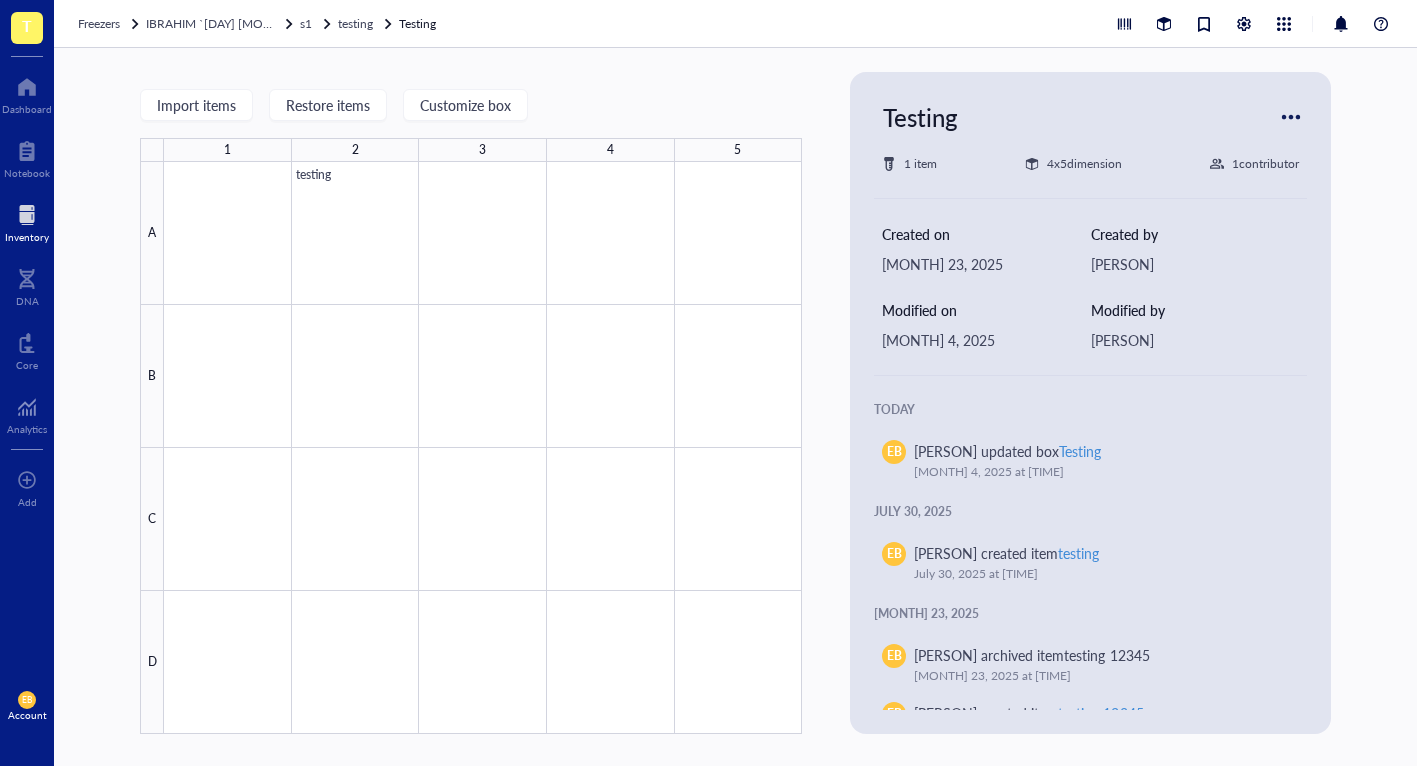 click at bounding box center [483, 448] 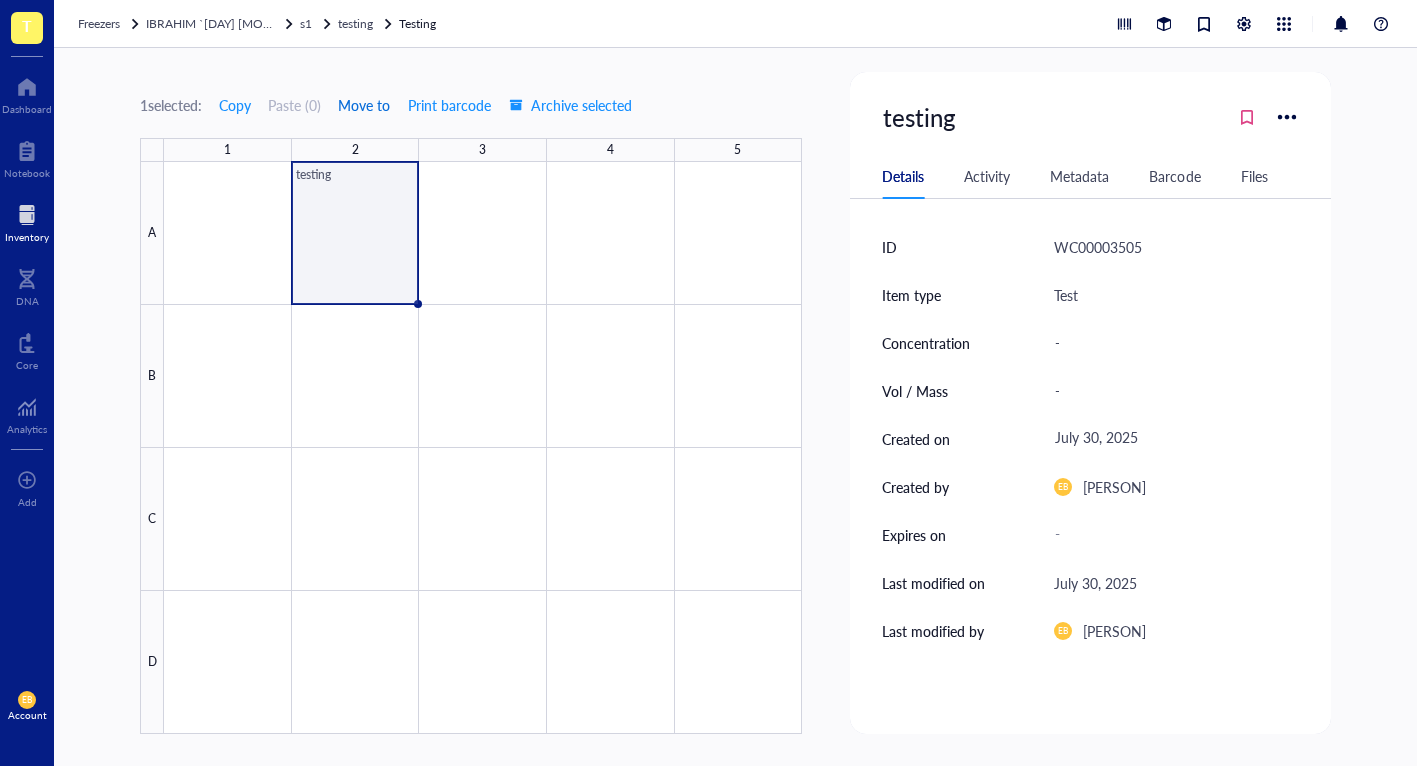 click on "Move to" at bounding box center (364, 105) 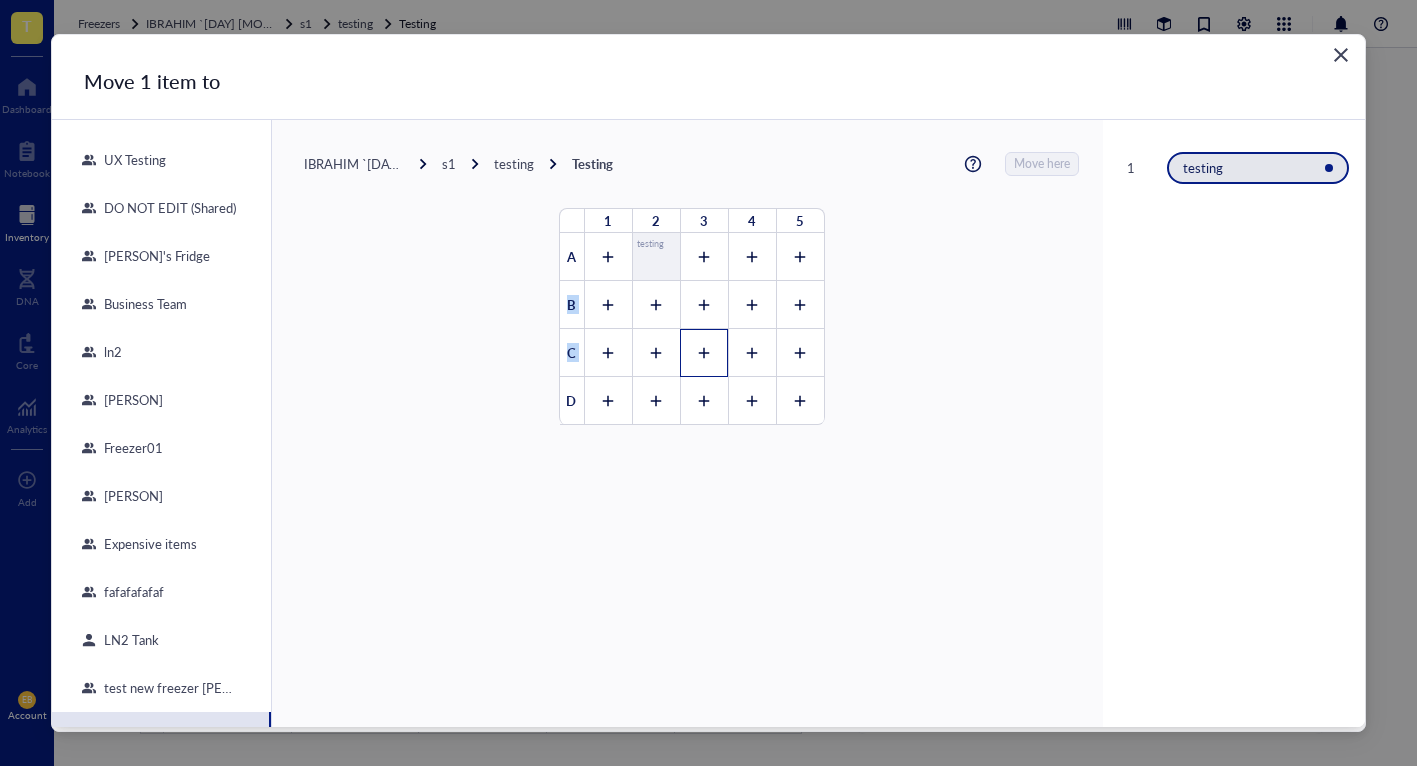 drag, startPoint x: 652, startPoint y: 254, endPoint x: 704, endPoint y: 346, distance: 105.67876 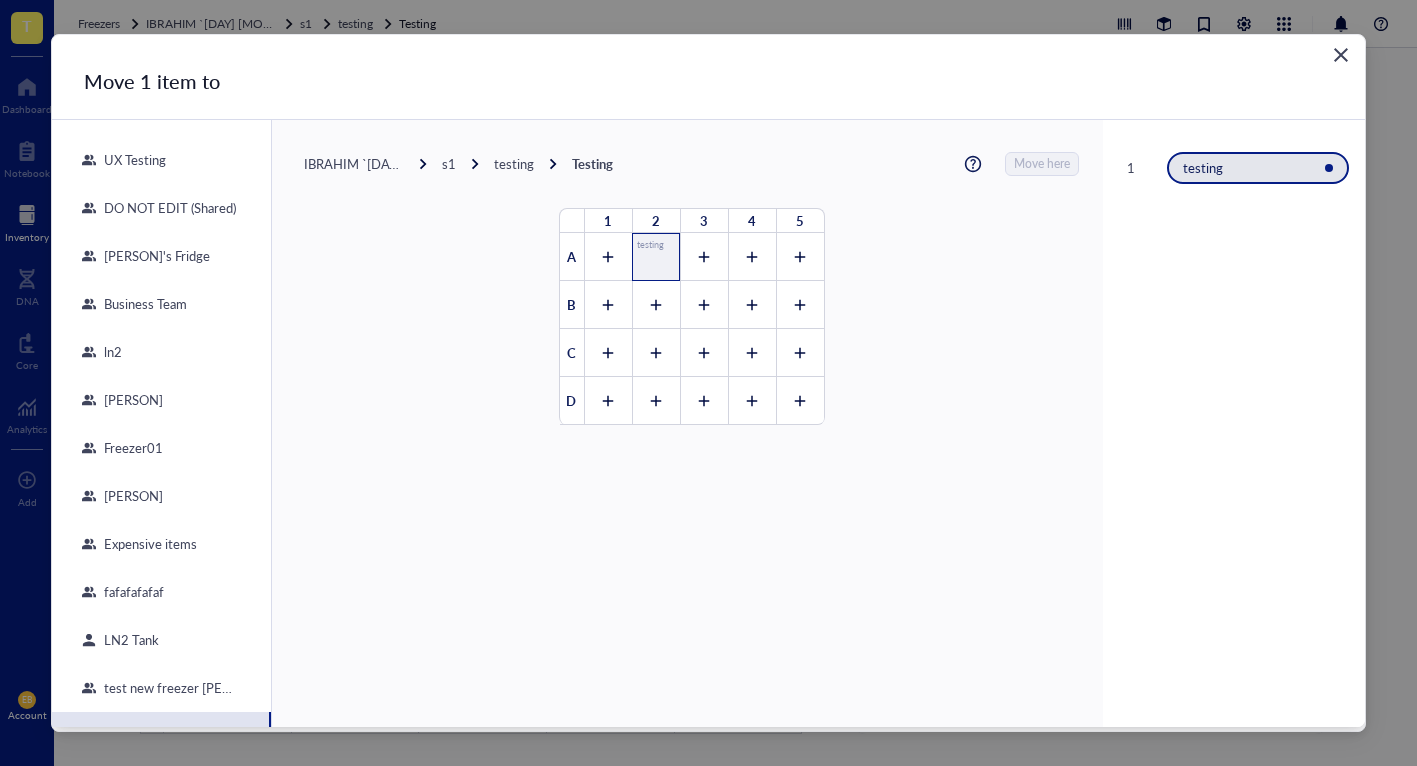 click on "testing" at bounding box center [650, 257] 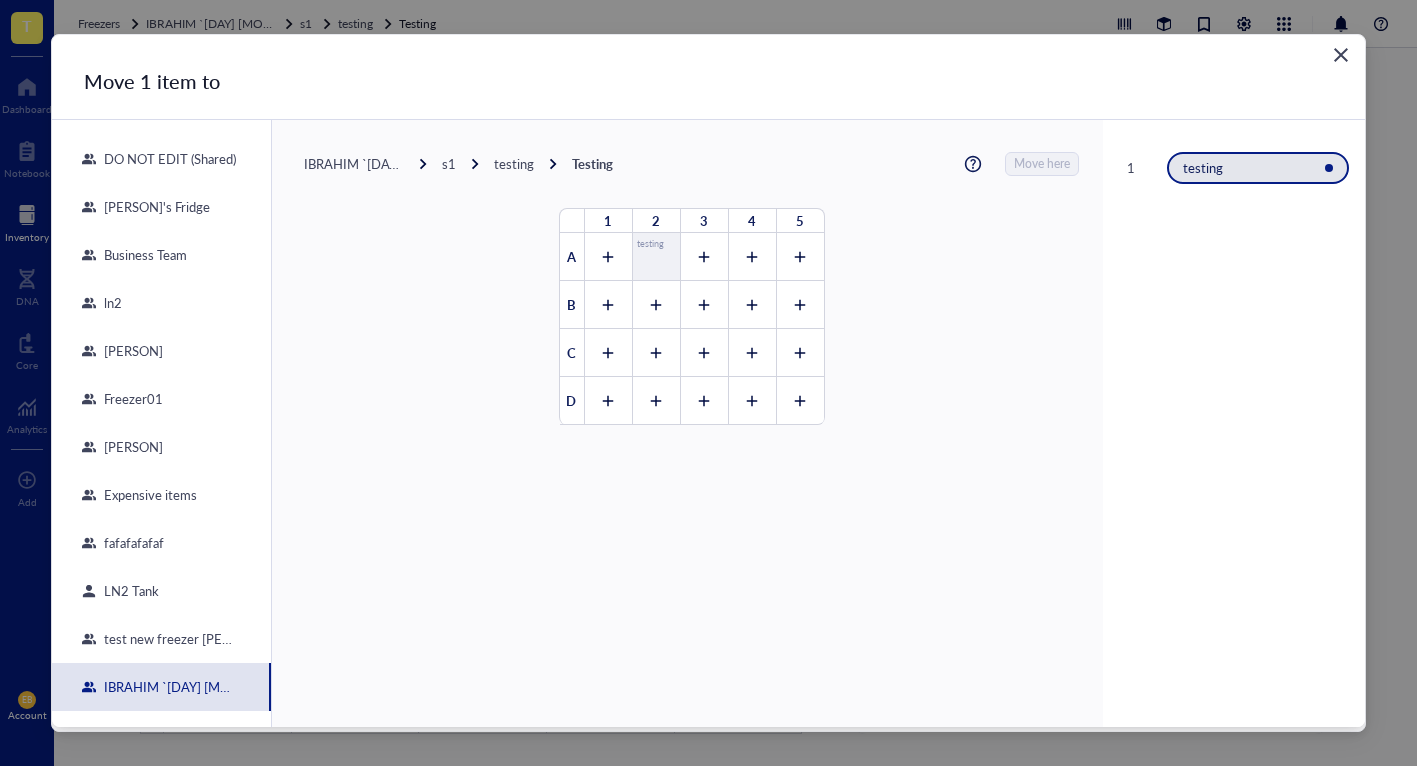 scroll, scrollTop: 0, scrollLeft: 0, axis: both 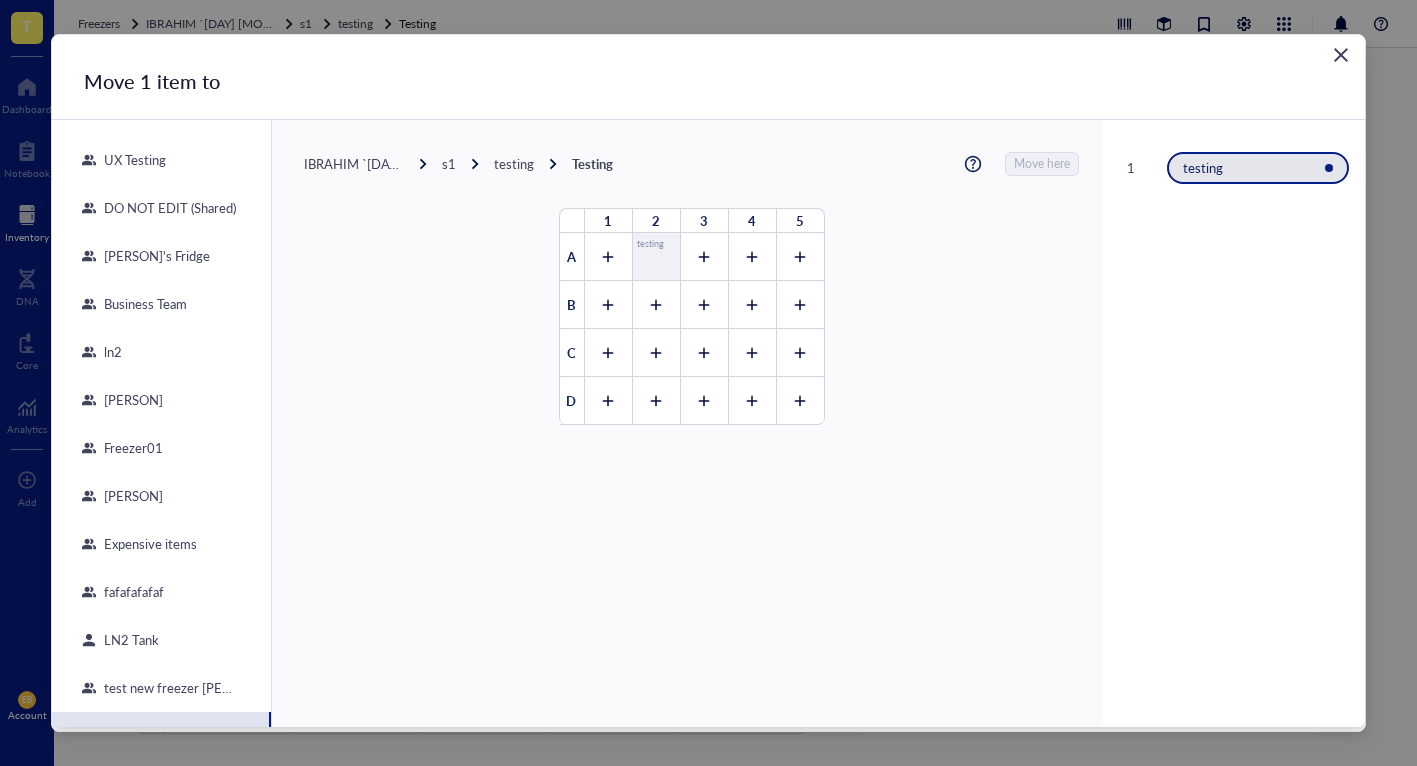 click 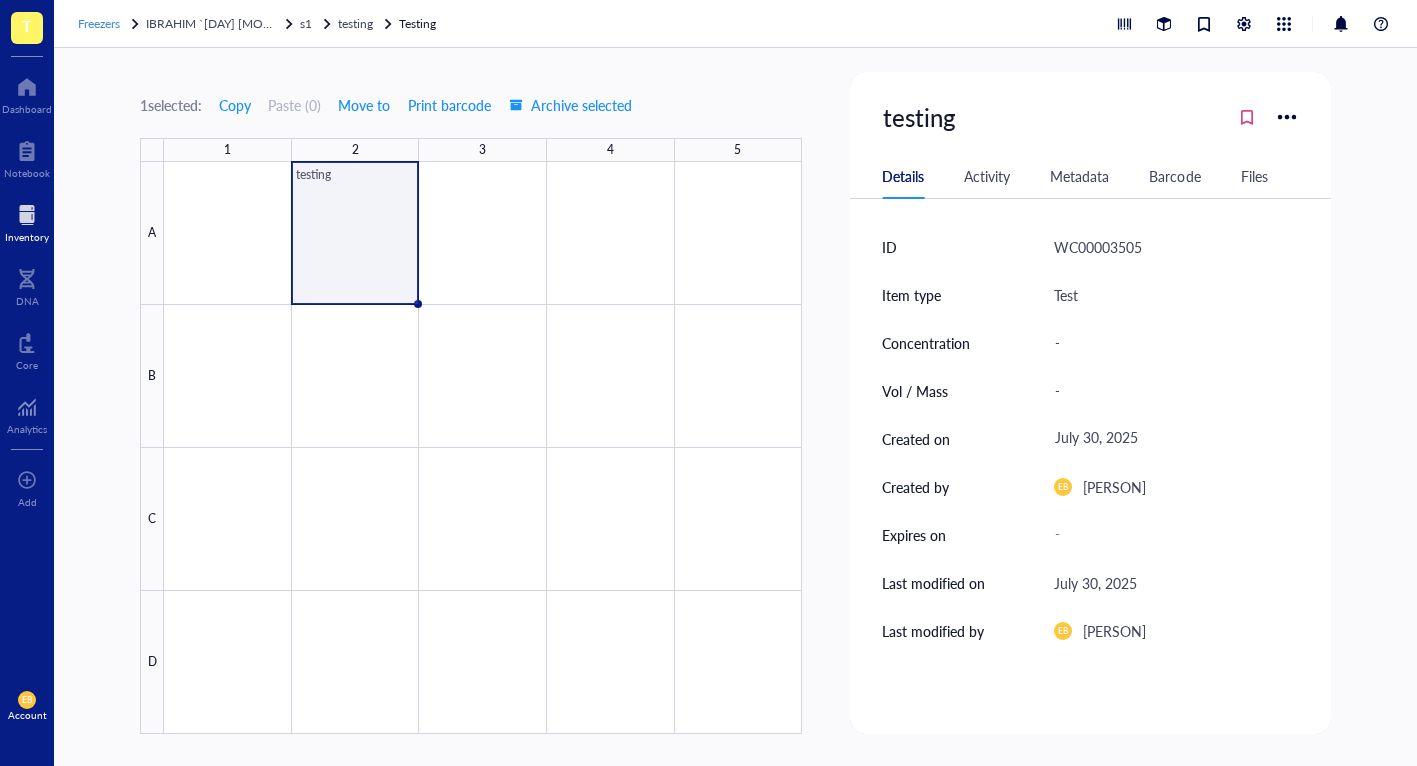 click on "Freezers" at bounding box center (99, 23) 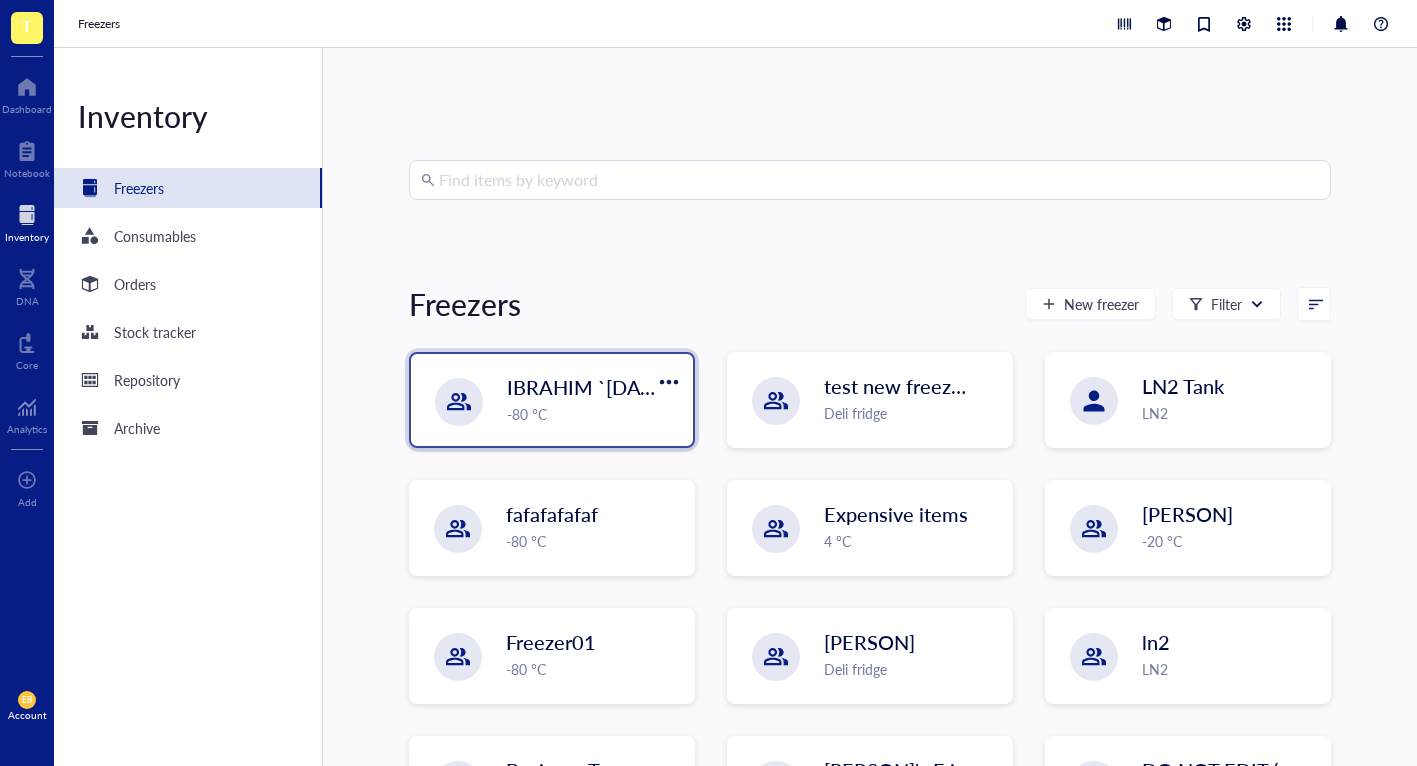 click on "-80 °C" at bounding box center [594, 414] 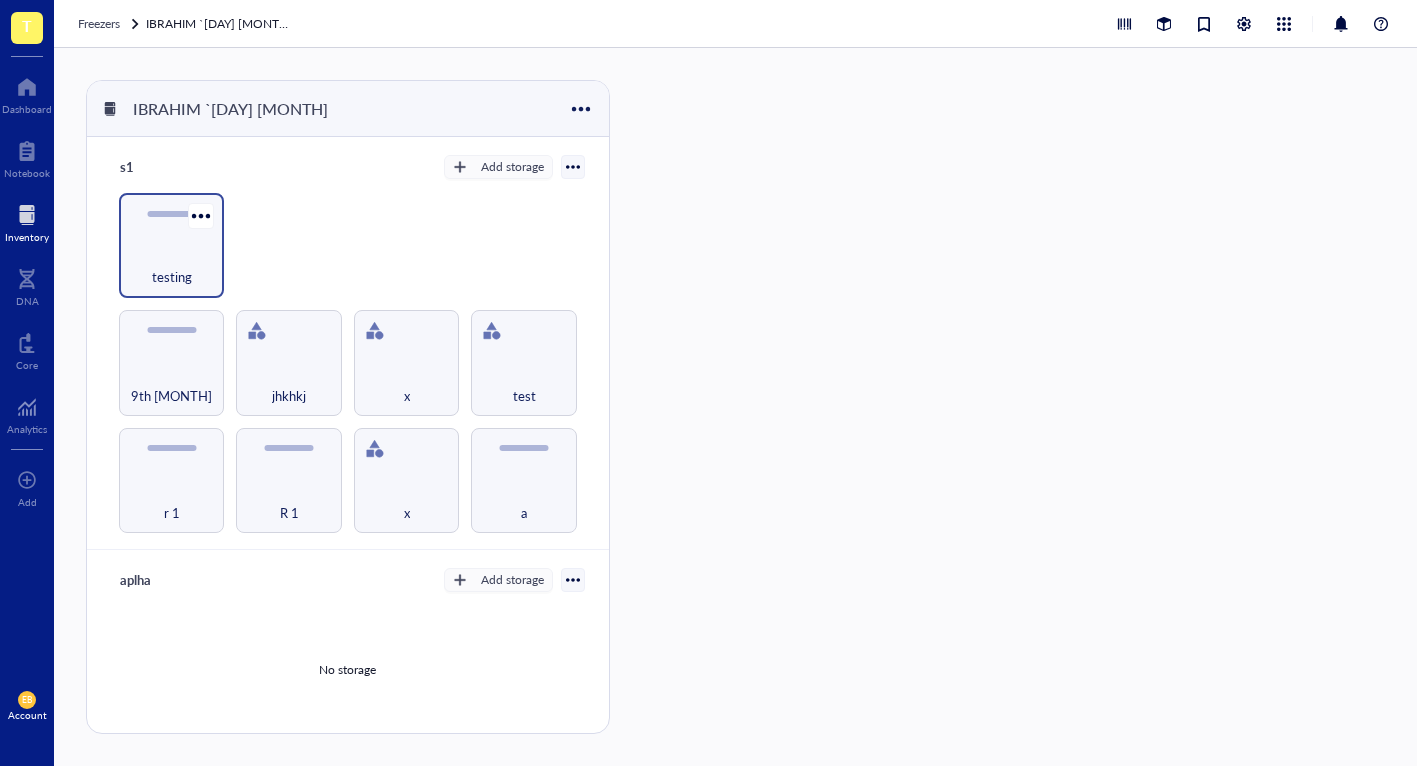 click on "testing" at bounding box center [171, 266] 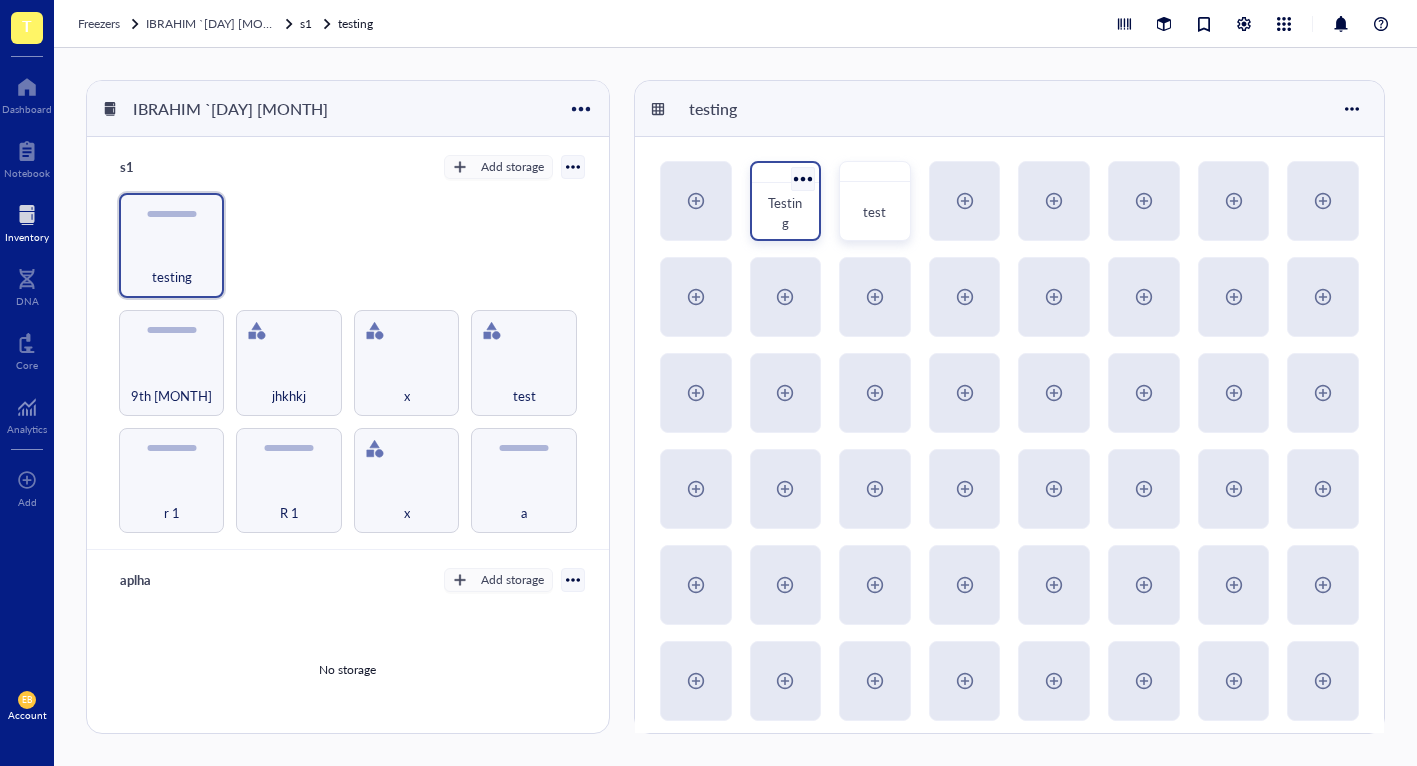 click on "Testing" at bounding box center [785, 212] 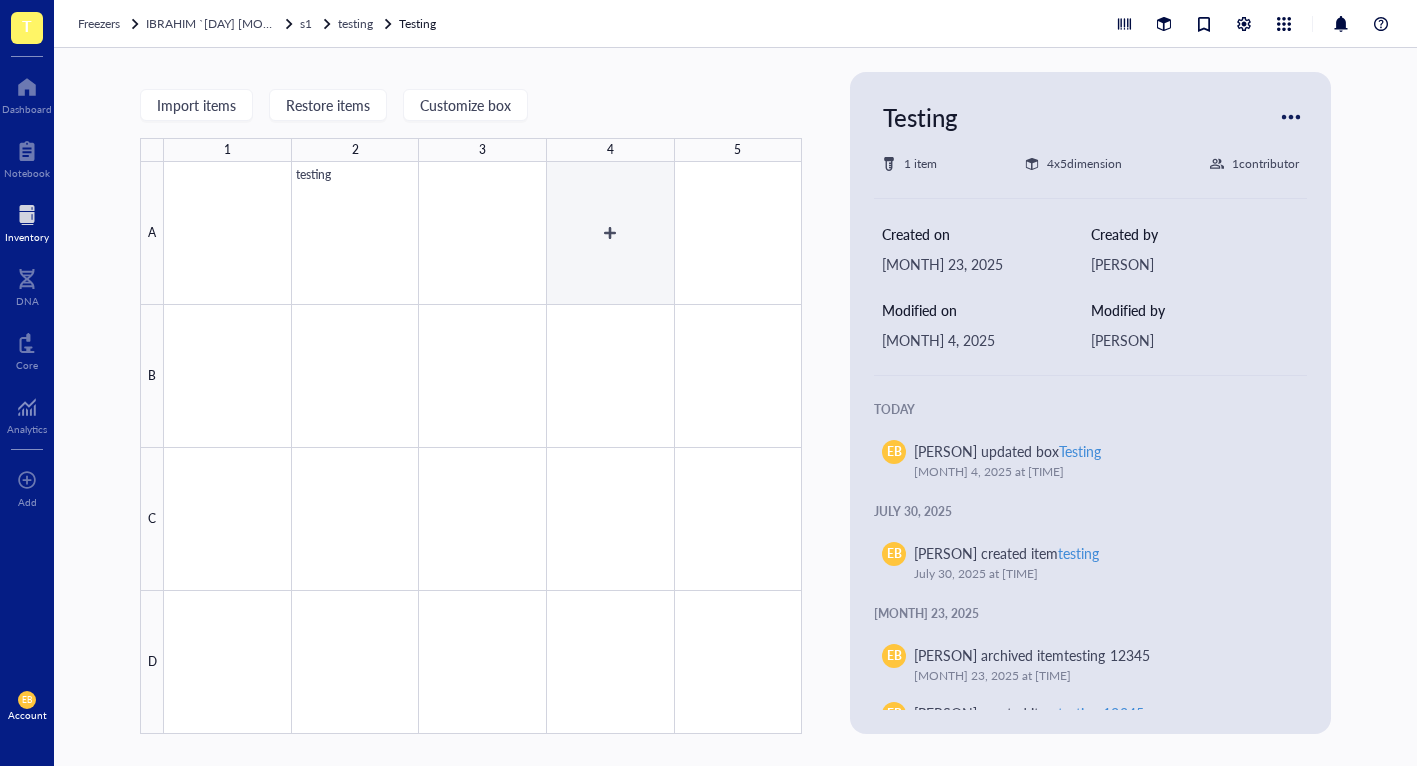 click at bounding box center (483, 448) 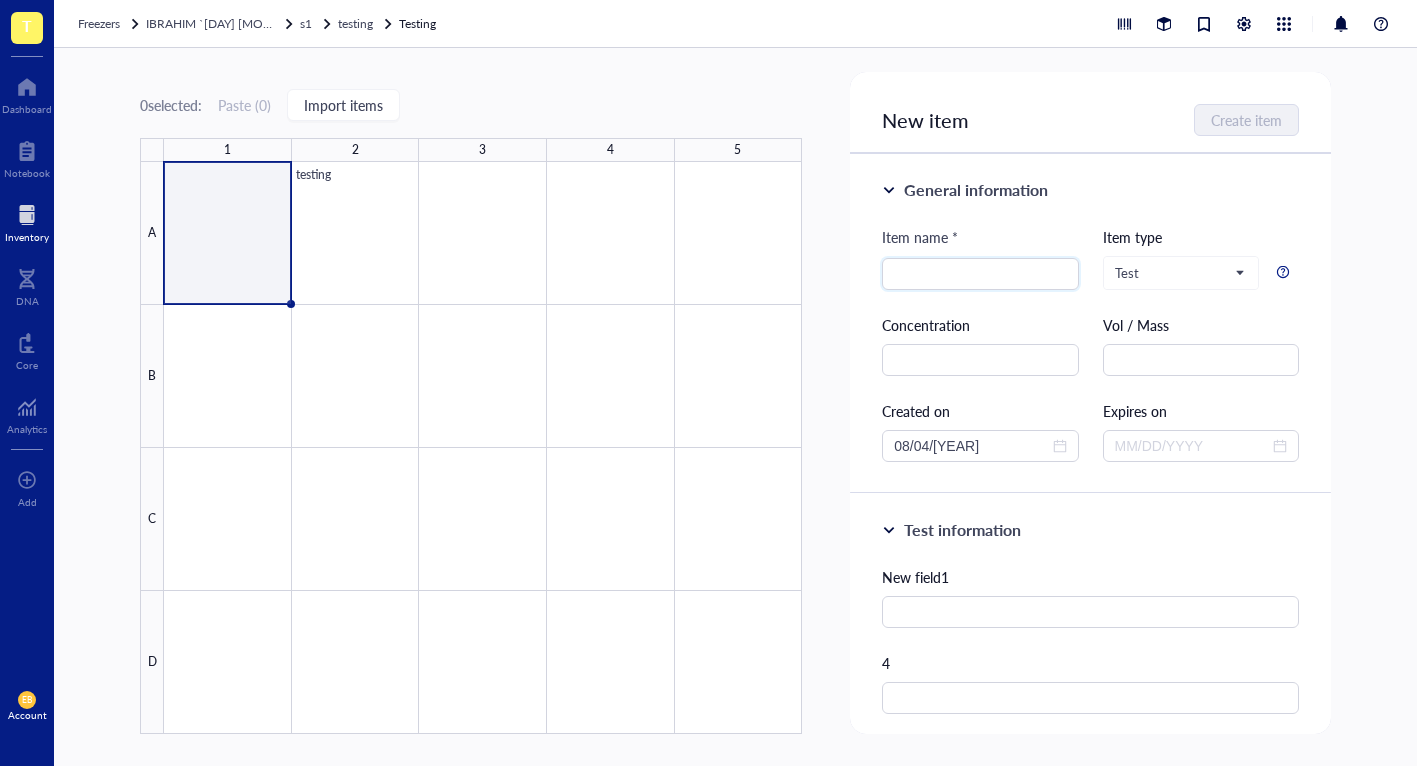 drag, startPoint x: 531, startPoint y: 71, endPoint x: 512, endPoint y: 100, distance: 34.669872 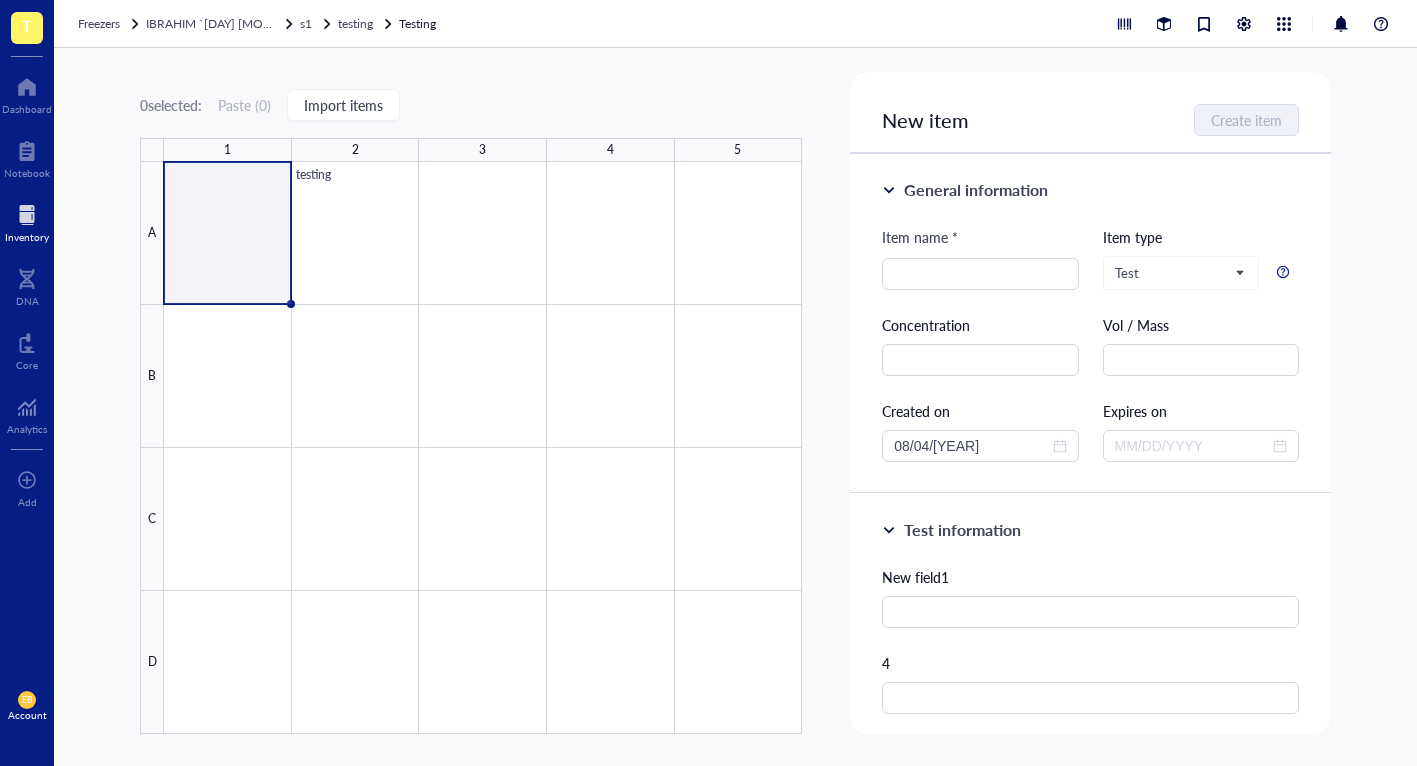 click at bounding box center (483, 448) 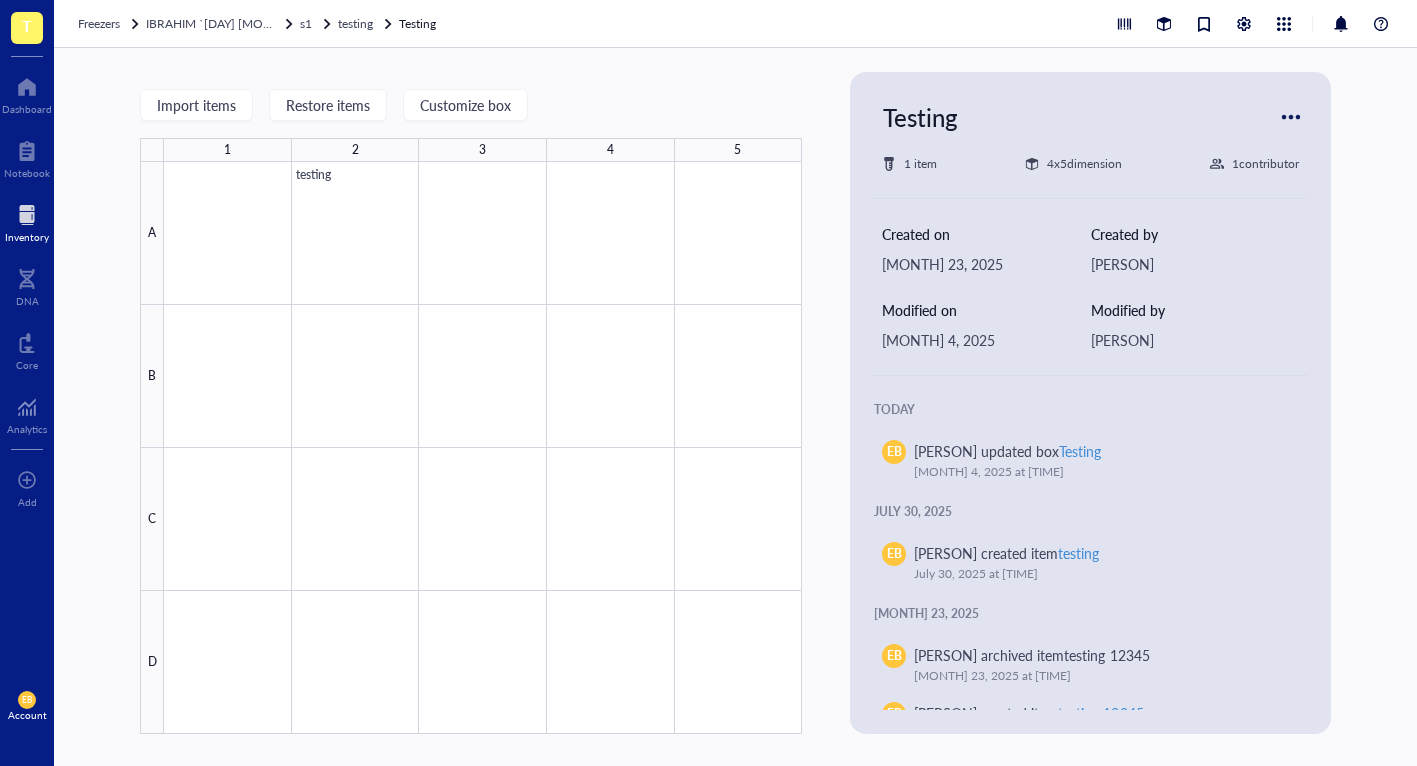 click at bounding box center (1291, 117) 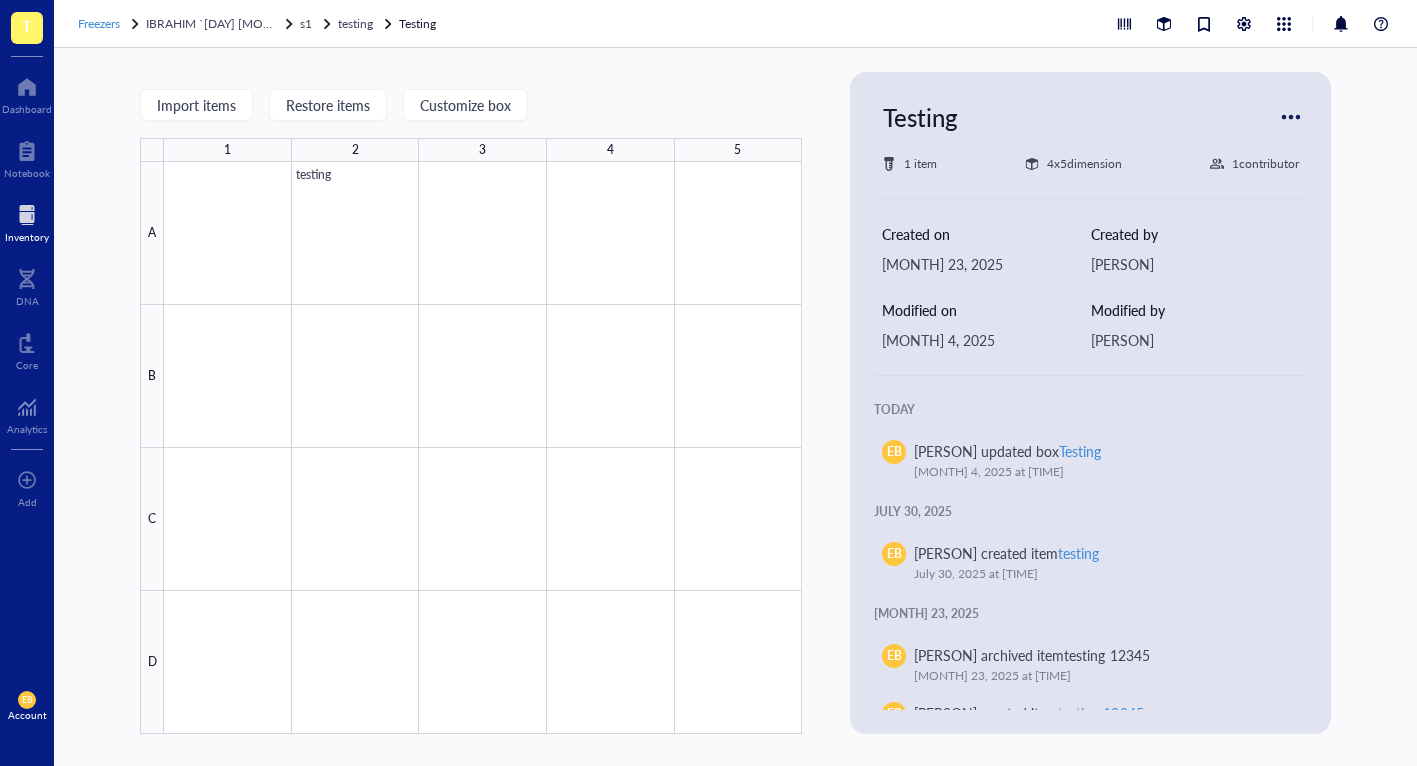 click on "Freezers" at bounding box center [99, 23] 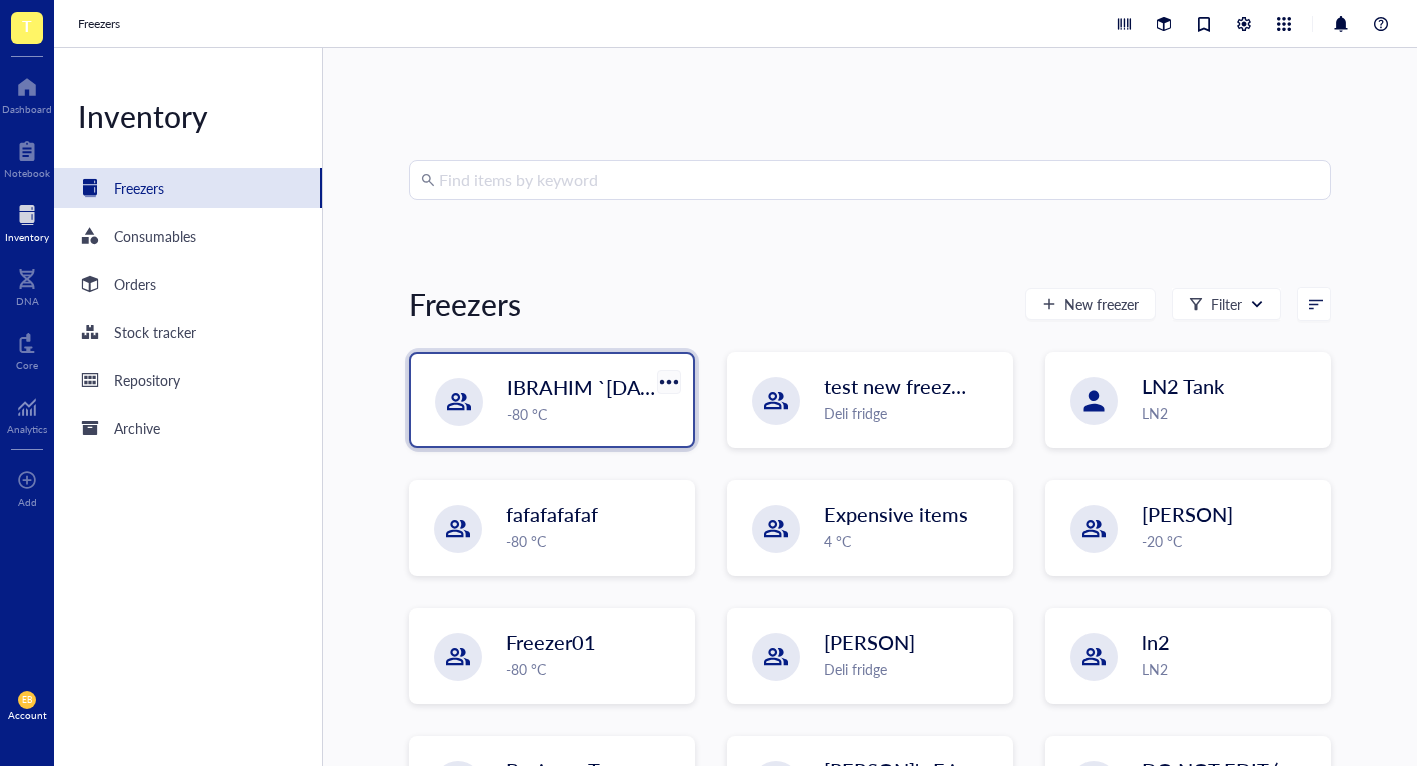 click at bounding box center [668, 381] 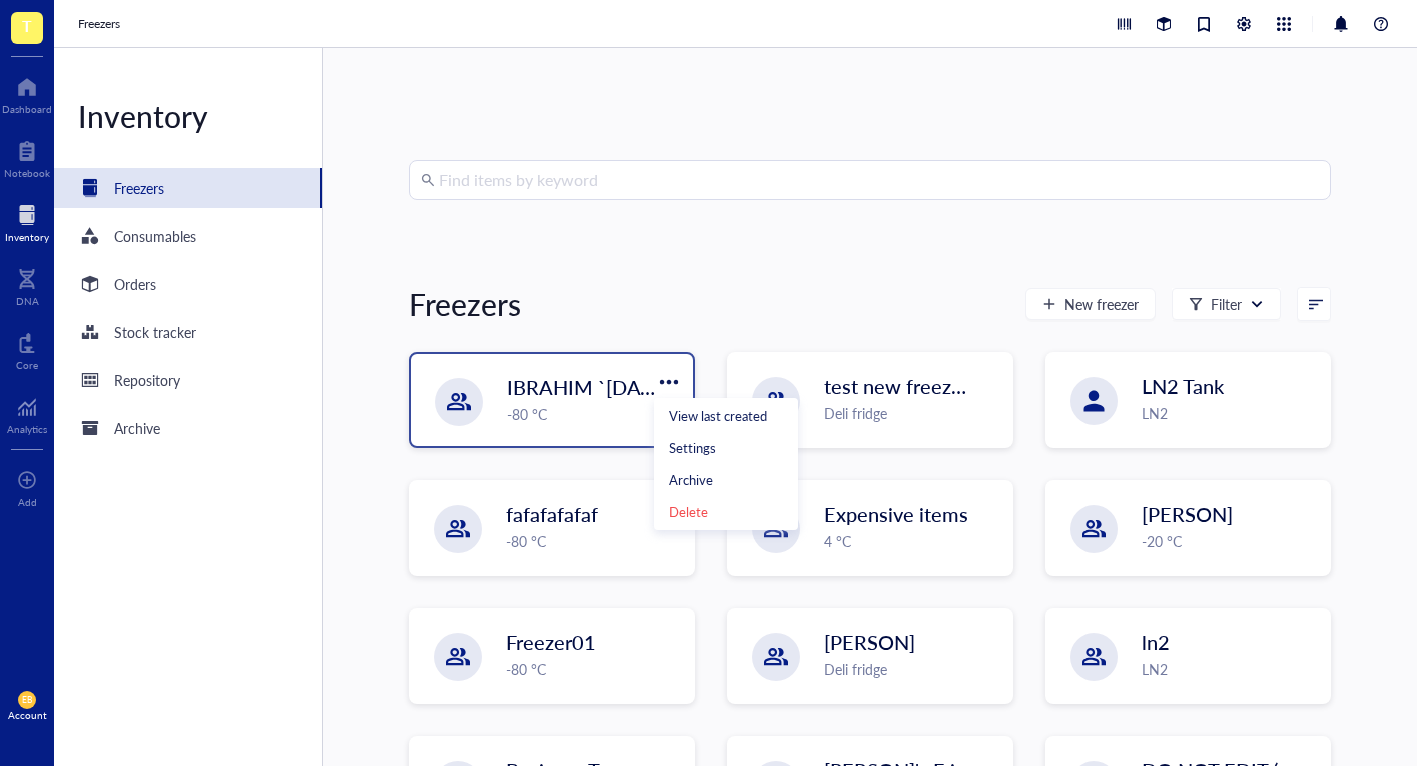 drag, startPoint x: 643, startPoint y: 326, endPoint x: 637, endPoint y: 339, distance: 14.3178215 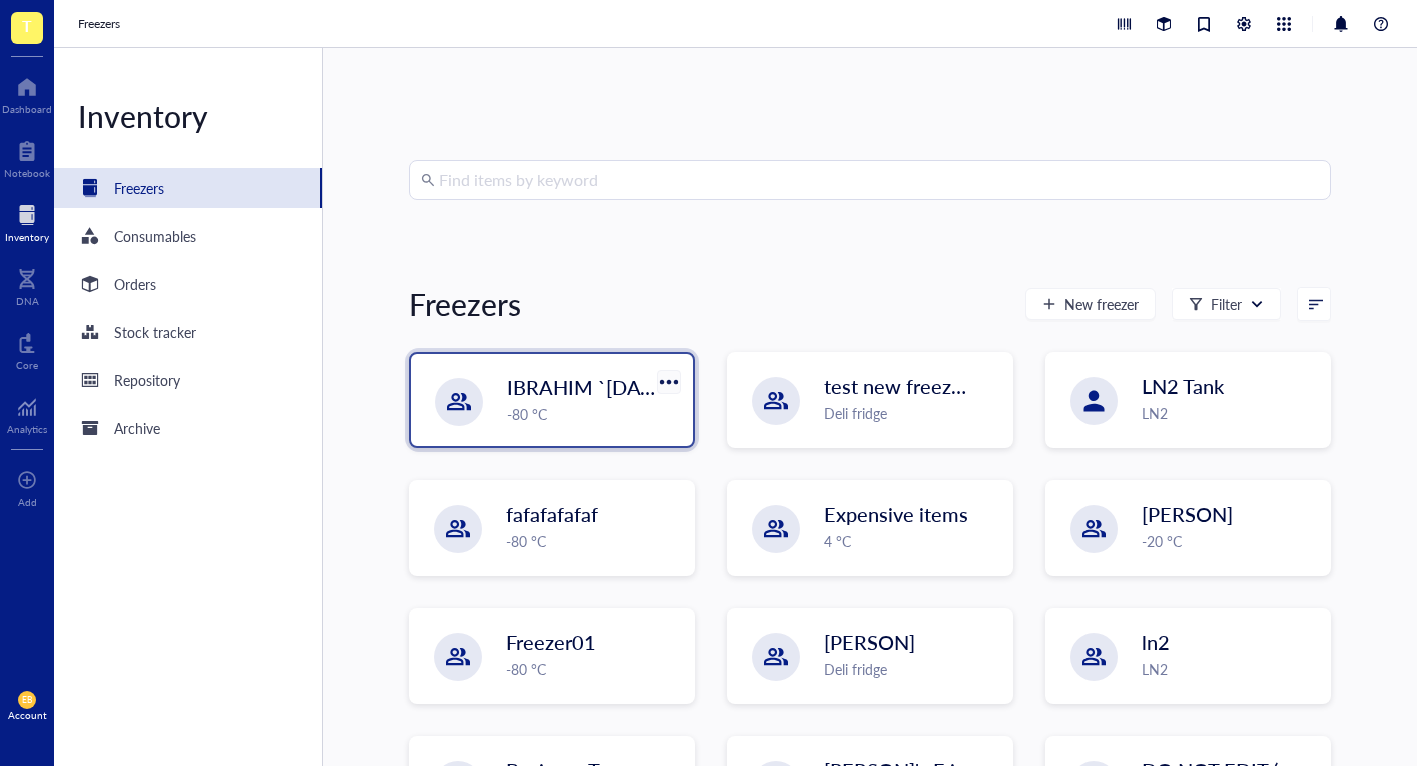 click at bounding box center [668, 381] 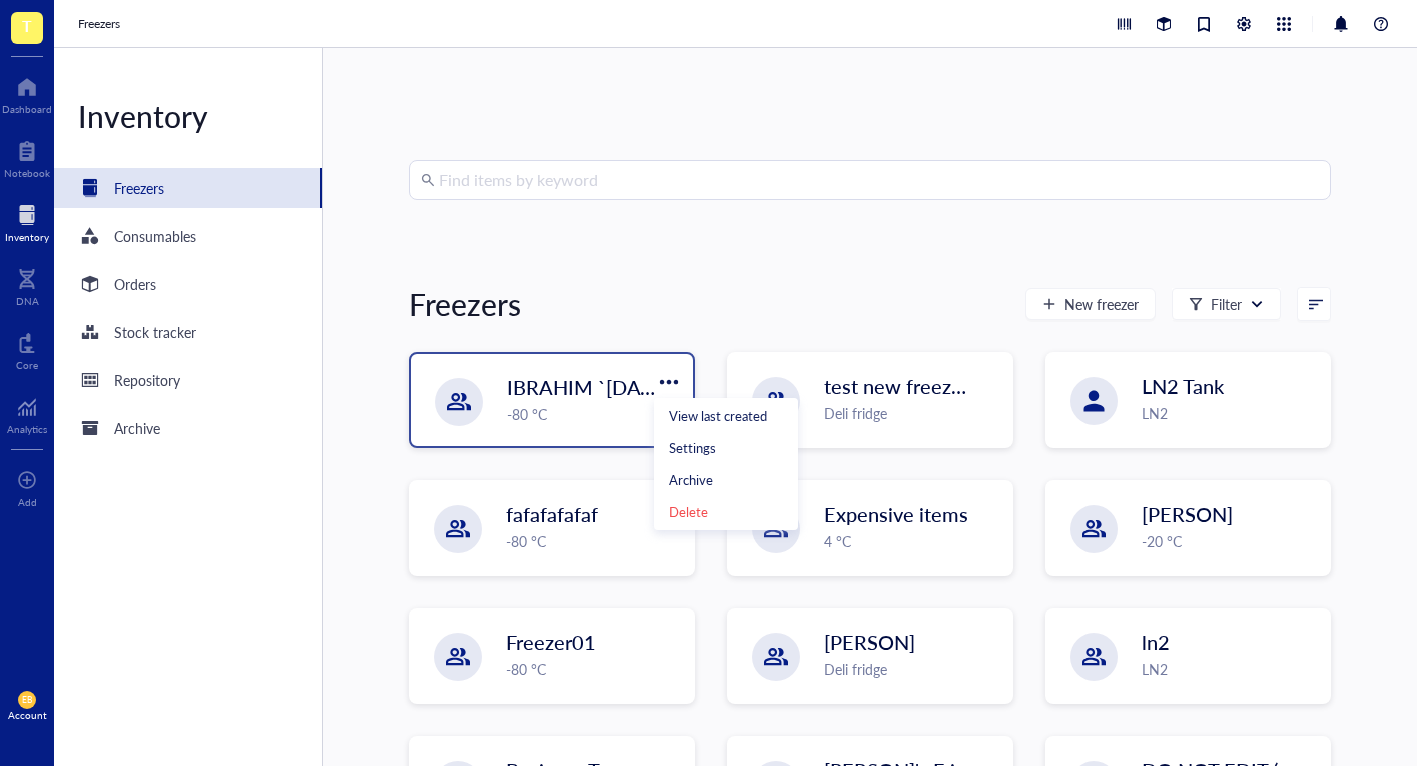 drag, startPoint x: 649, startPoint y: 284, endPoint x: 655, endPoint y: 293, distance: 10.816654 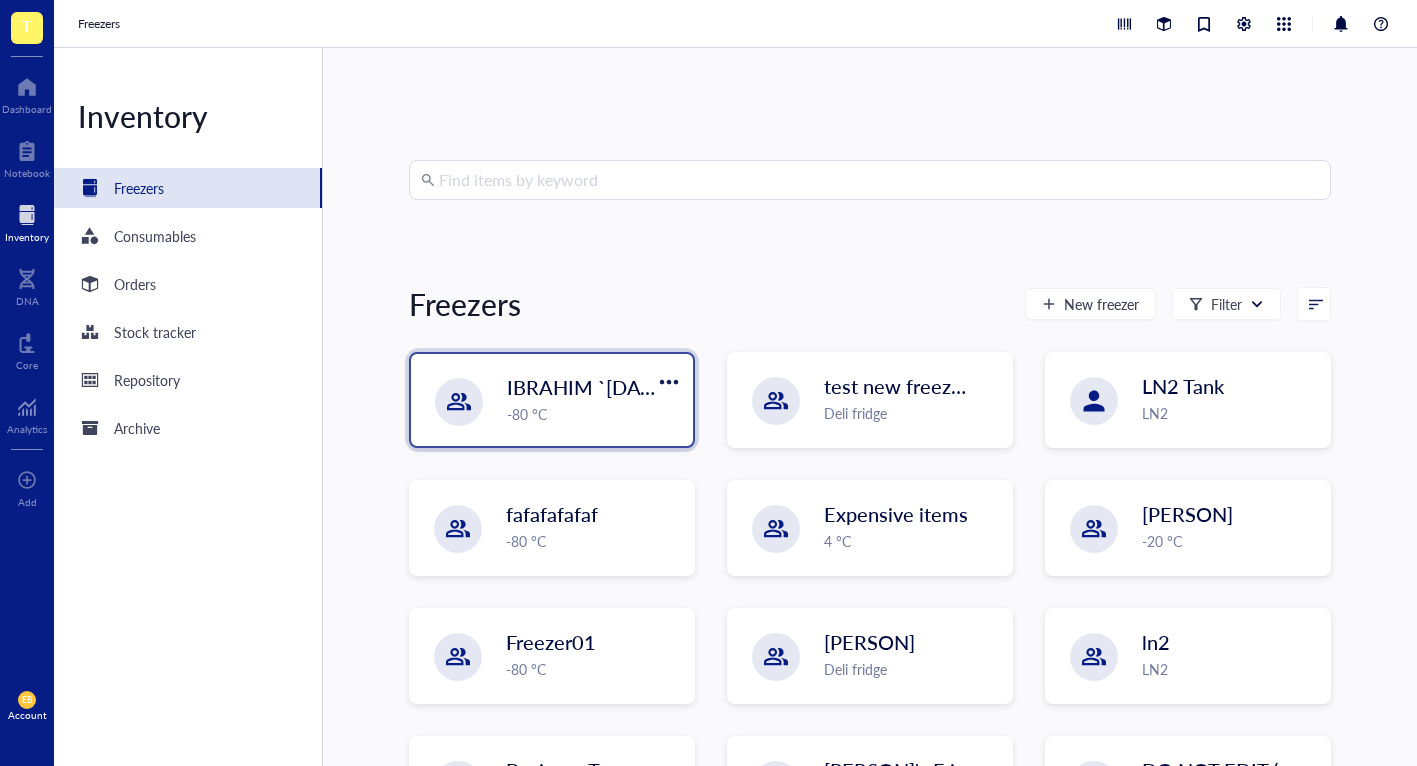 click on "IBRAHIM `[DAY] [MONTH]" at bounding box center (630, 387) 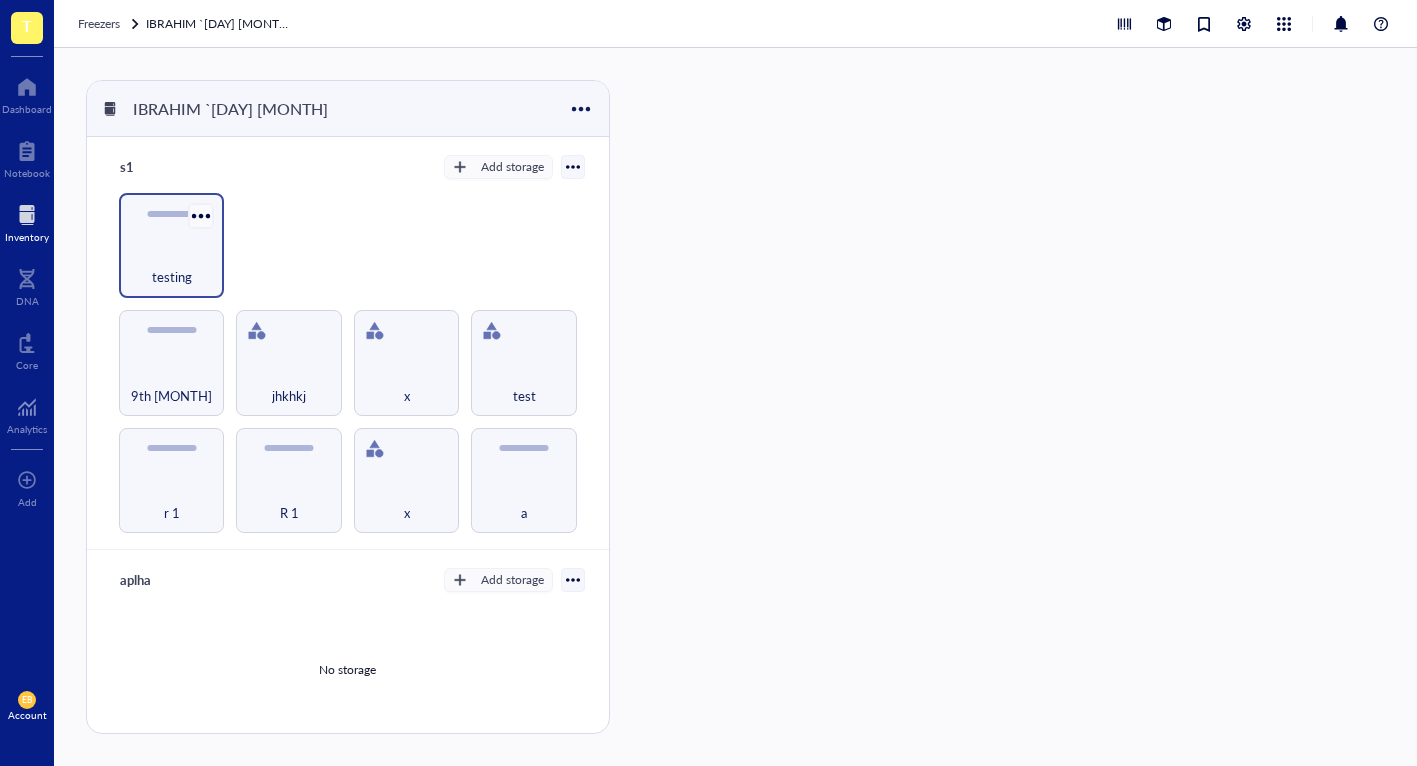 click at bounding box center [201, 215] 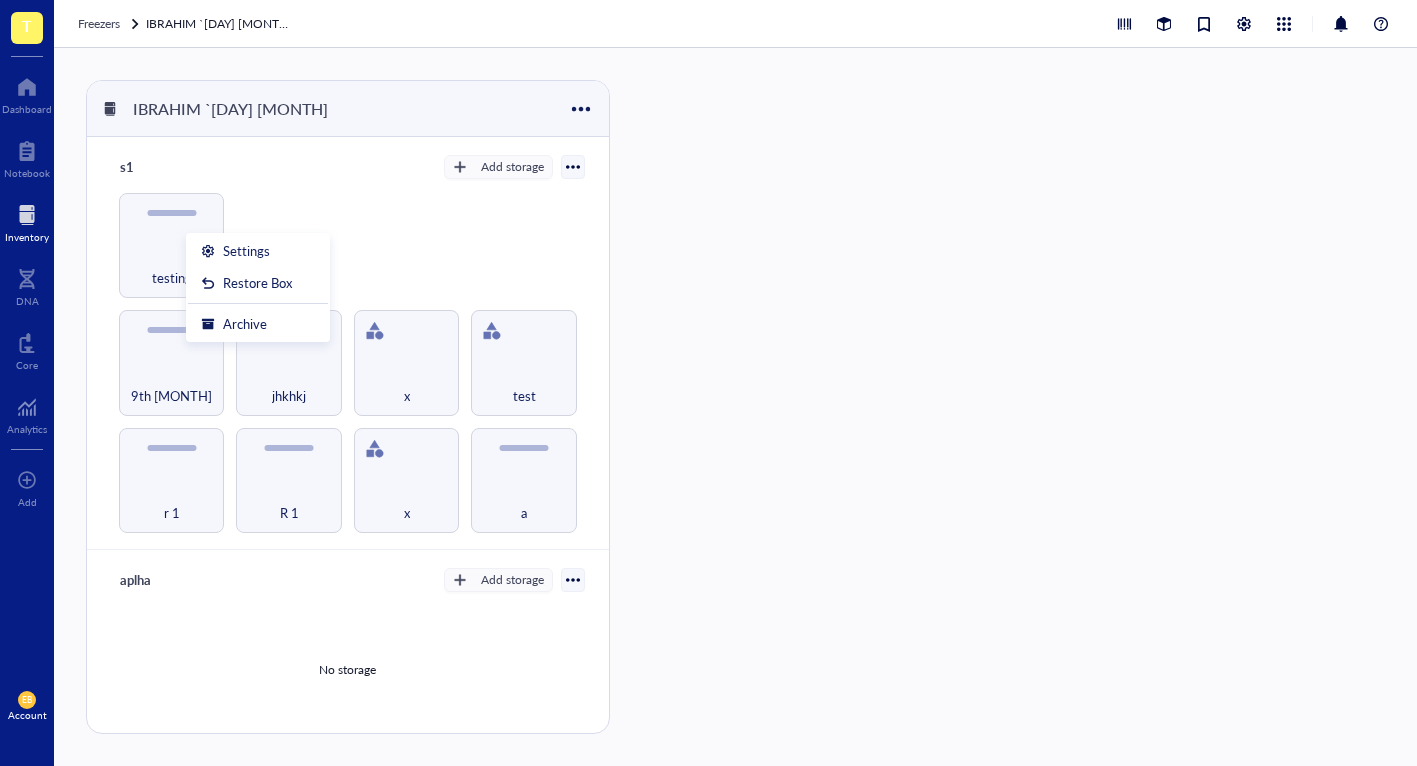click on "s1 Add storage r 1 R 1 x a 9th [MONTH] jhkhkj x test testing" at bounding box center [348, 343] 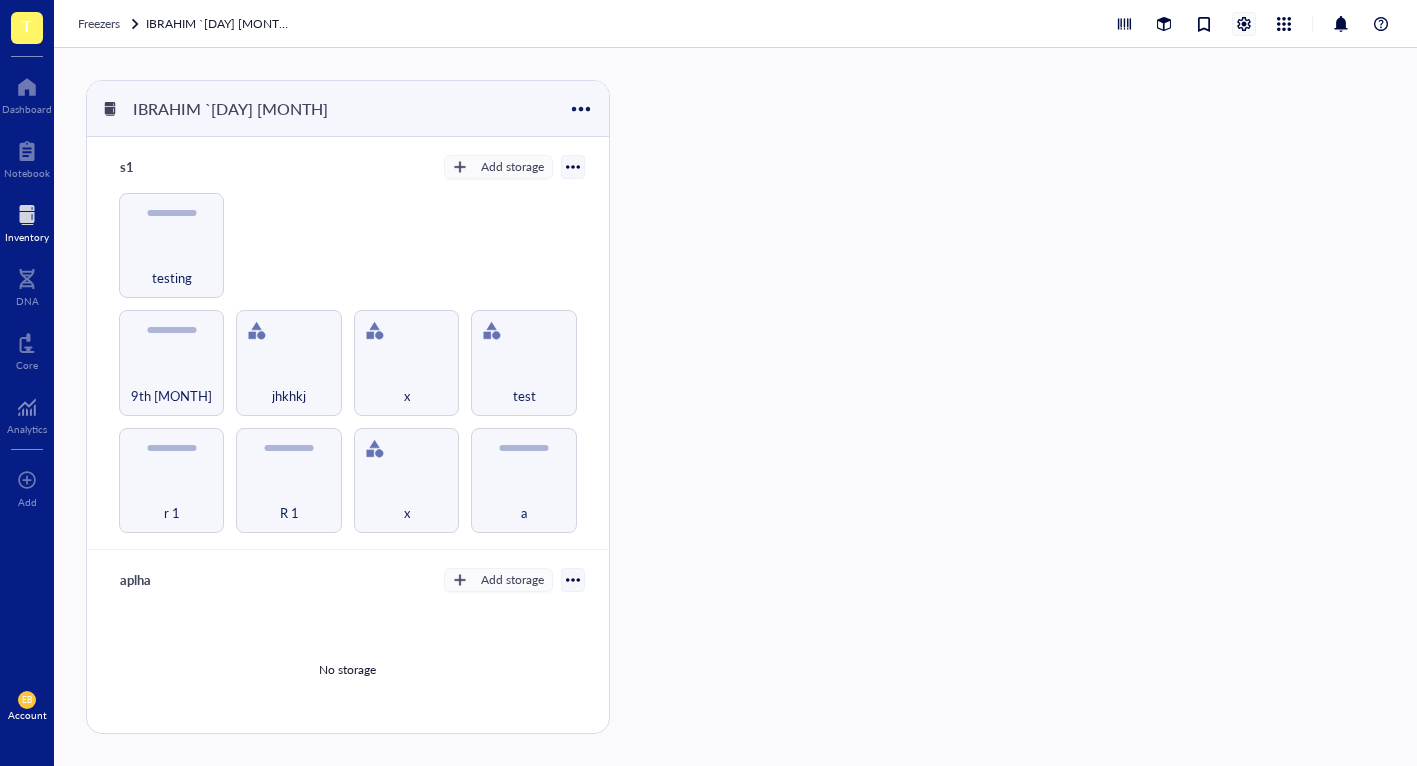 click at bounding box center (1244, 24) 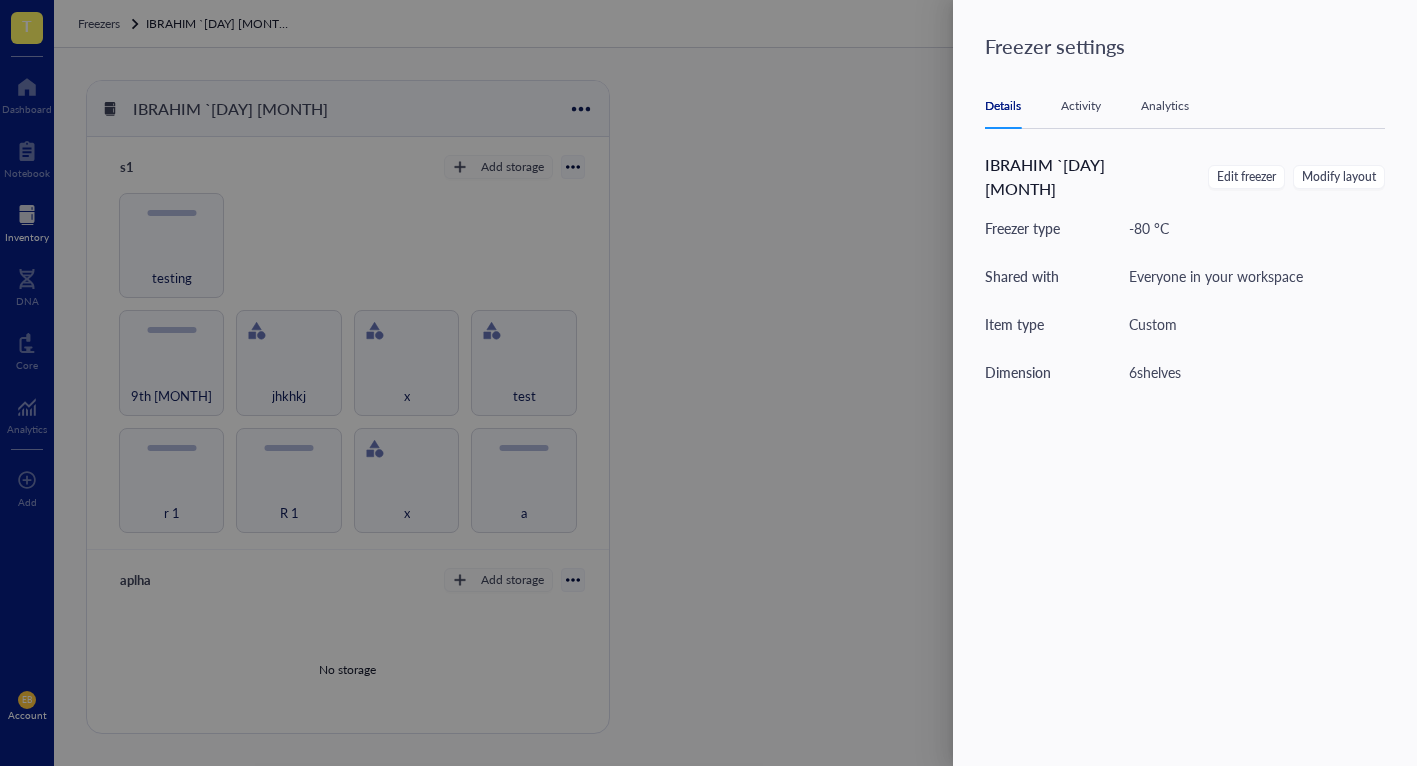 click on "Analytics" at bounding box center [1165, 106] 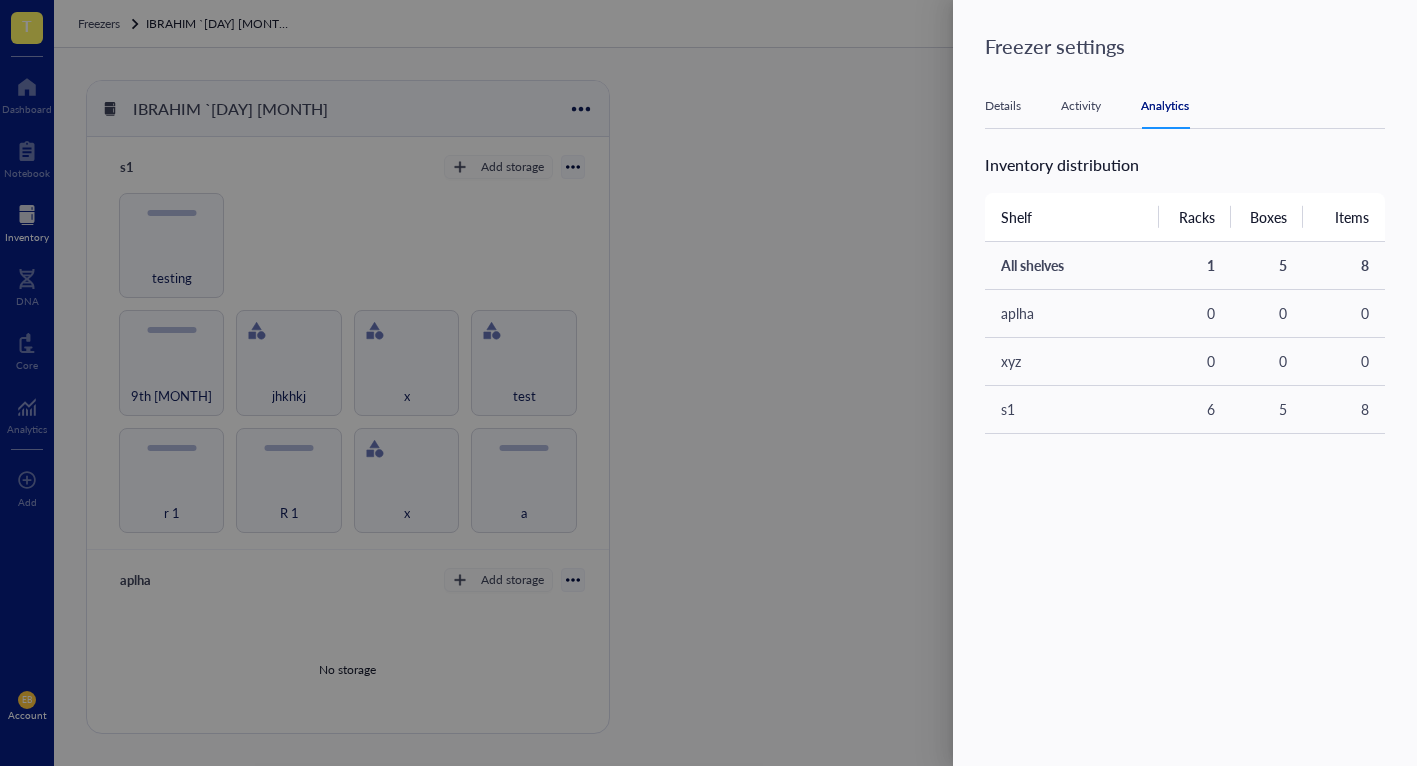 click on "Details" at bounding box center (1003, 106) 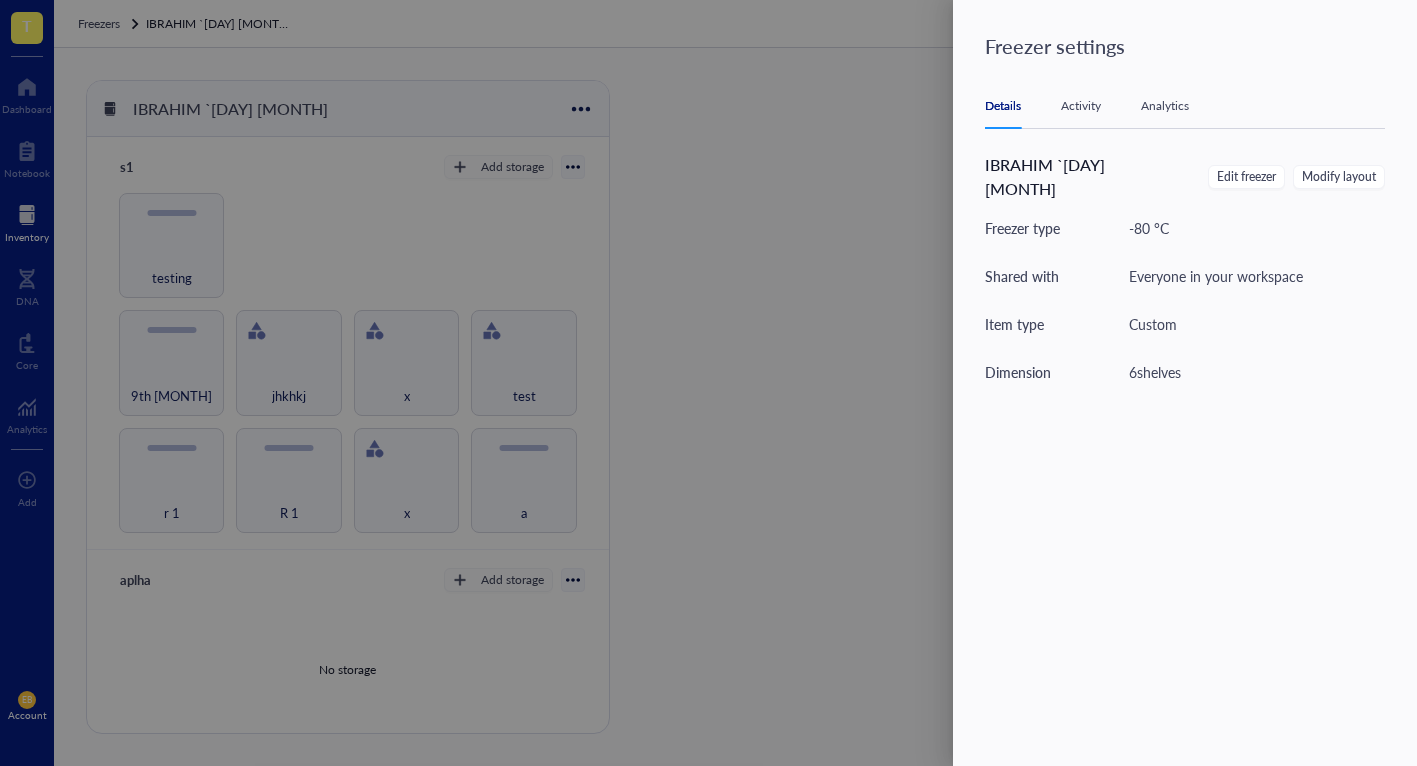 drag, startPoint x: 830, startPoint y: 210, endPoint x: 744, endPoint y: 257, distance: 98.005104 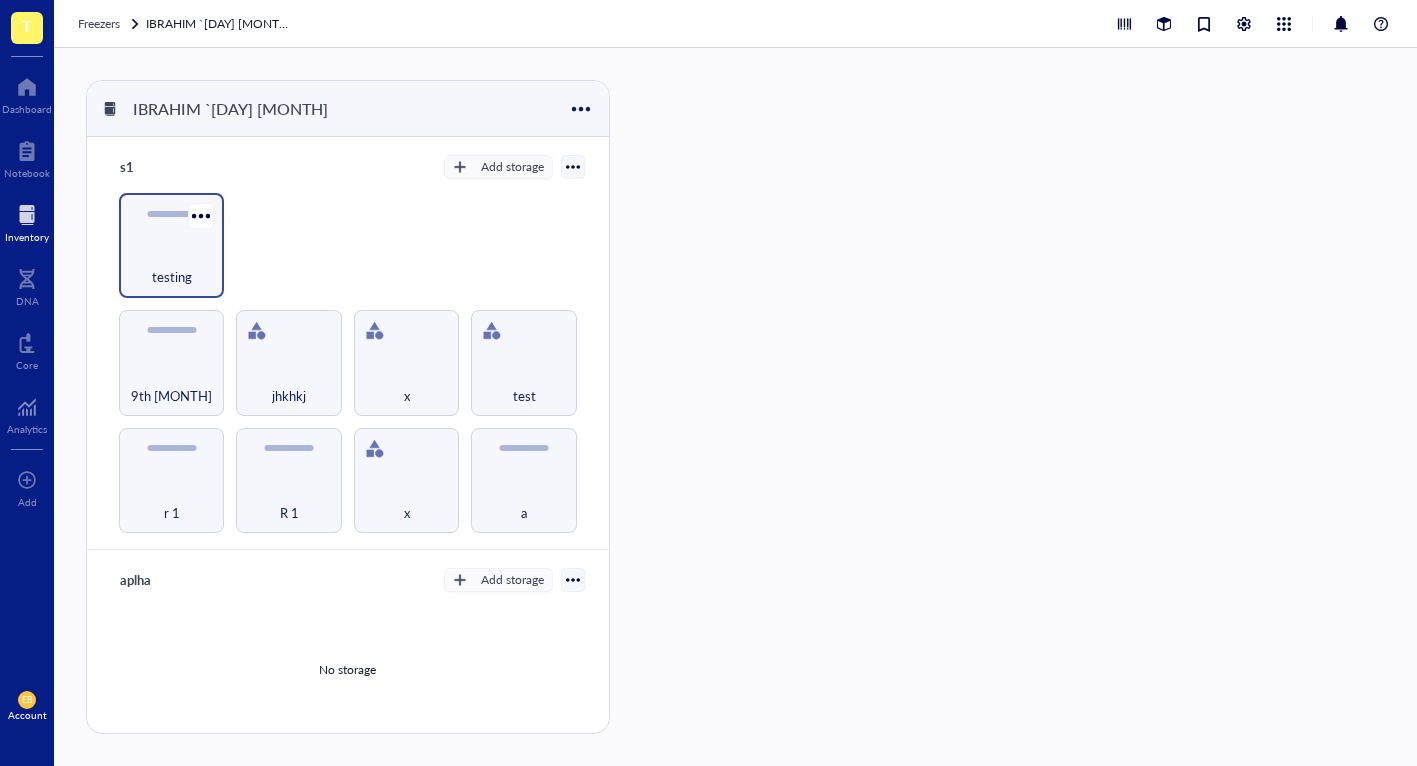 click on "testing" at bounding box center (171, 245) 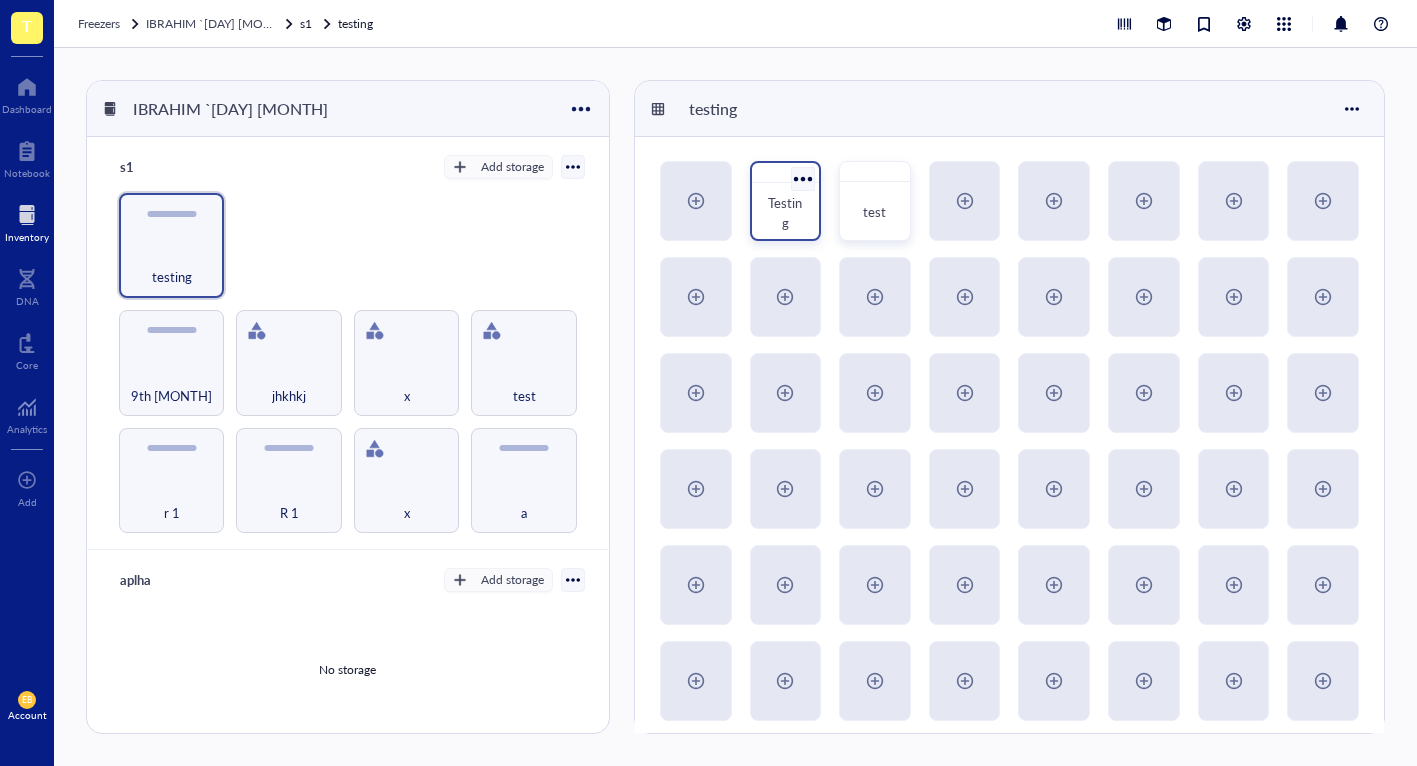 click at bounding box center [802, 178] 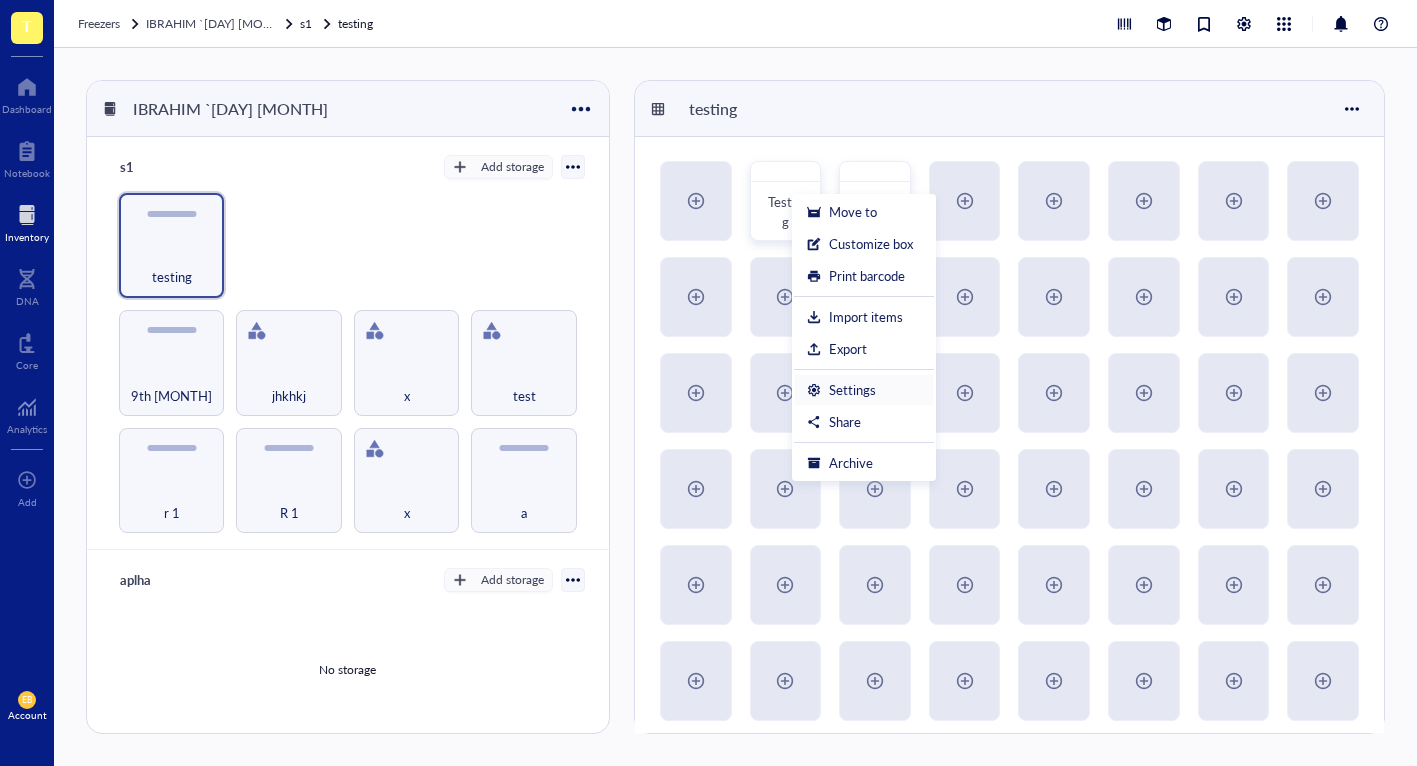 click on "Settings" at bounding box center (864, 390) 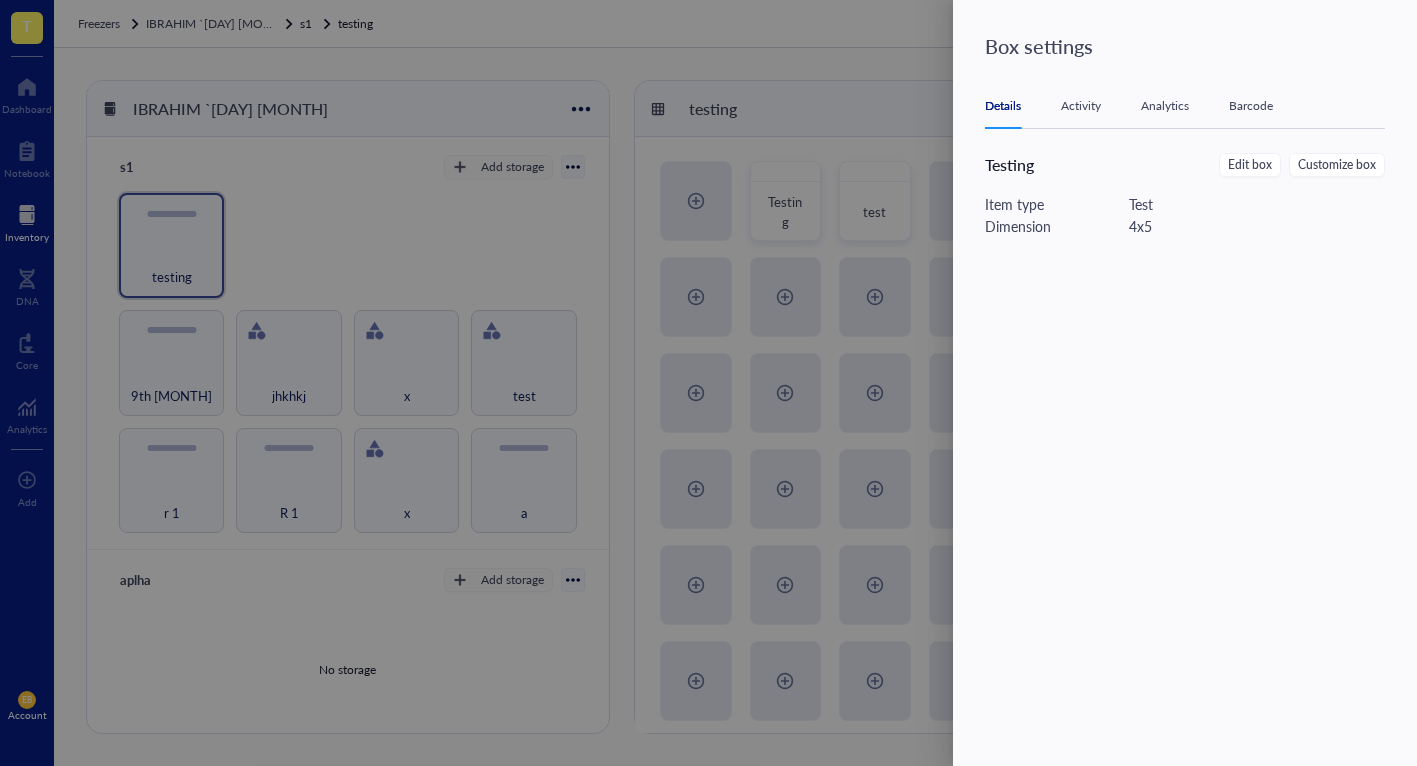 drag, startPoint x: 1193, startPoint y: 103, endPoint x: 1207, endPoint y: 106, distance: 14.3178215 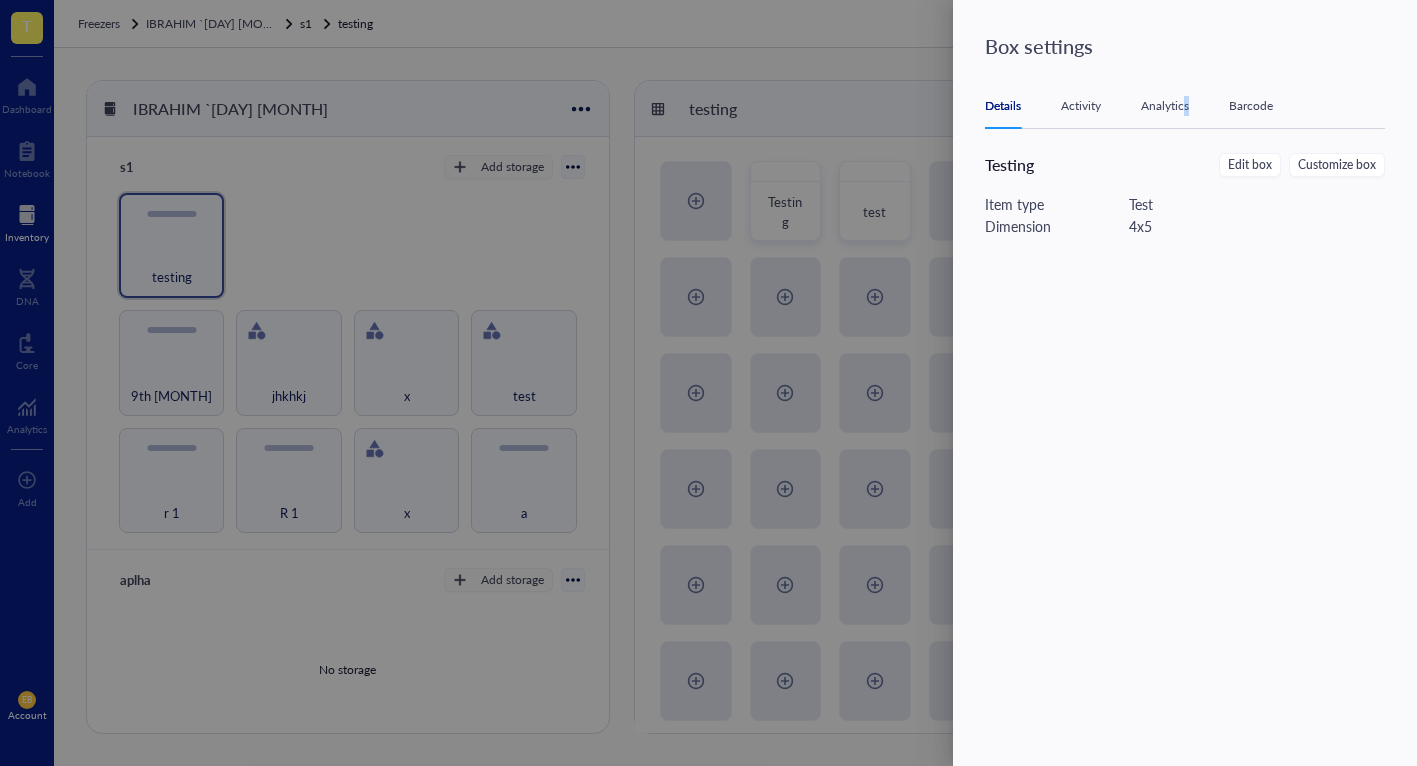 click on "Details Activity Analytics Barcode" at bounding box center (1185, 106) 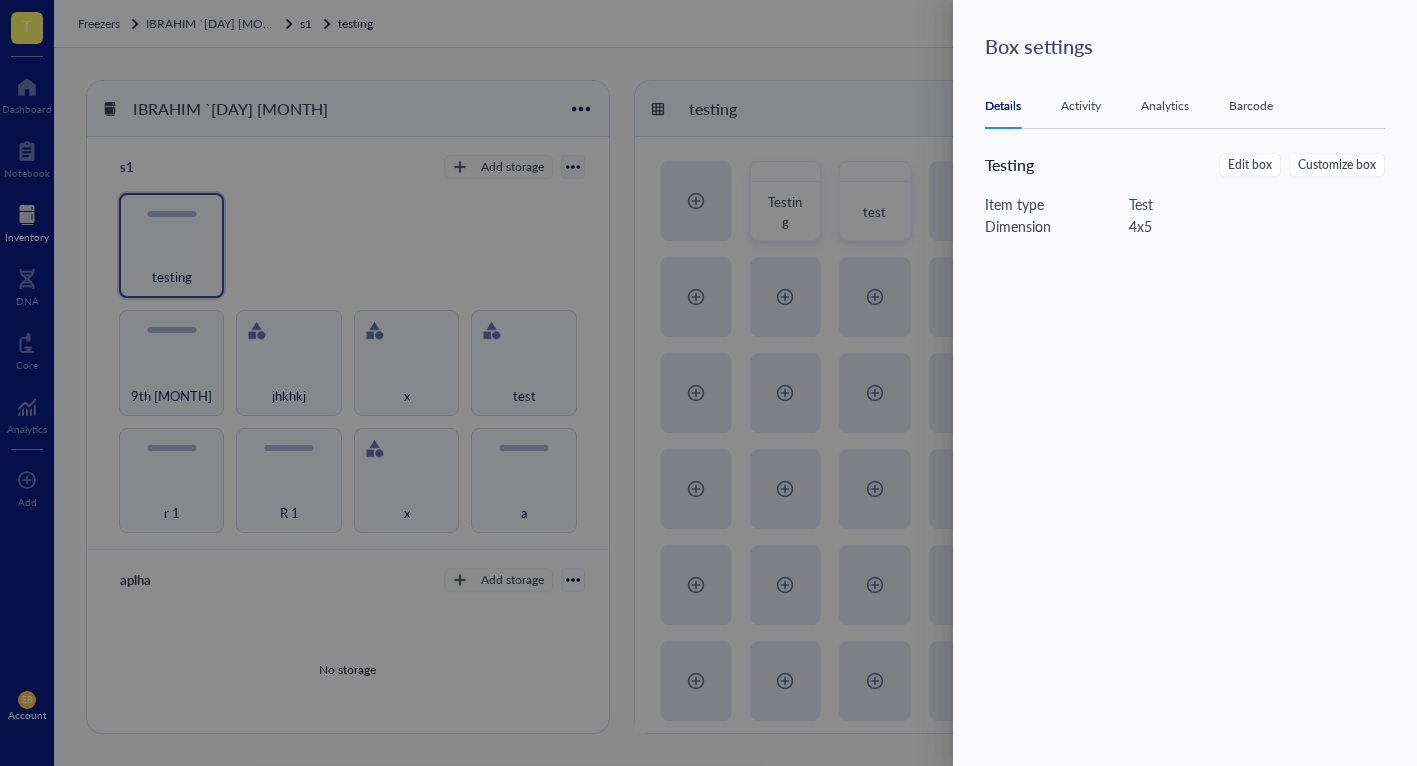 drag, startPoint x: 1079, startPoint y: 96, endPoint x: 1064, endPoint y: 104, distance: 17 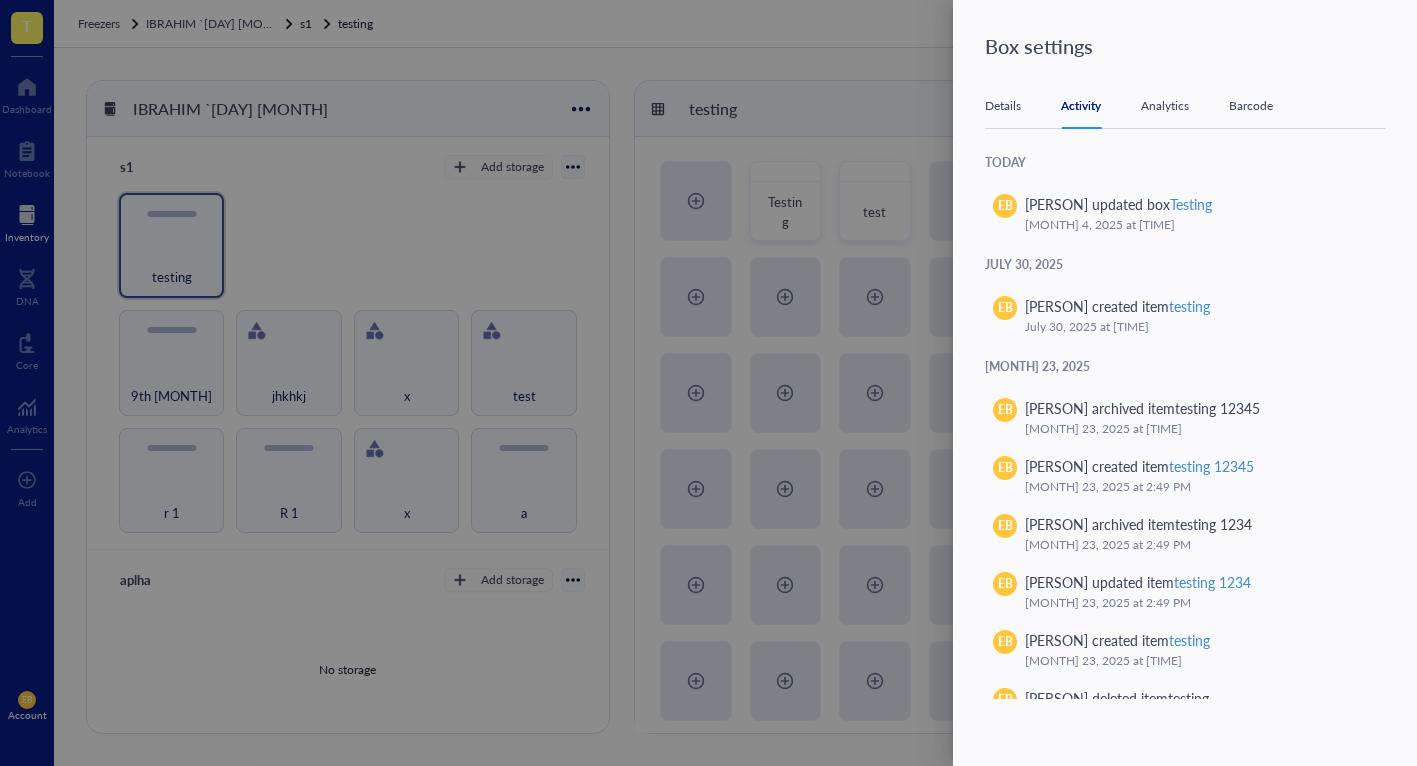 click on "Details" at bounding box center (1003, 106) 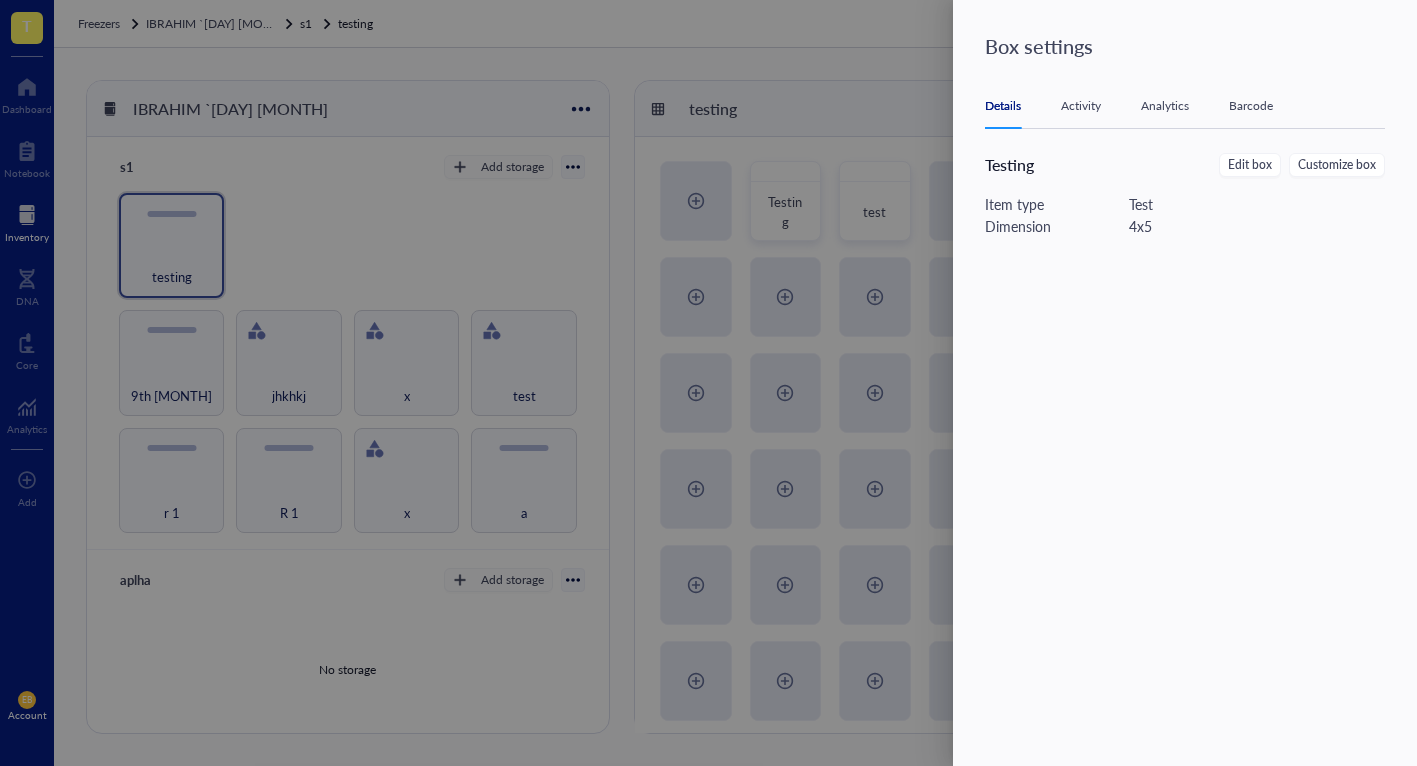 click at bounding box center (708, 383) 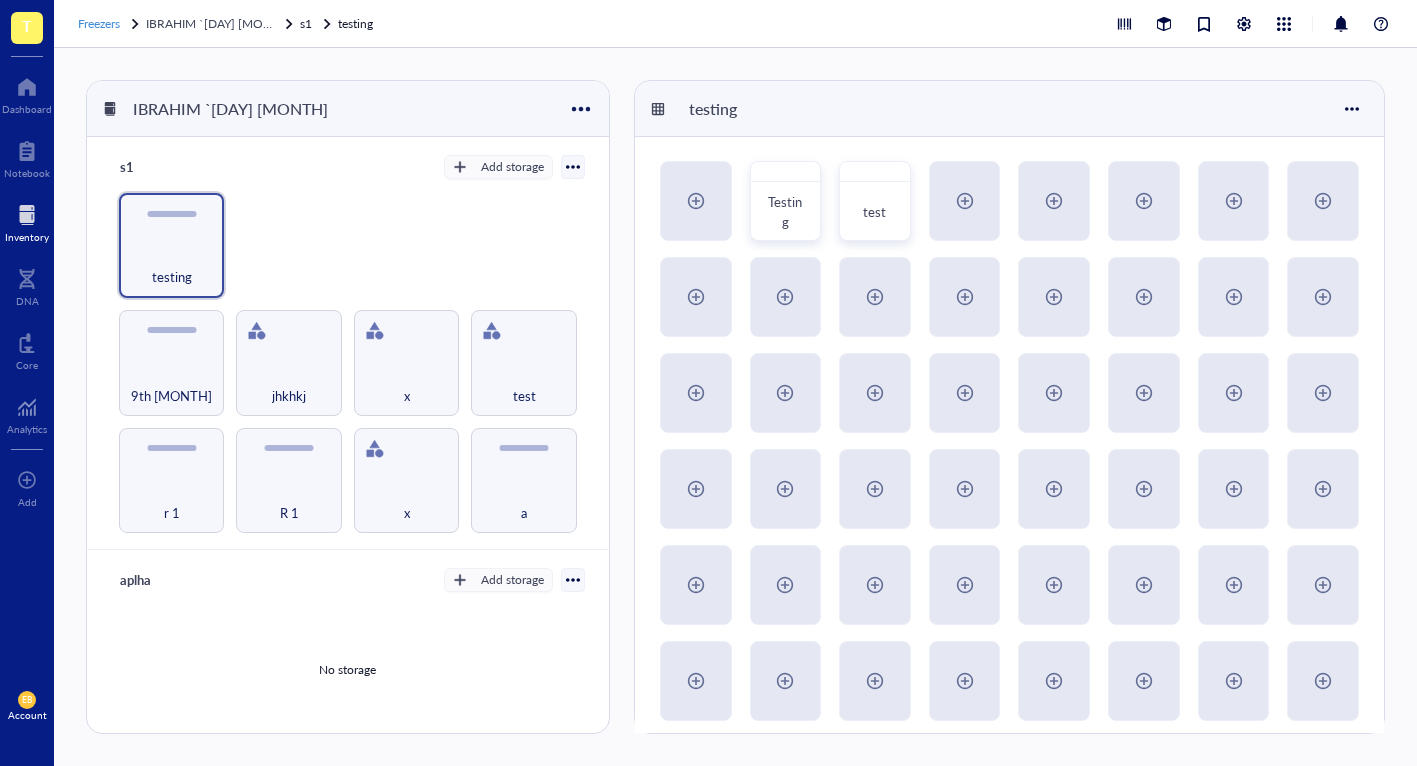 click on "Freezers" at bounding box center (99, 23) 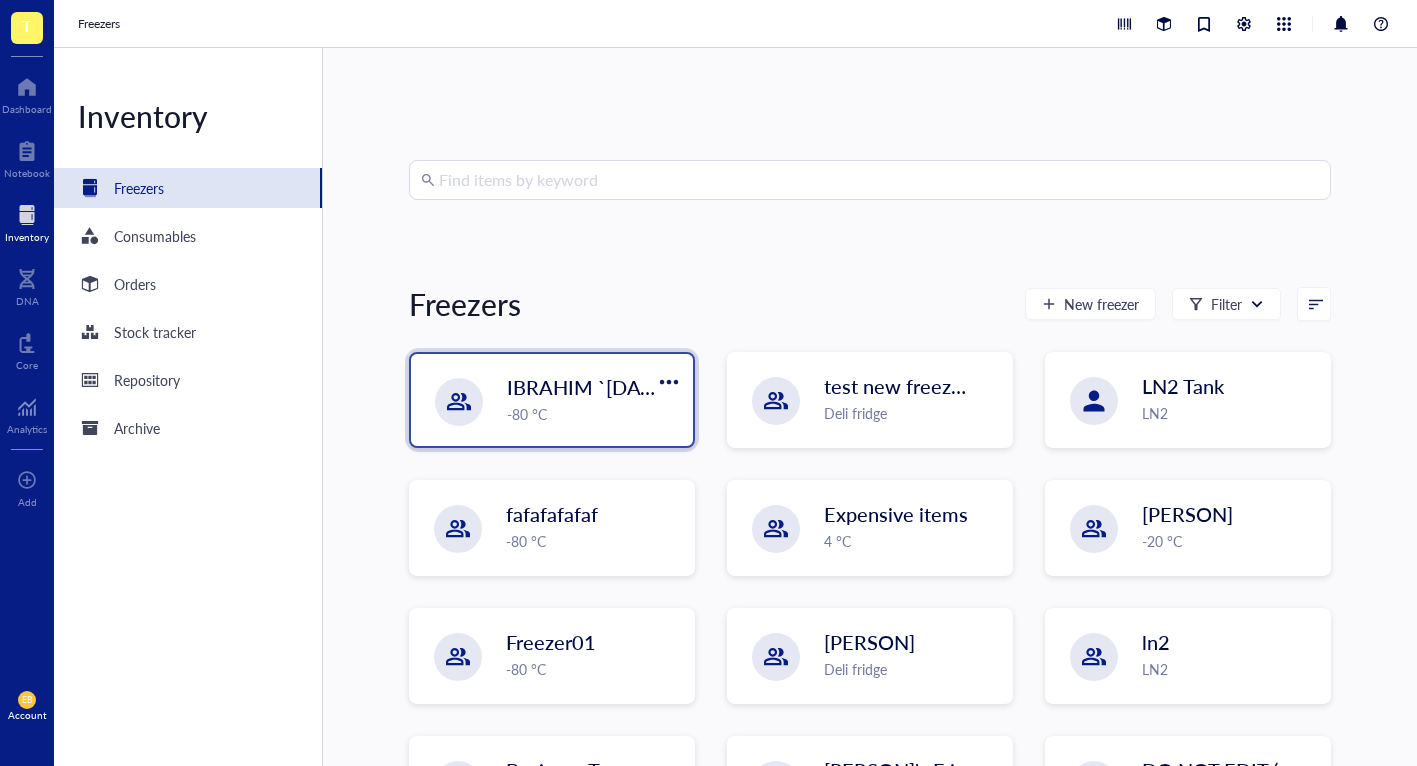 click on "IBRAHIM `[DAY] [MONTH] -80 °C" at bounding box center [552, 400] 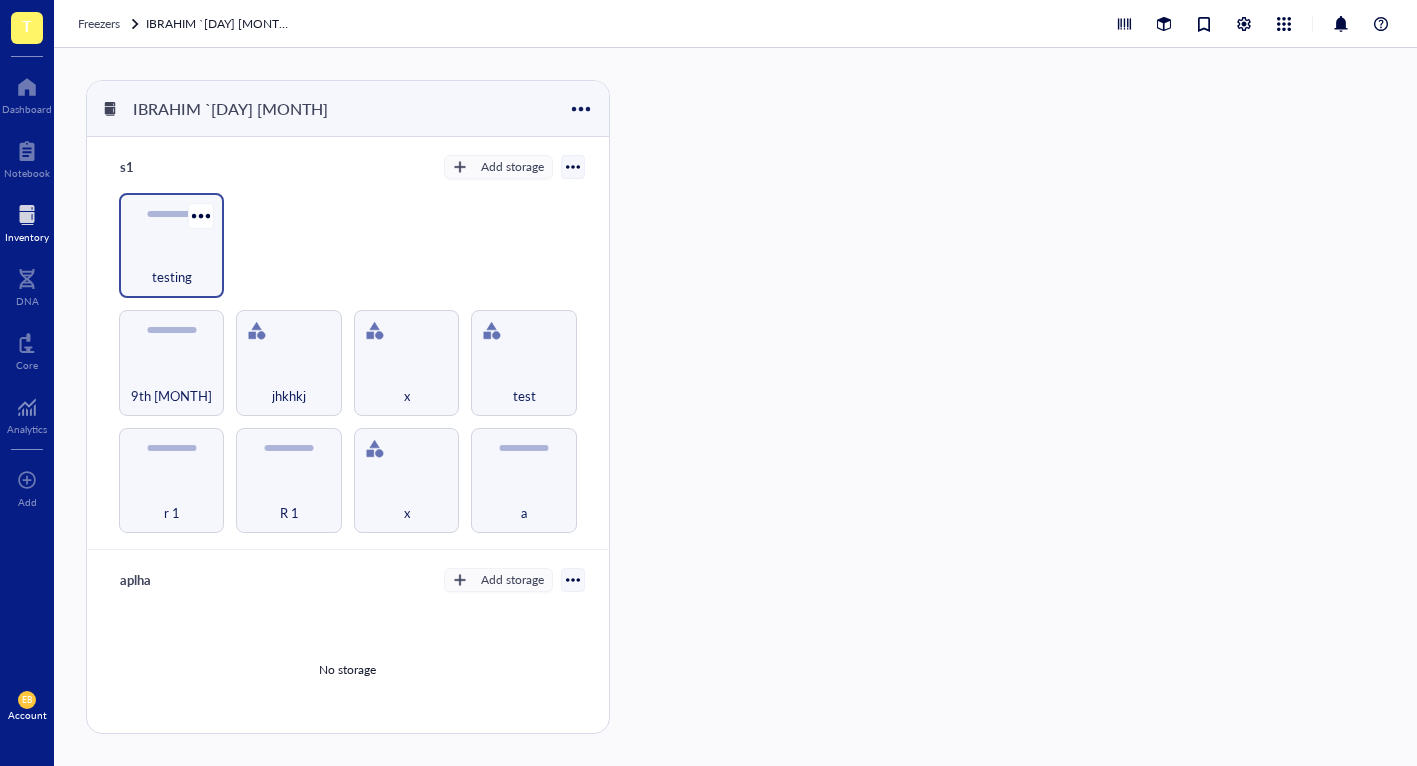 click on "testing" at bounding box center (171, 266) 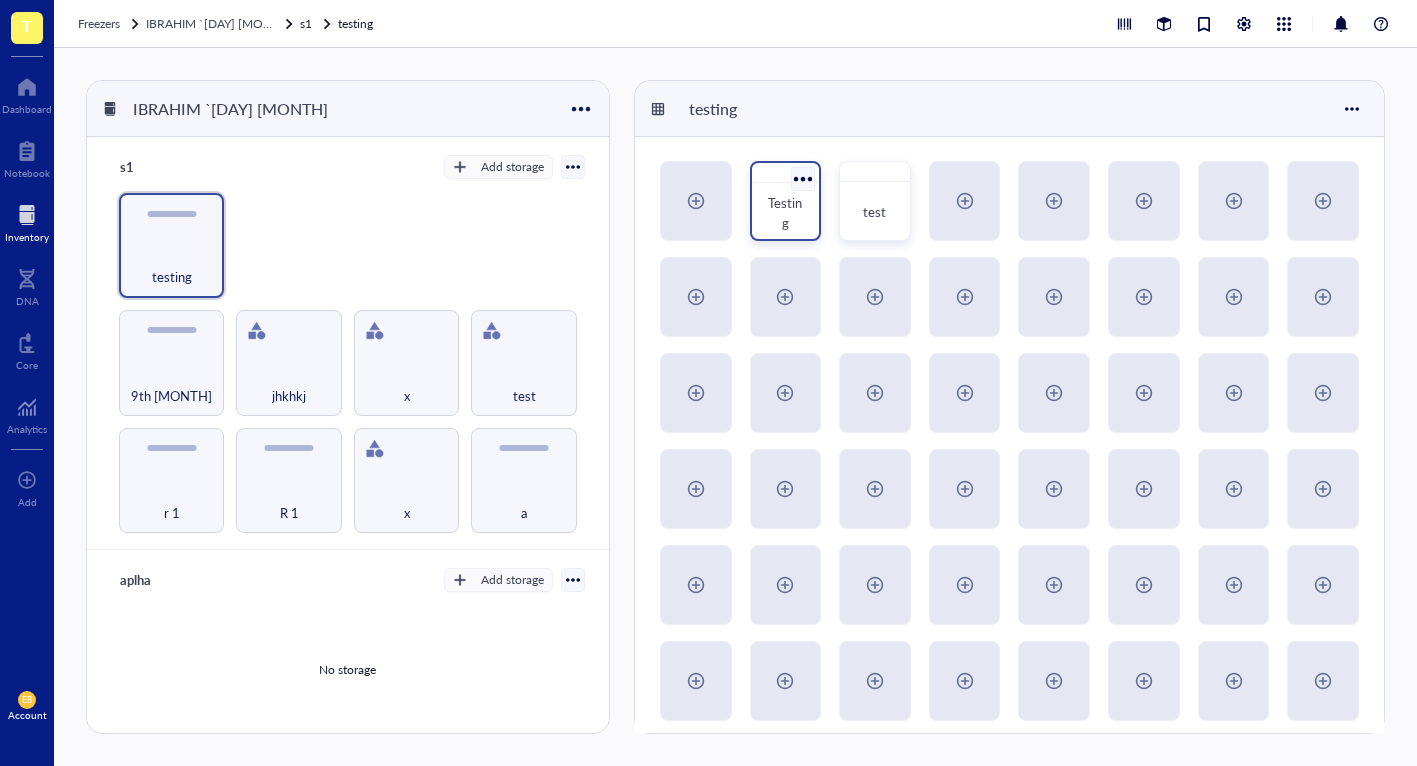 click on "Testing" at bounding box center [785, 212] 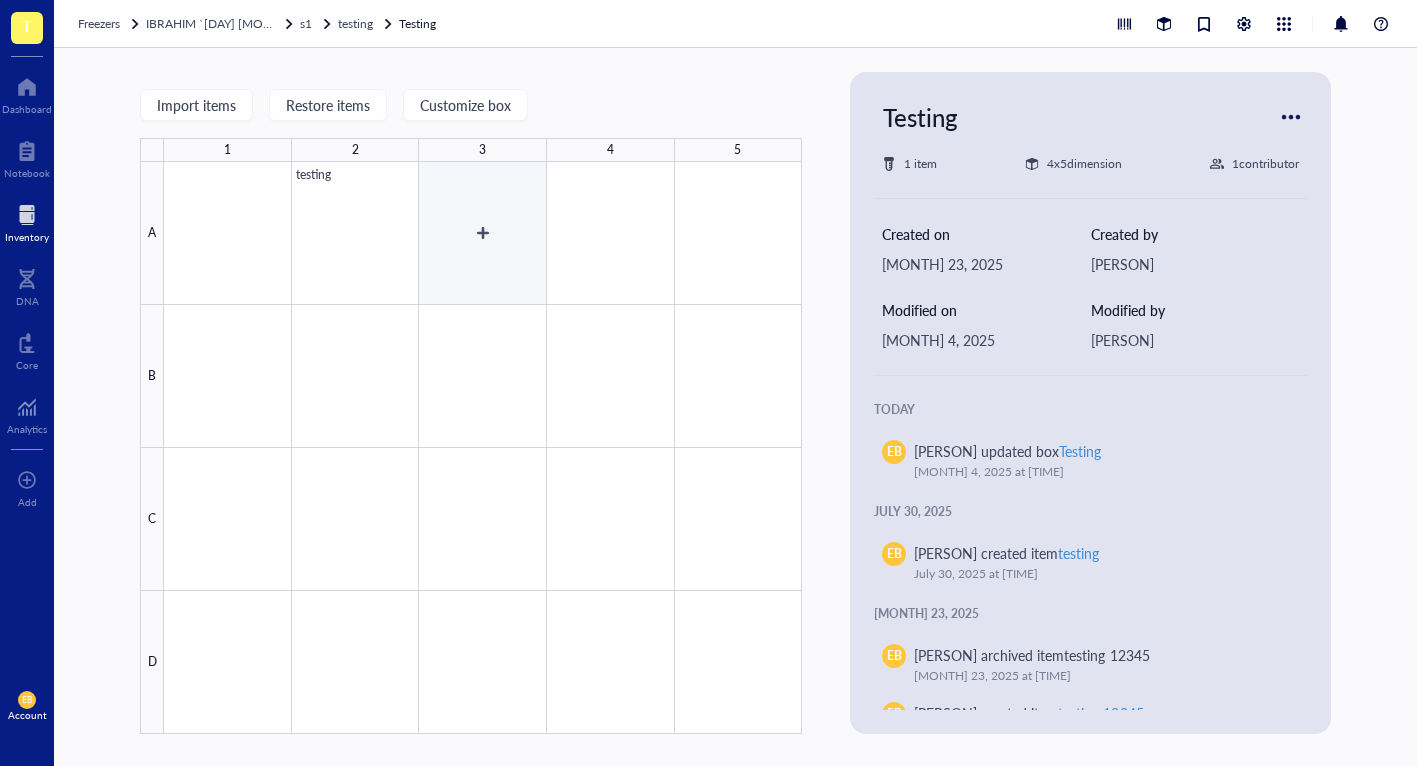 click at bounding box center (483, 448) 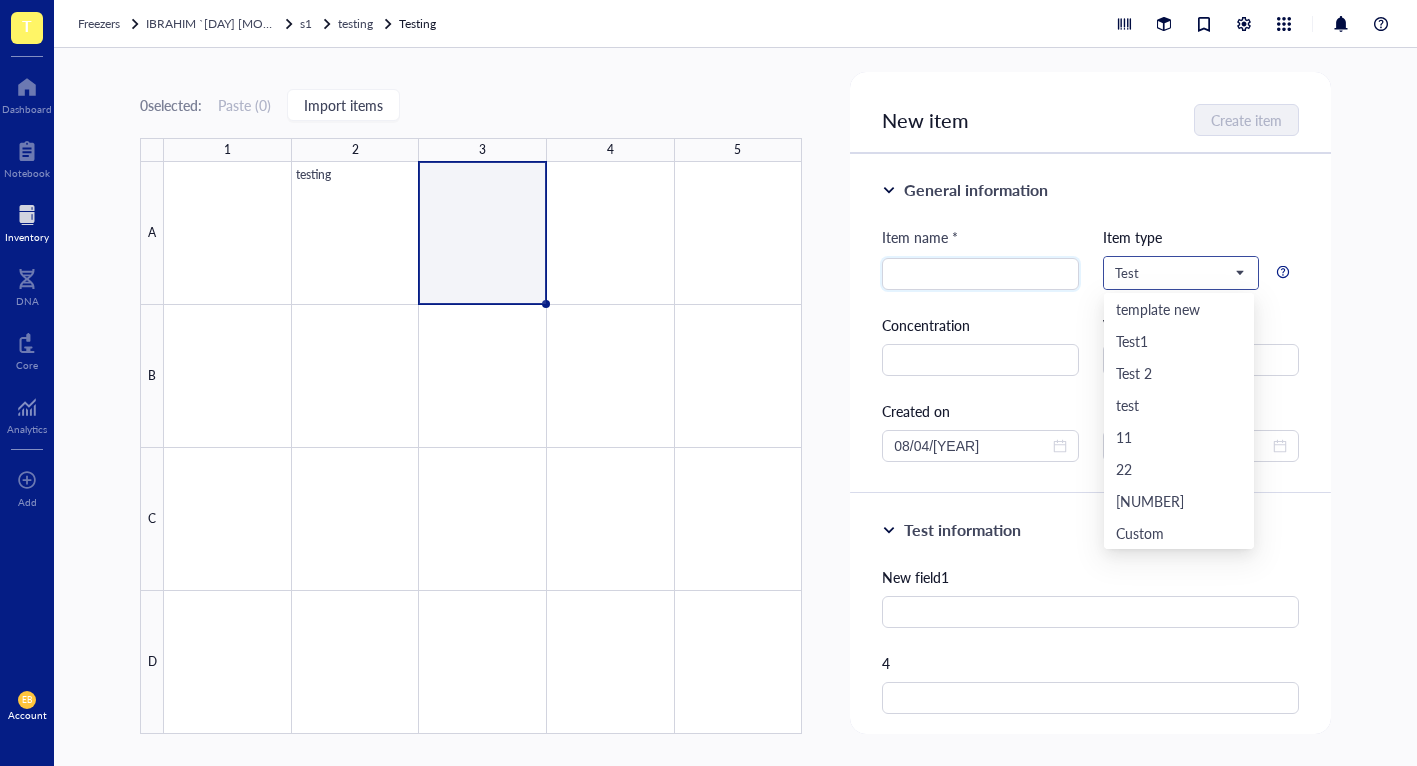 click on "Test" at bounding box center (1179, 273) 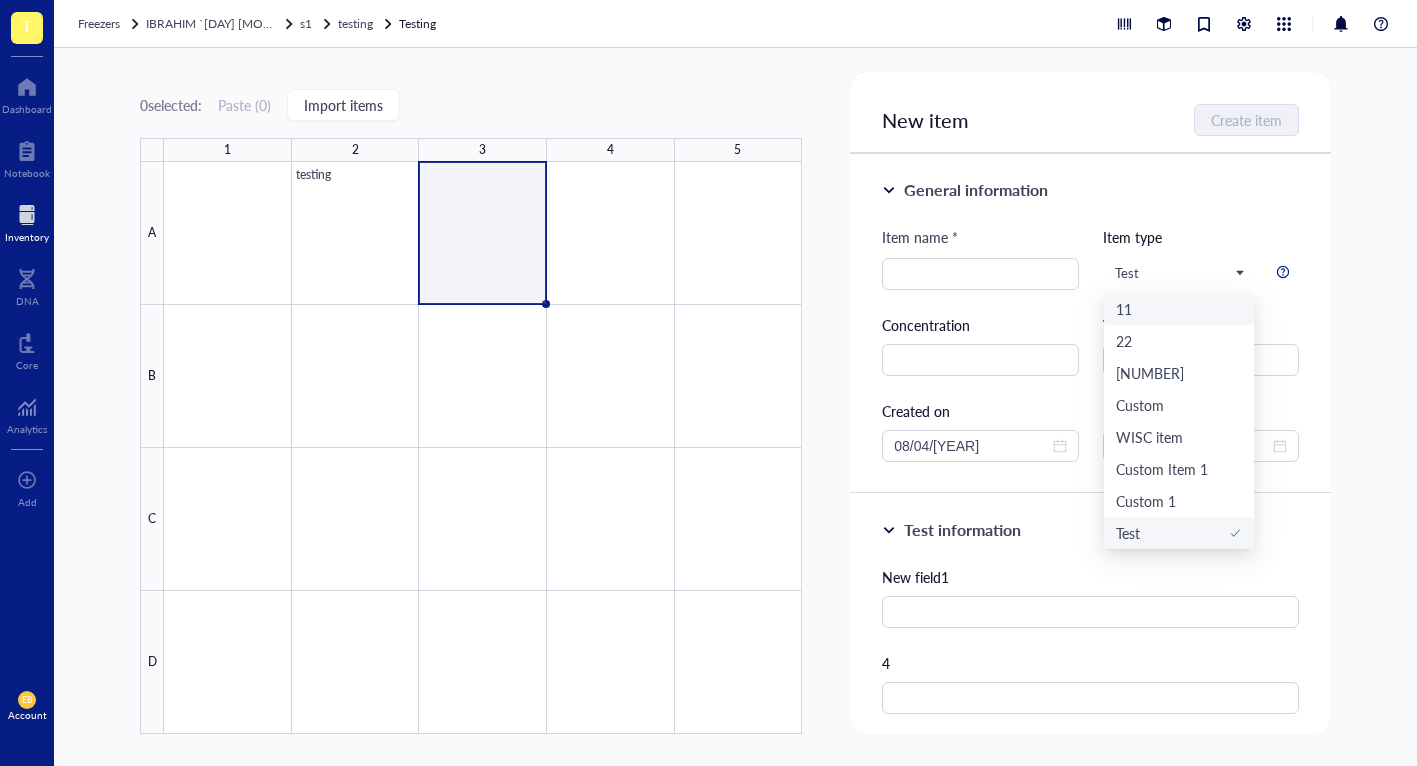 click on "General information Item name    * Item type   Test template new   Test1   Test 2   test   11   22   43   Custom   WISC item   Custom Item 1   Custom 1   Test   test2   testing 1   testing   Testing   Default   Primer   Strain   Antibody   Chemical   Chemical probe   Plasmid   Enzyme   Cell line   Custom type Concentration Vol / Mass Created on 08/04/[YEAR] Expires on" at bounding box center (1090, 324) 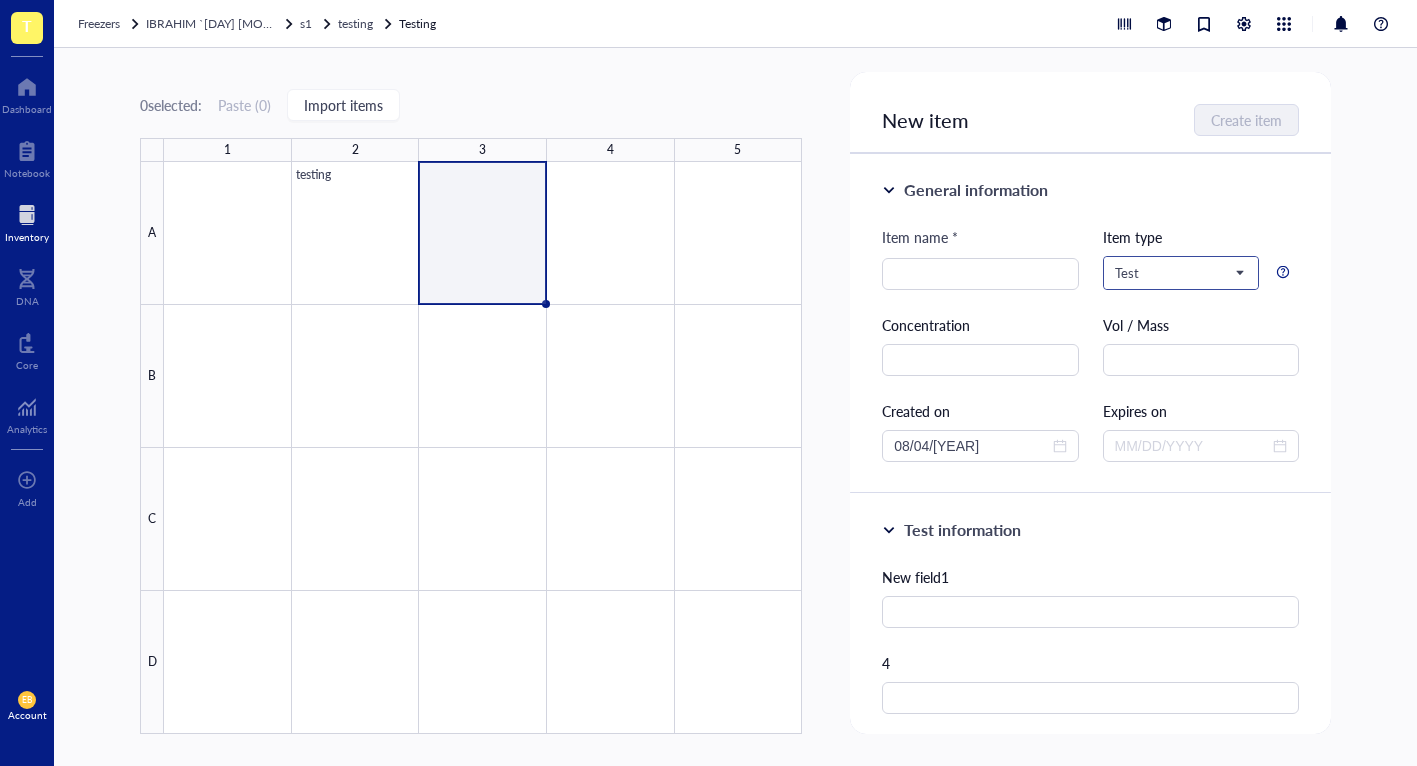 drag, startPoint x: 1169, startPoint y: 262, endPoint x: 1161, endPoint y: 288, distance: 27.202942 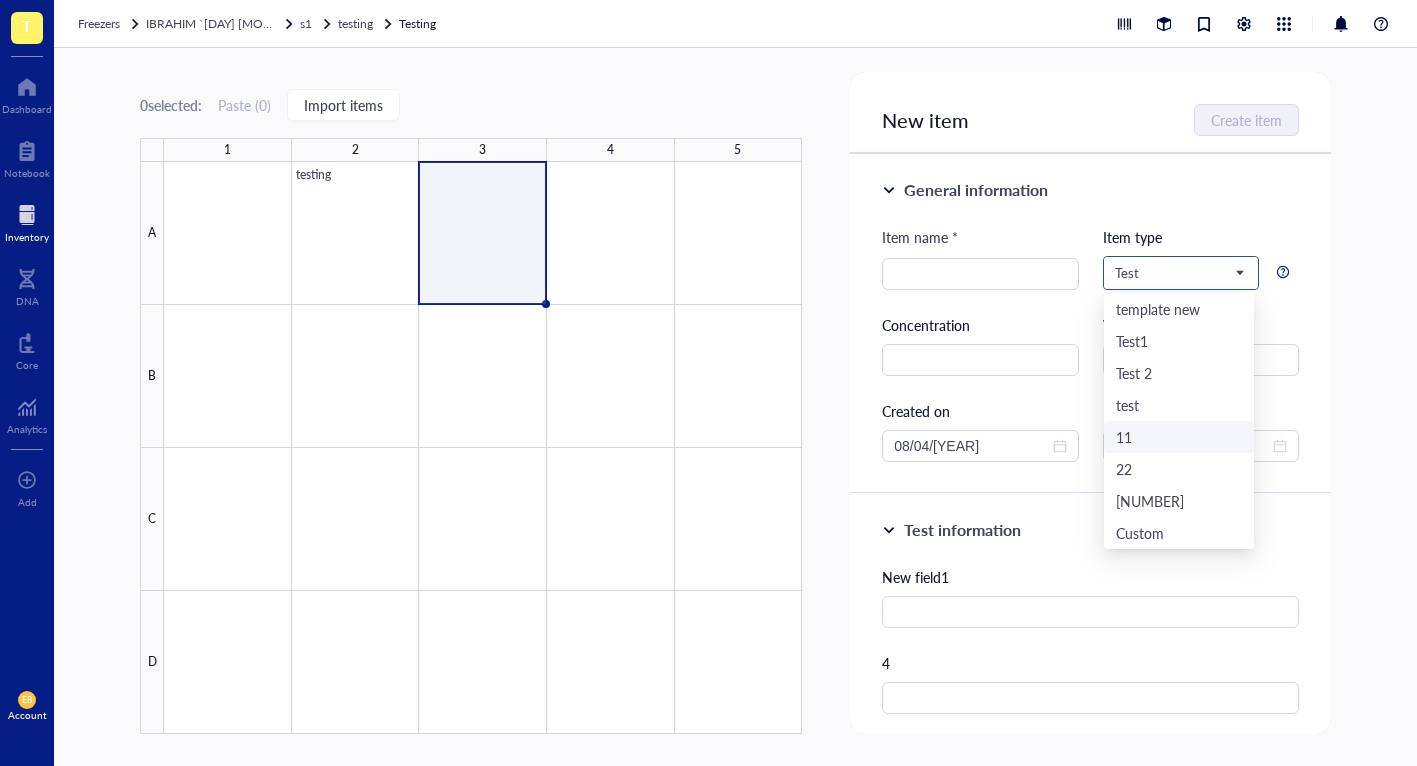 scroll, scrollTop: 576, scrollLeft: 0, axis: vertical 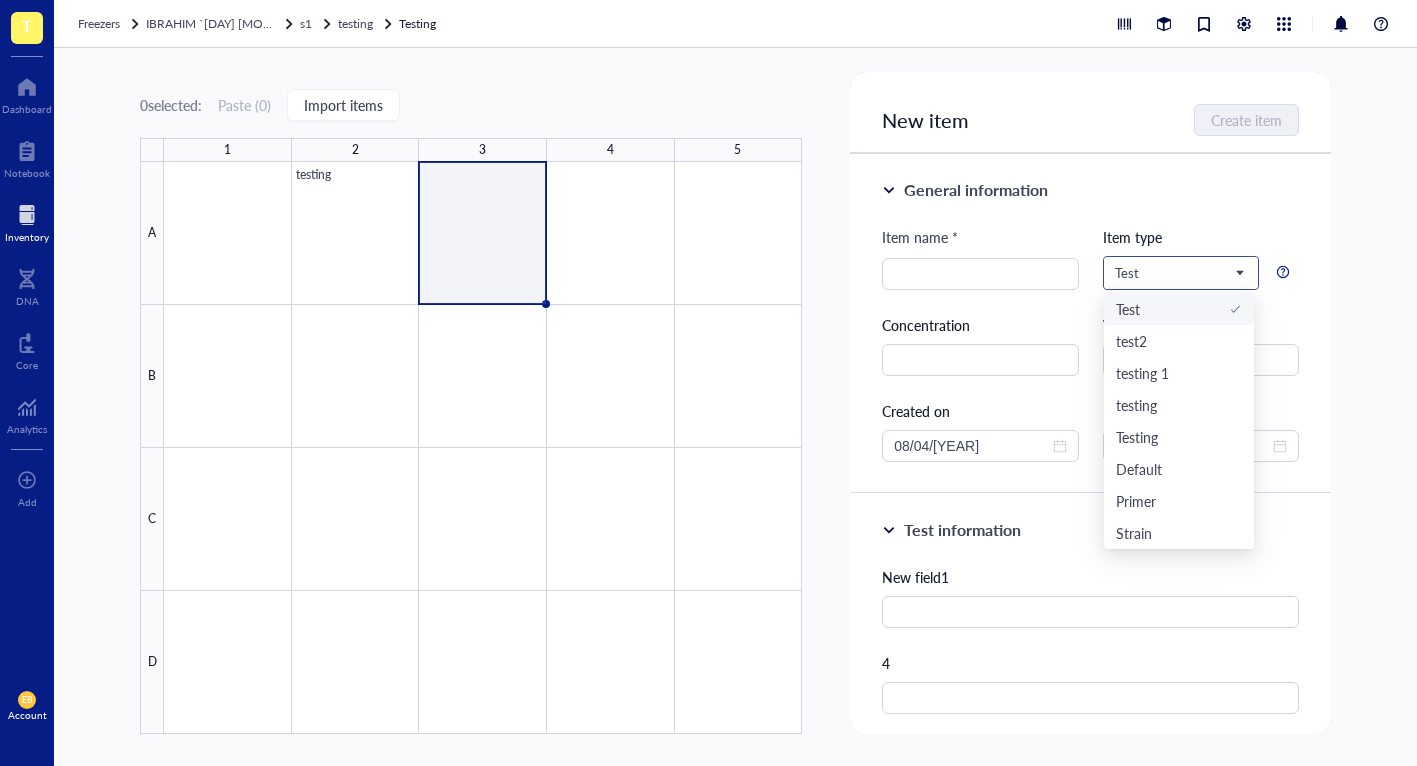 click at bounding box center [1181, 273] 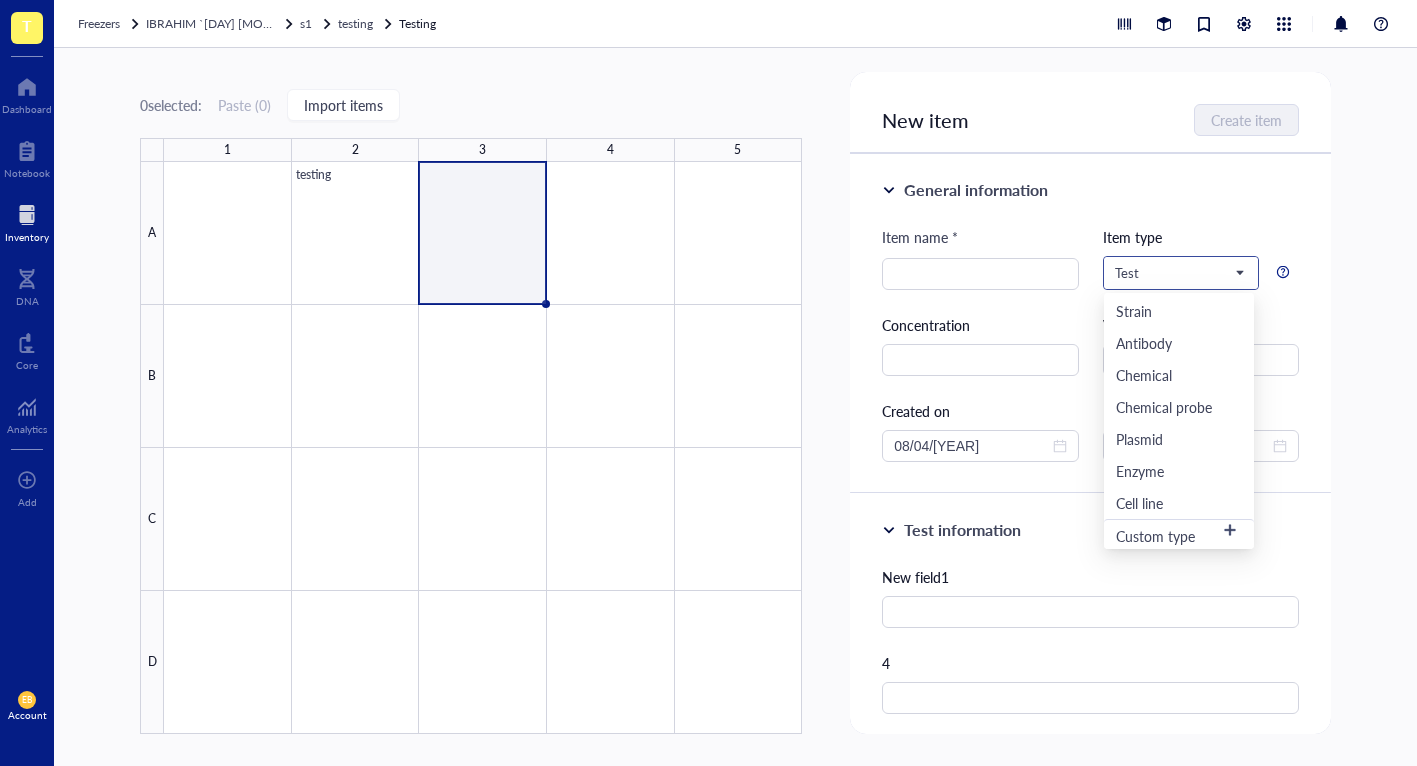 scroll, scrollTop: 576, scrollLeft: 0, axis: vertical 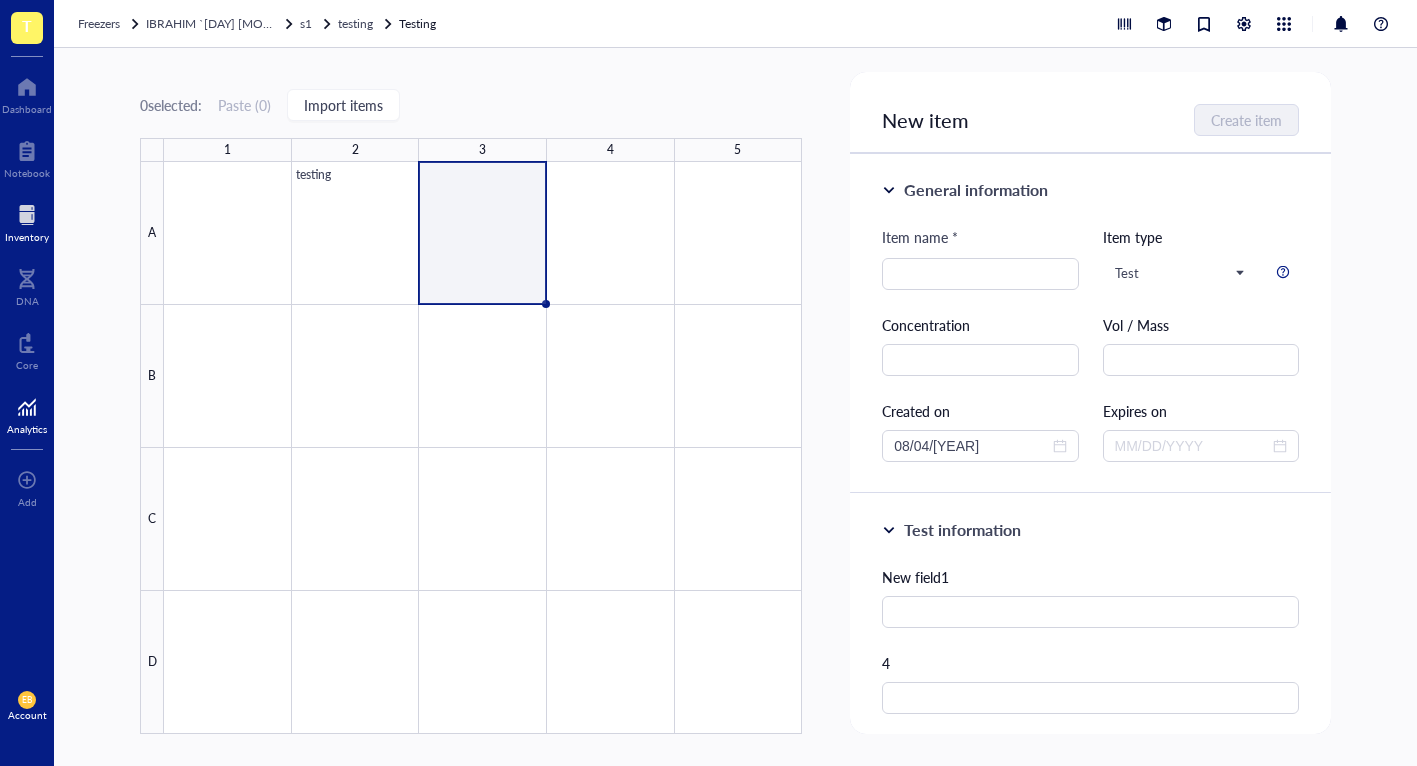 click on "Analytics" at bounding box center [27, 429] 